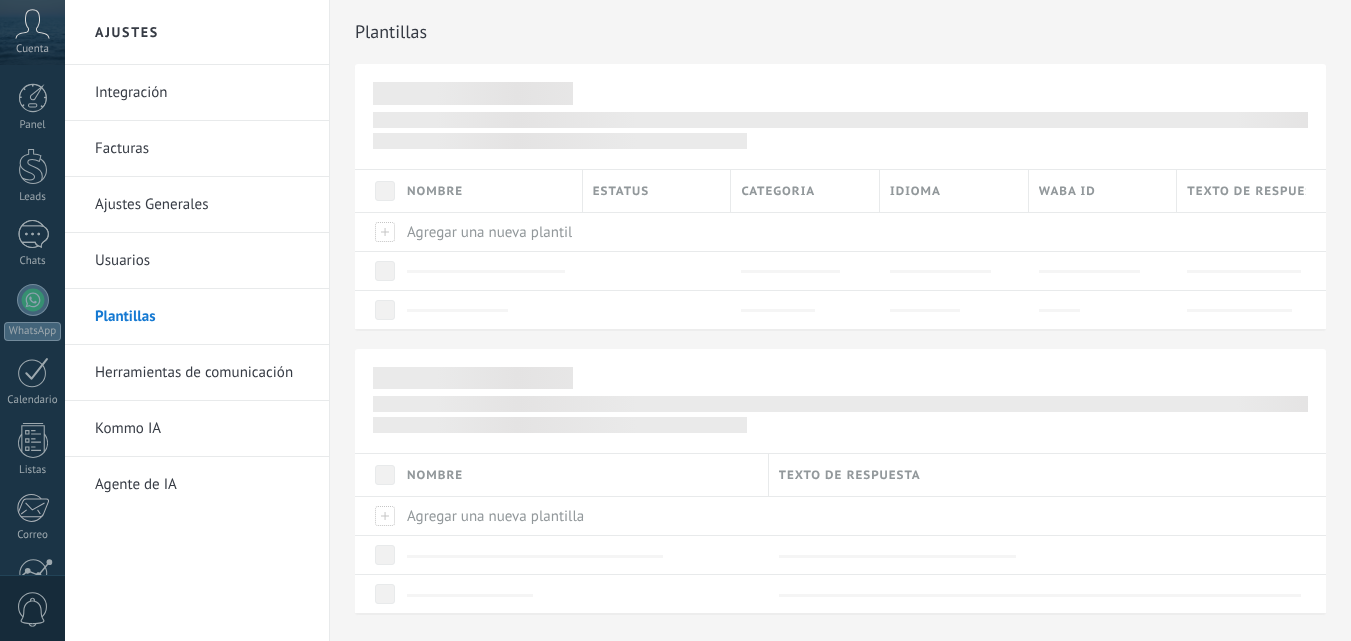 scroll, scrollTop: 0, scrollLeft: 0, axis: both 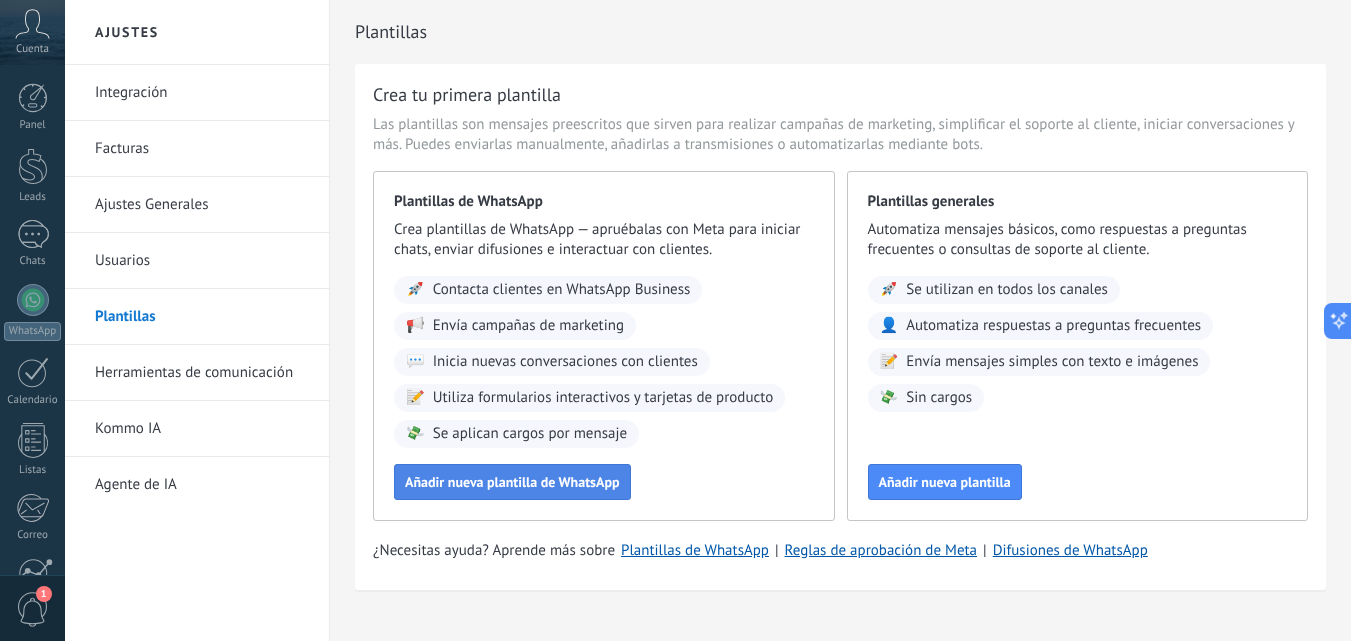 click on "Añadir nueva plantilla de WhatsApp" at bounding box center (512, 482) 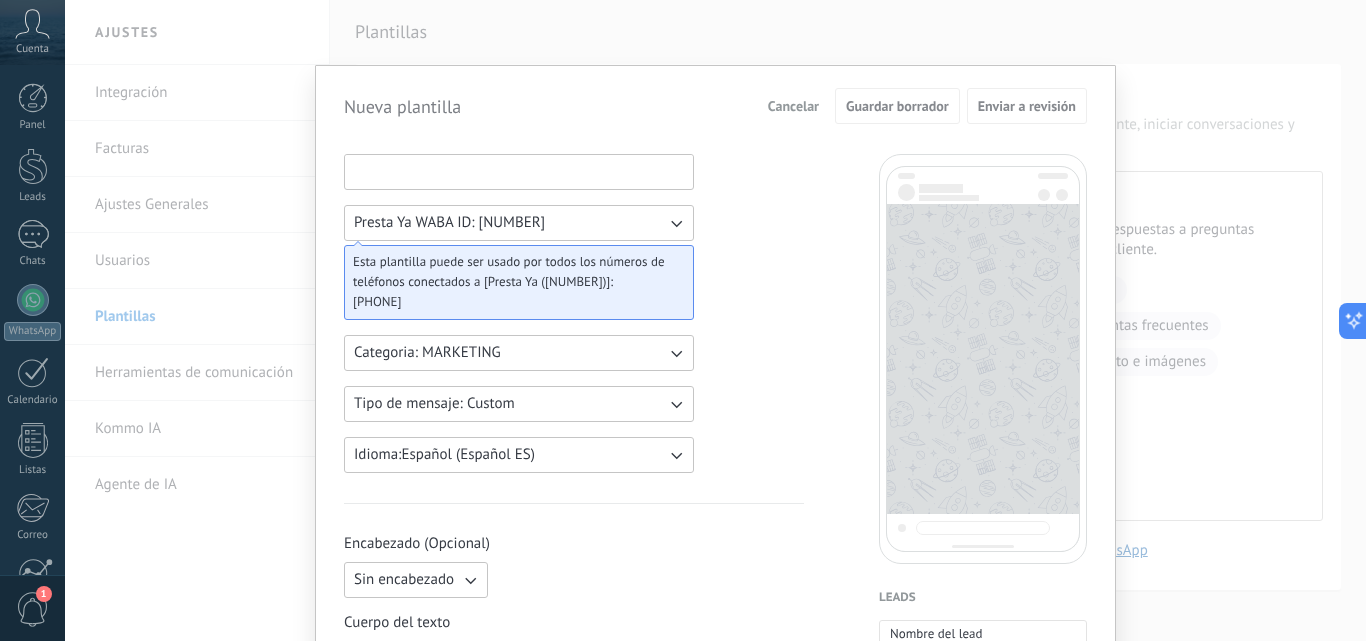 click at bounding box center (519, 171) 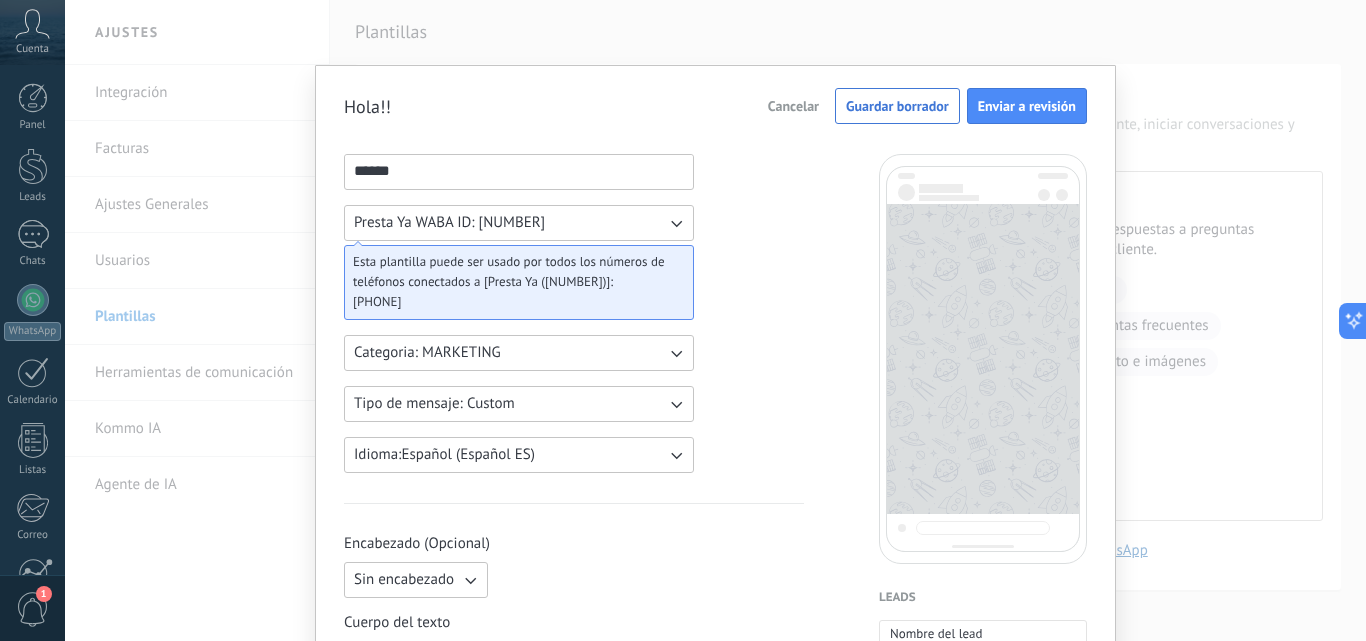 click on "Tipo de mensaje: Custom" at bounding box center (519, 404) 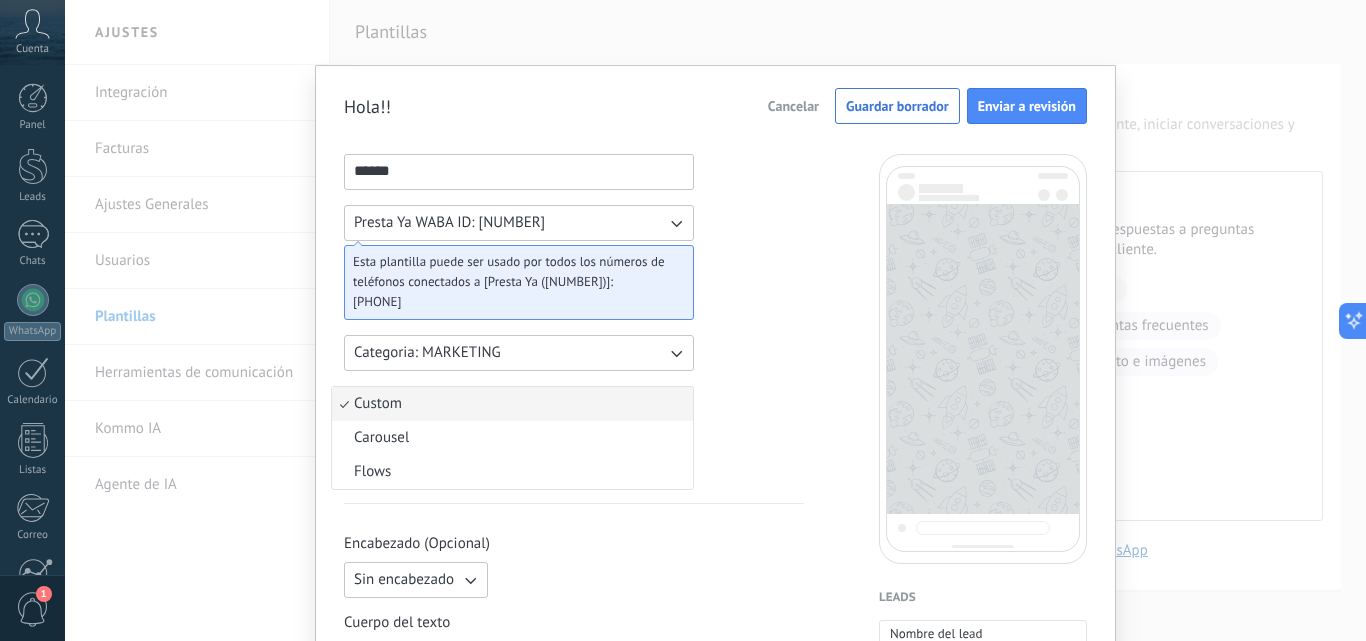 click on "Custom" at bounding box center [512, 404] 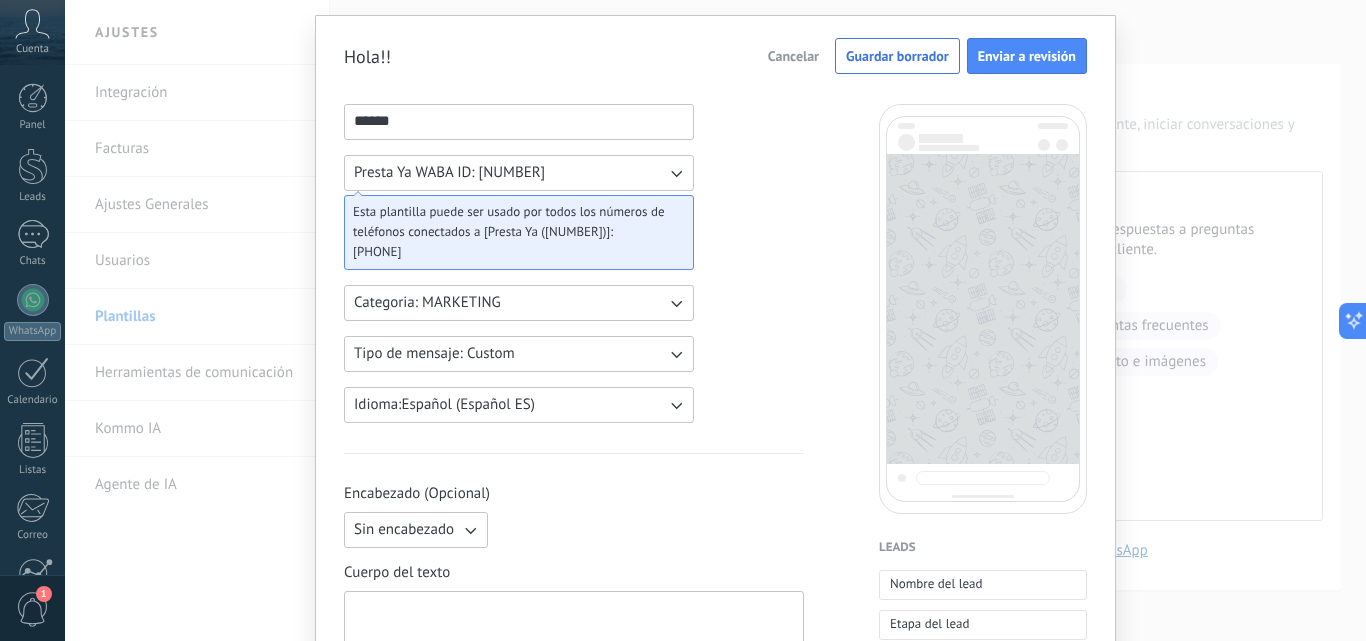scroll, scrollTop: 0, scrollLeft: 0, axis: both 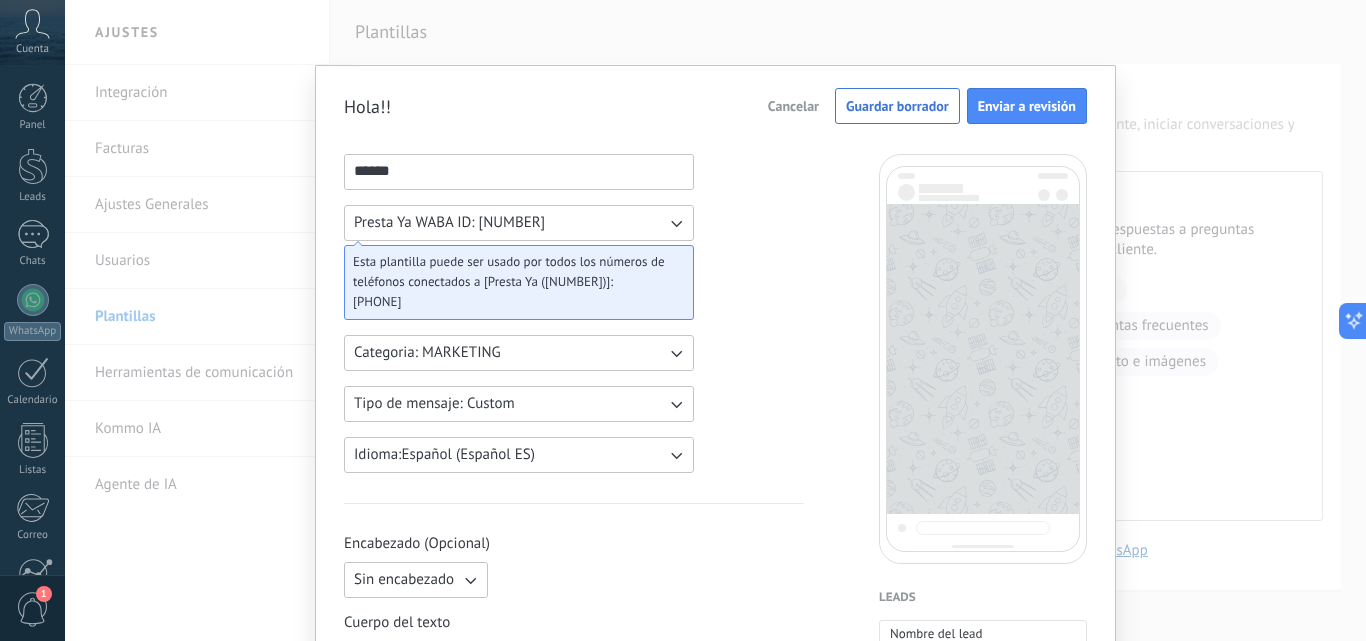 click on "******" at bounding box center (519, 171) 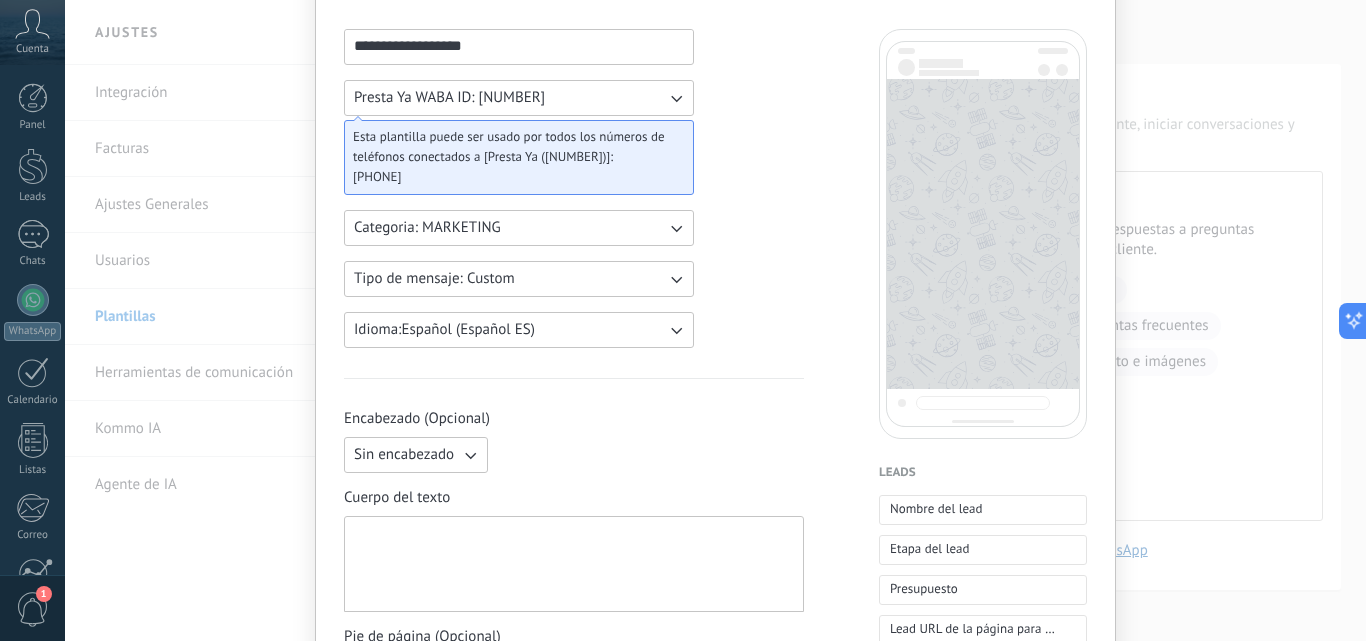 scroll, scrollTop: 200, scrollLeft: 0, axis: vertical 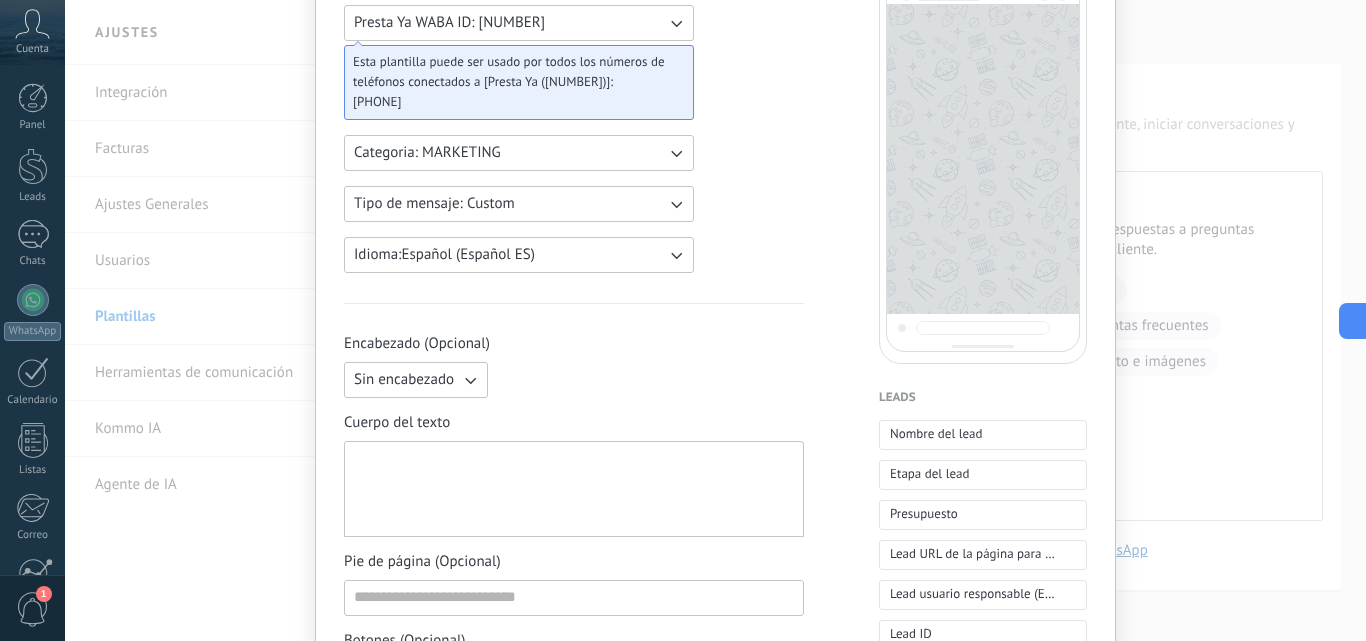 type on "**********" 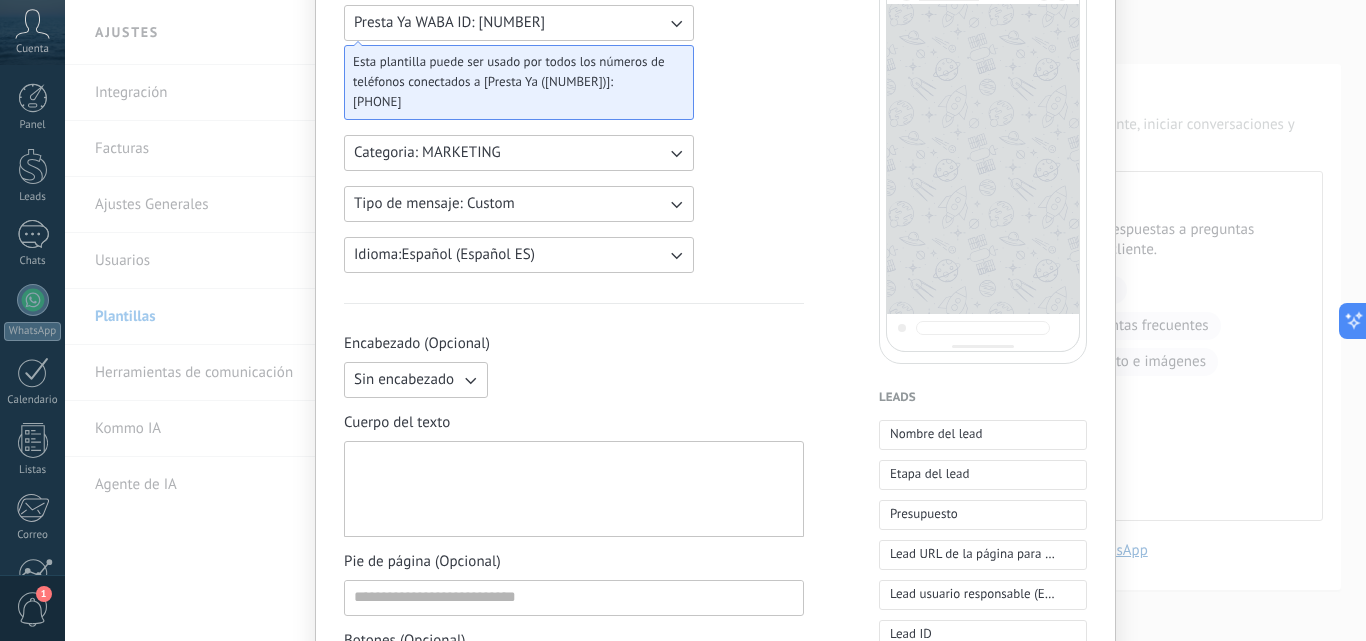 type 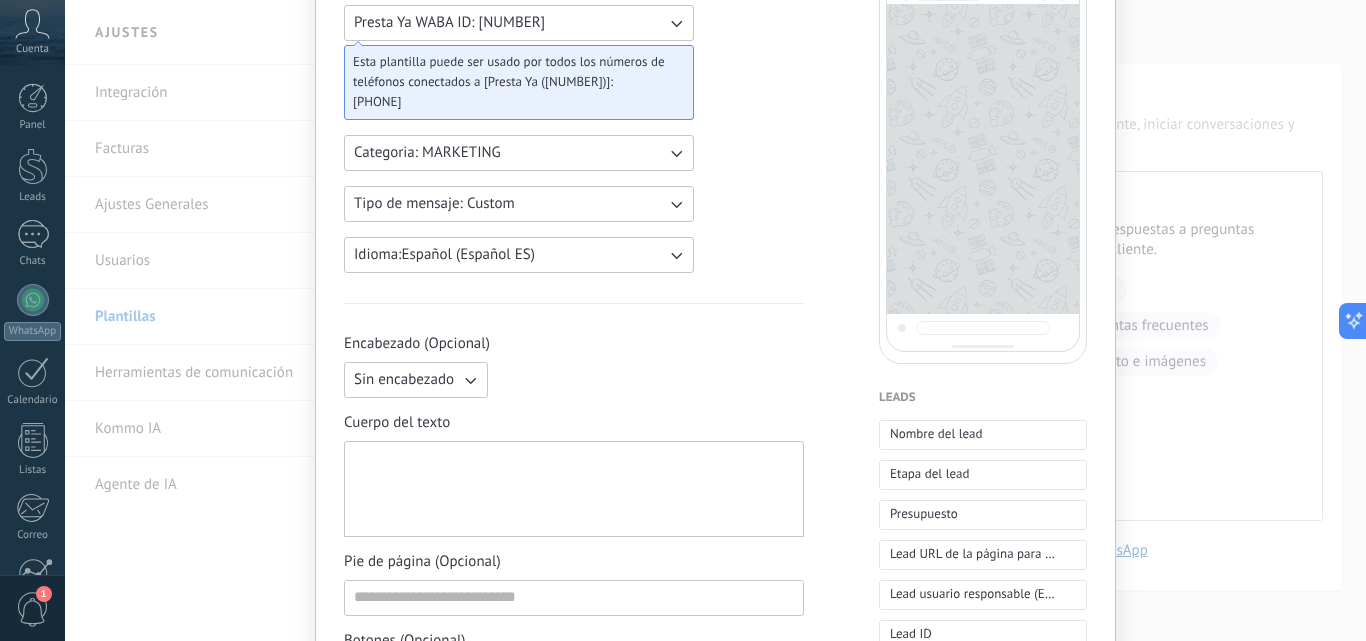 scroll, scrollTop: 100, scrollLeft: 0, axis: vertical 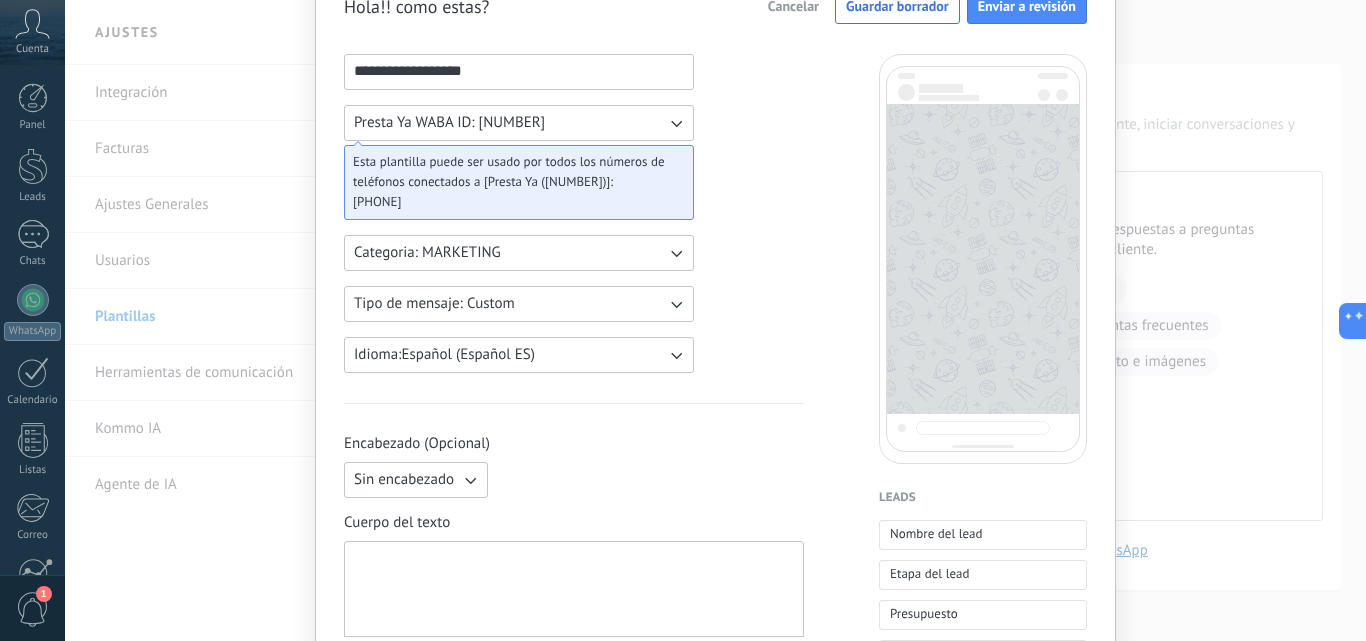 click on "Sin encabezado" at bounding box center (404, 480) 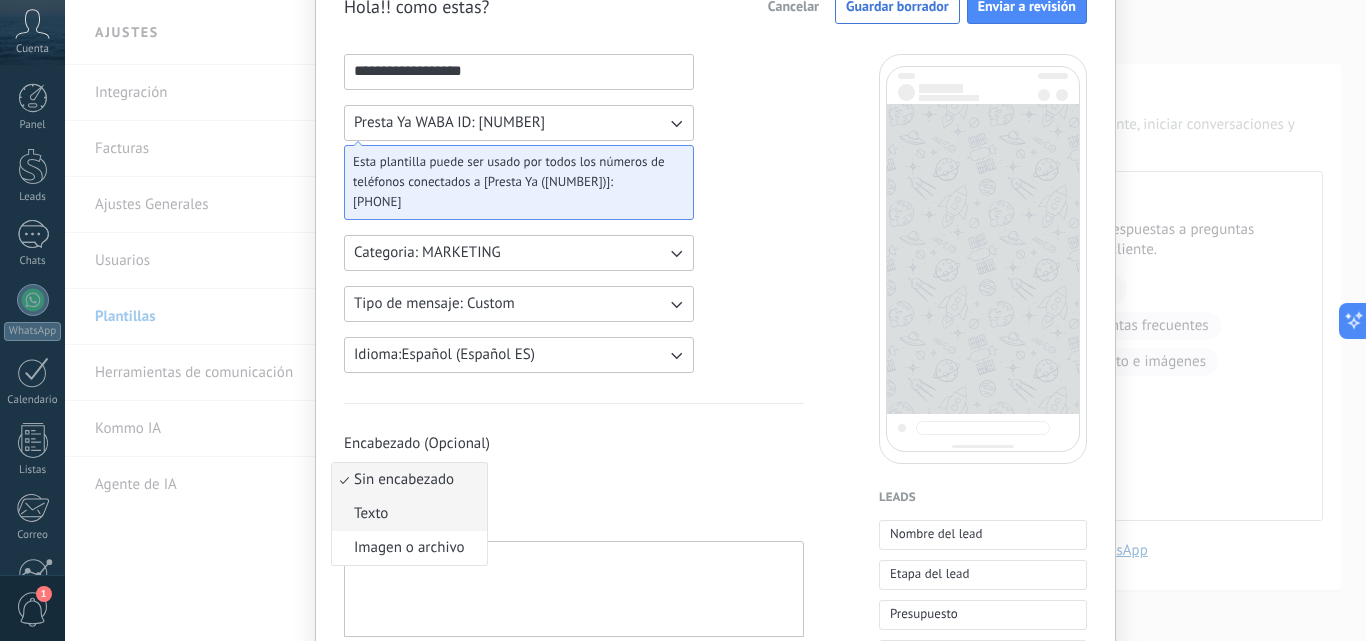 click on "Texto" at bounding box center (371, 514) 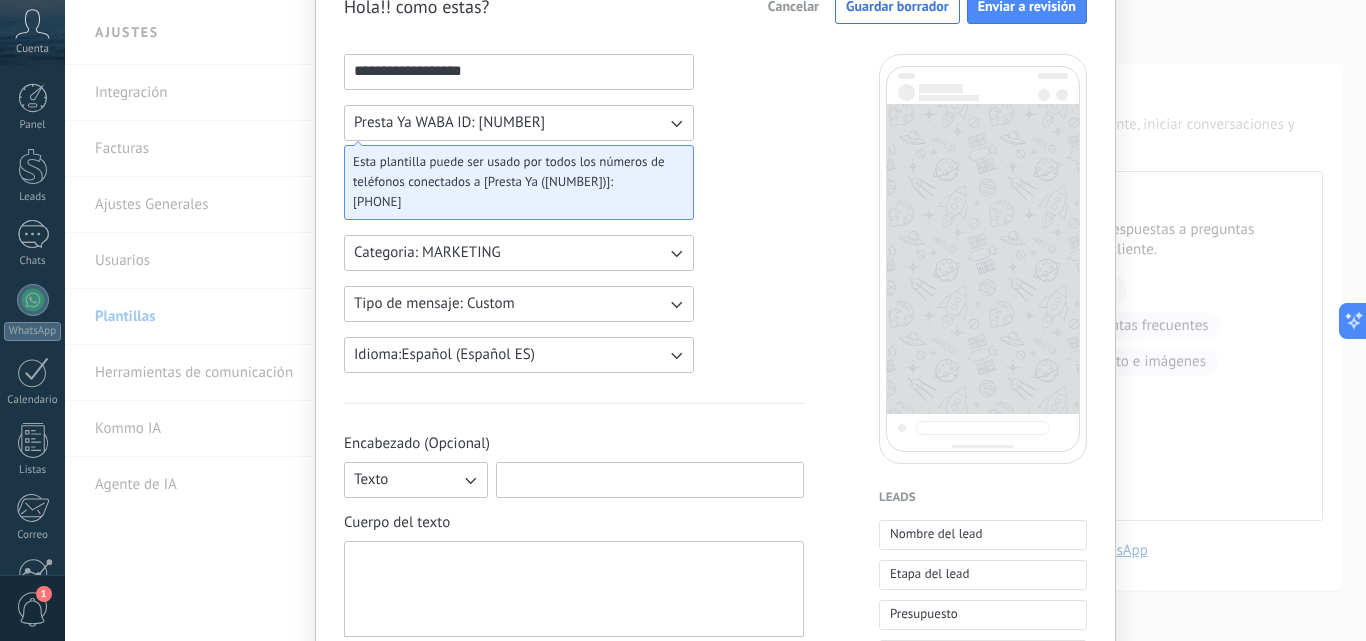 click at bounding box center [650, 479] 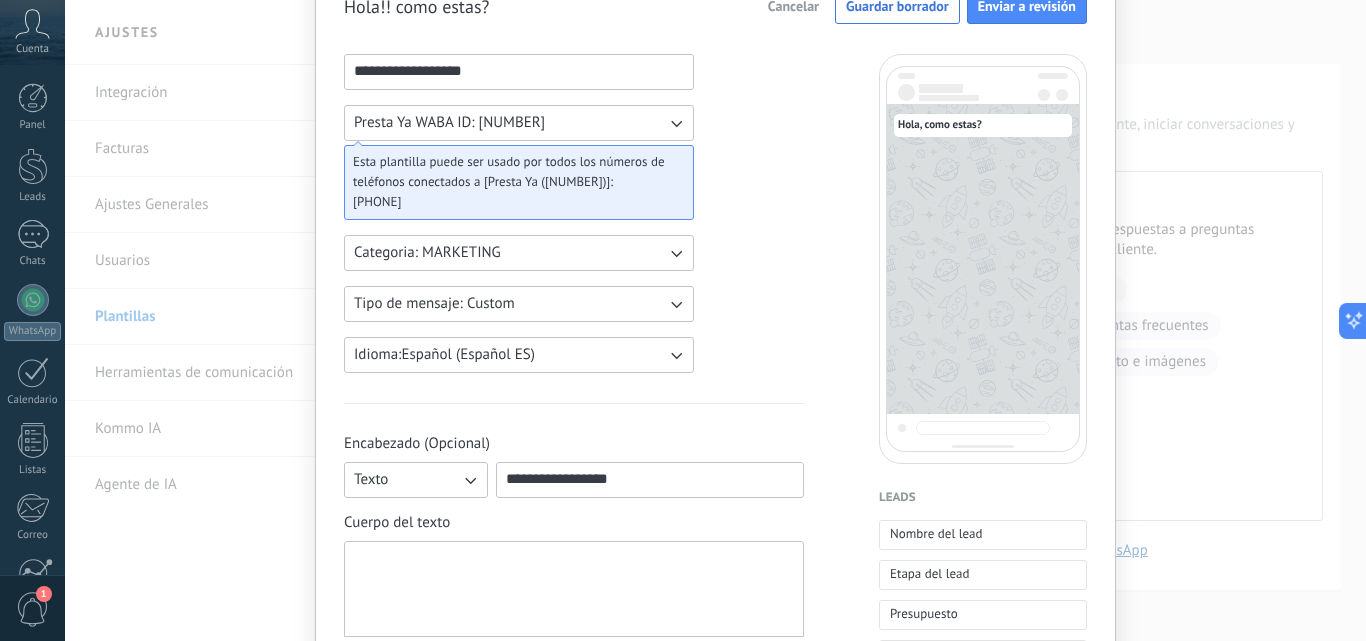 type on "**********" 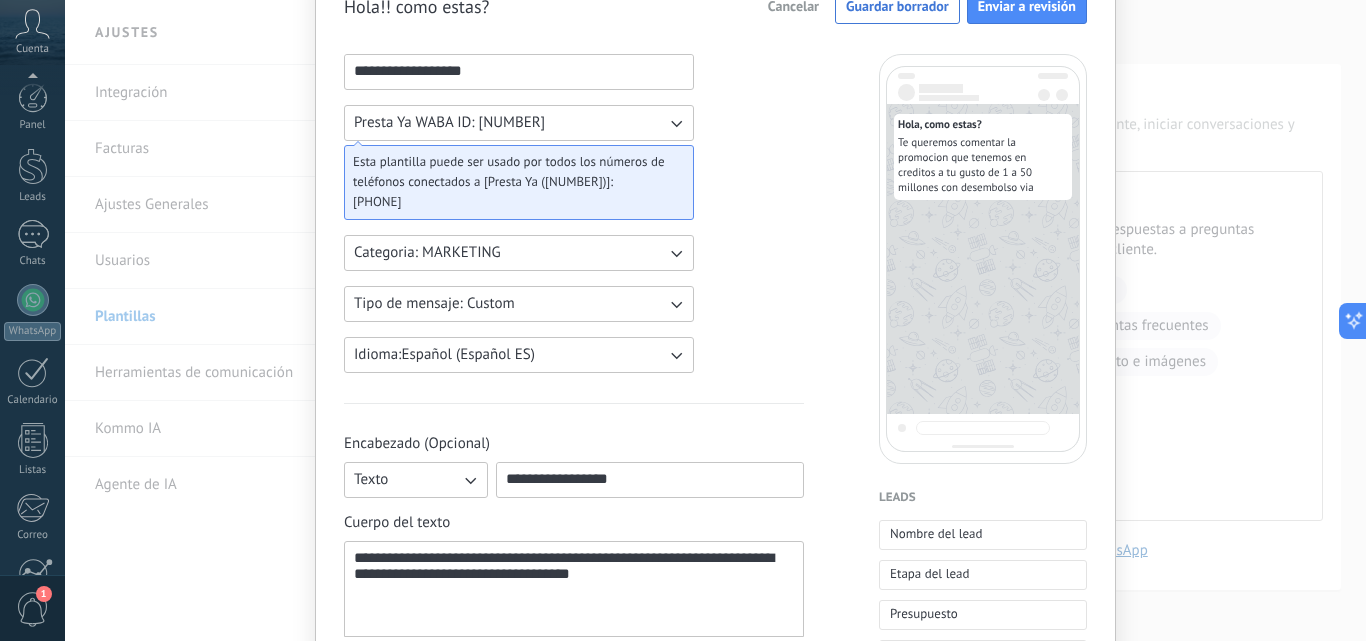 scroll, scrollTop: 191, scrollLeft: 0, axis: vertical 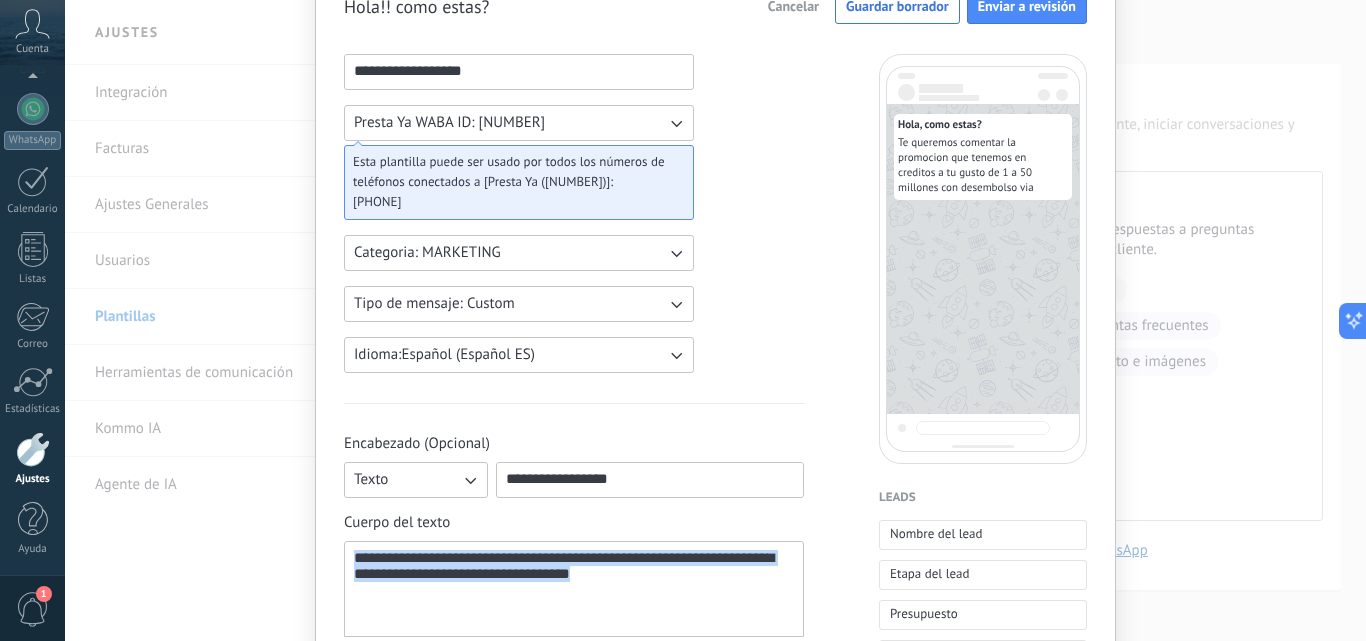 drag, startPoint x: 659, startPoint y: 582, endPoint x: 331, endPoint y: 541, distance: 330.55258 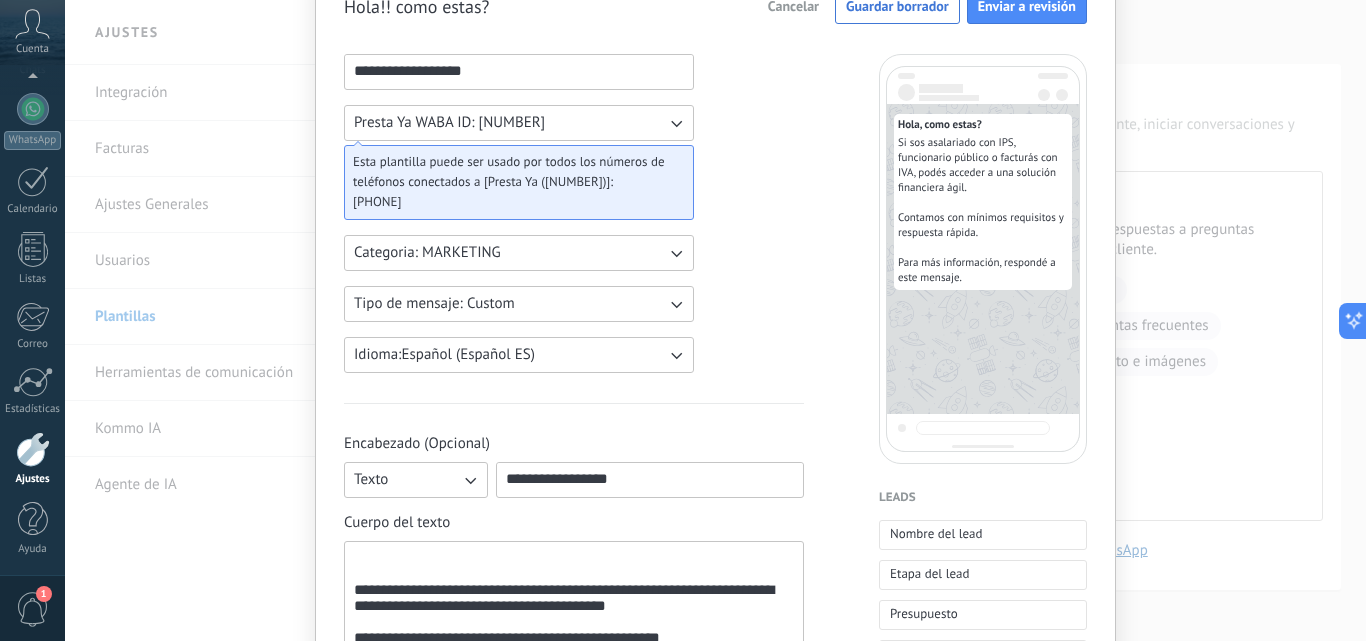 click on "**********" at bounding box center (574, 635) 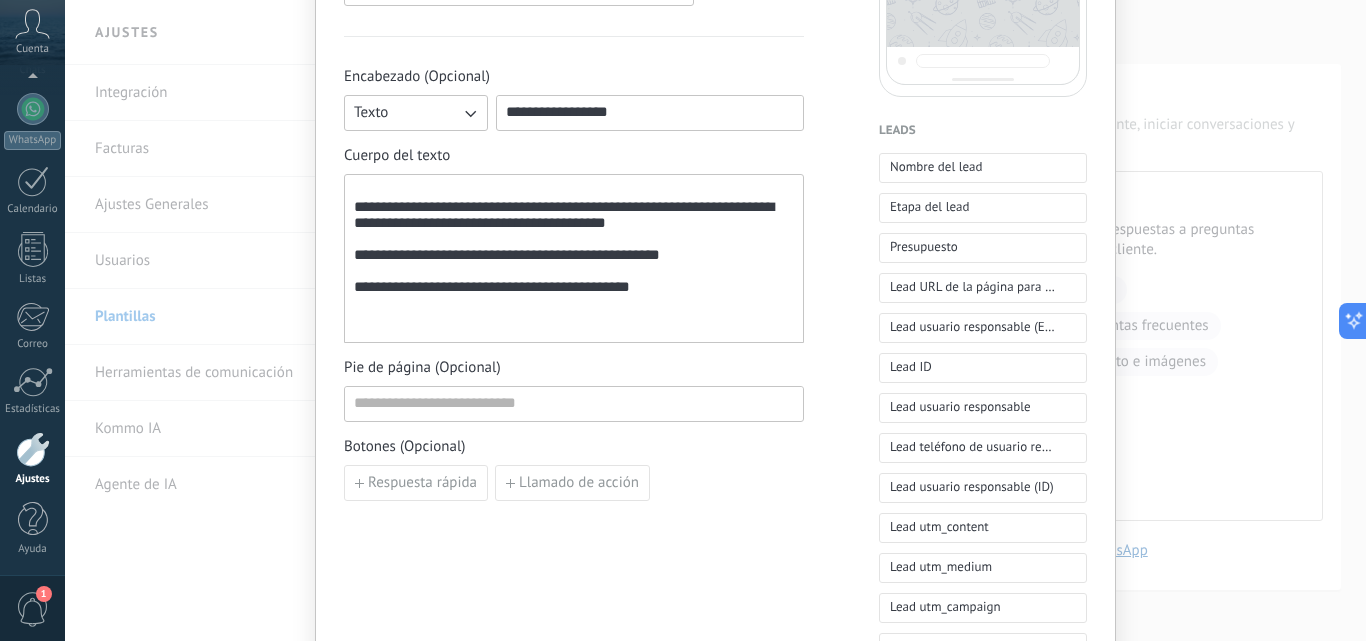 scroll, scrollTop: 500, scrollLeft: 0, axis: vertical 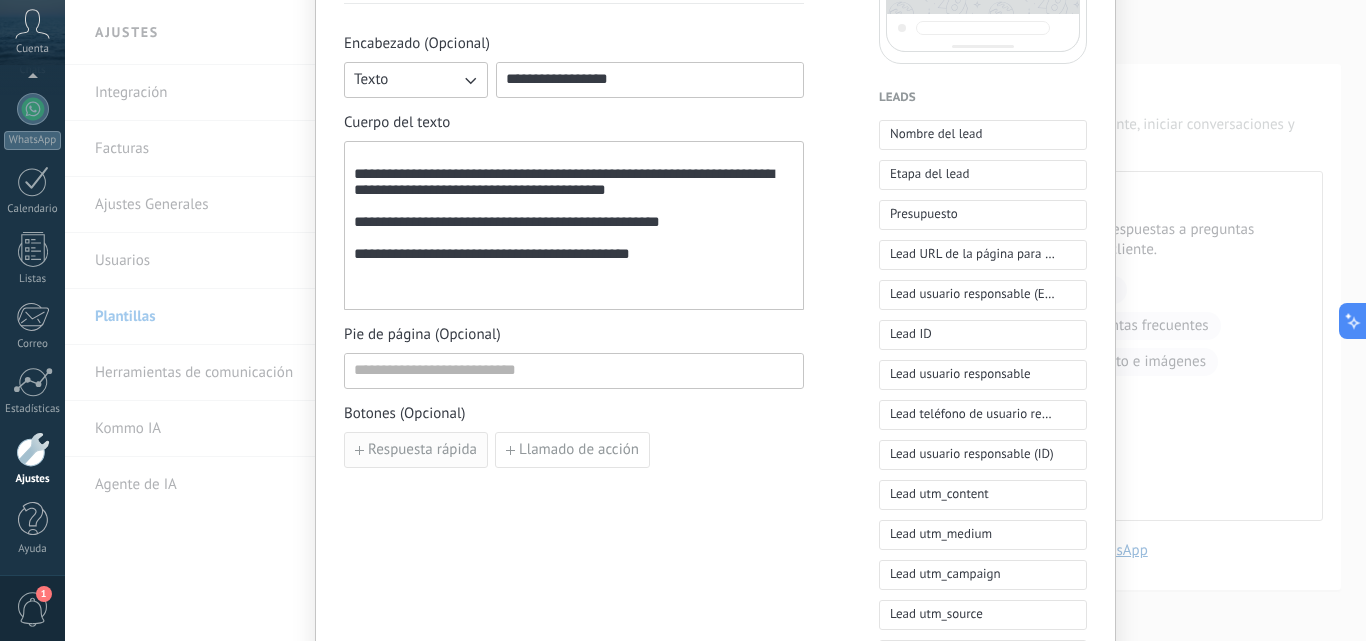 click on "Respuesta rápida" at bounding box center (422, 450) 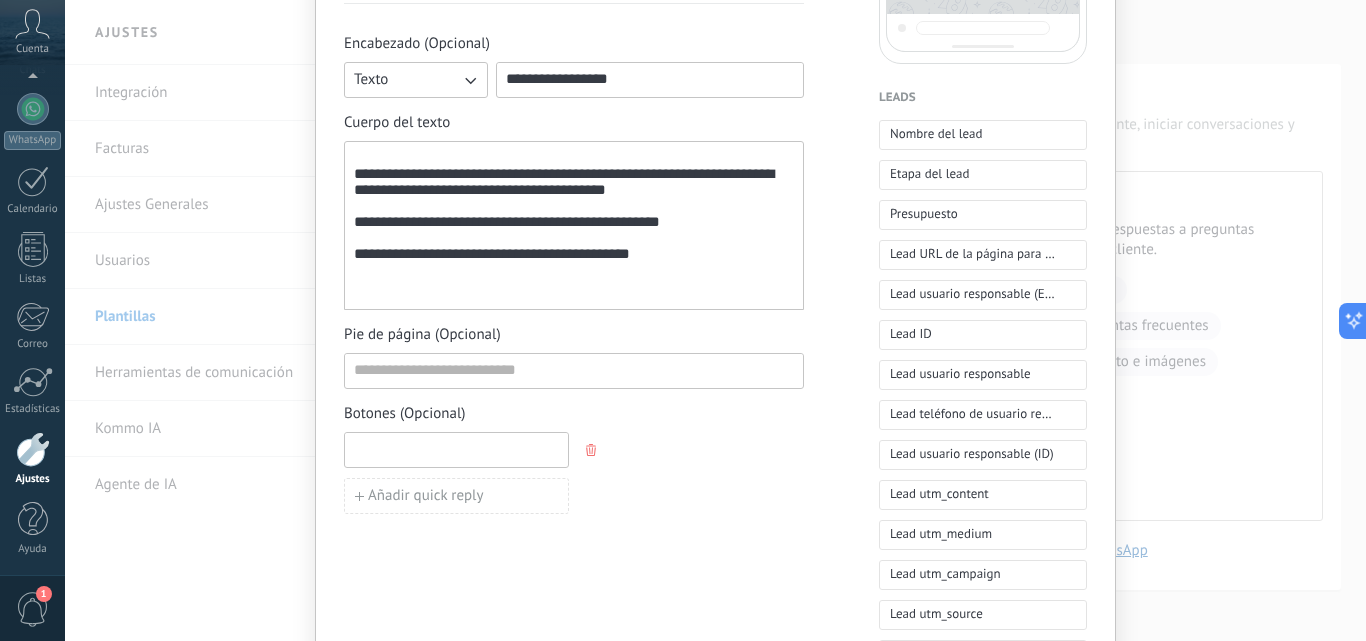 click at bounding box center [456, 449] 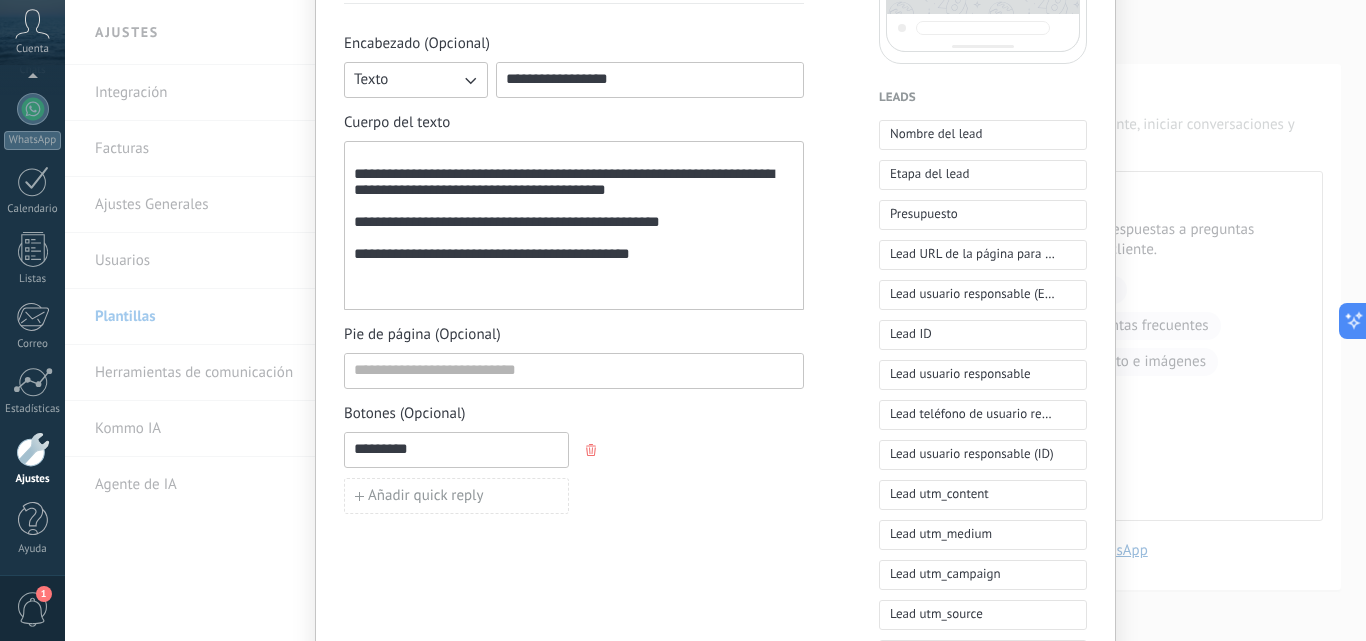 type on "*********" 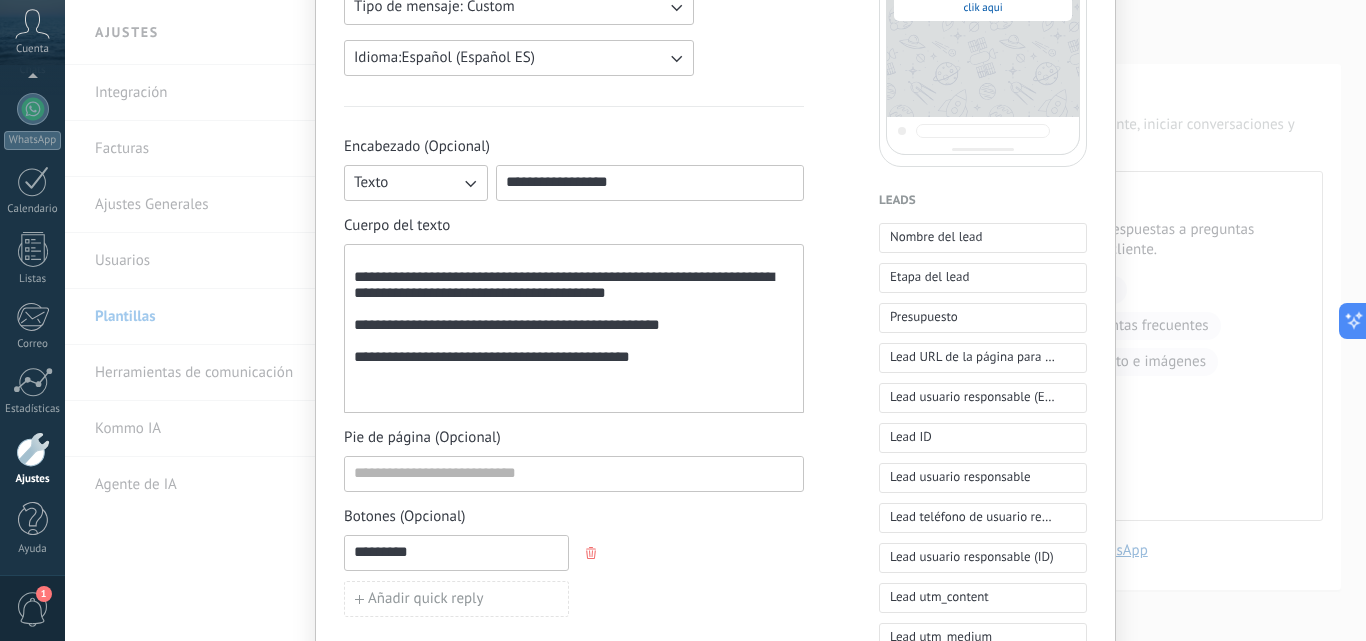 scroll, scrollTop: 400, scrollLeft: 0, axis: vertical 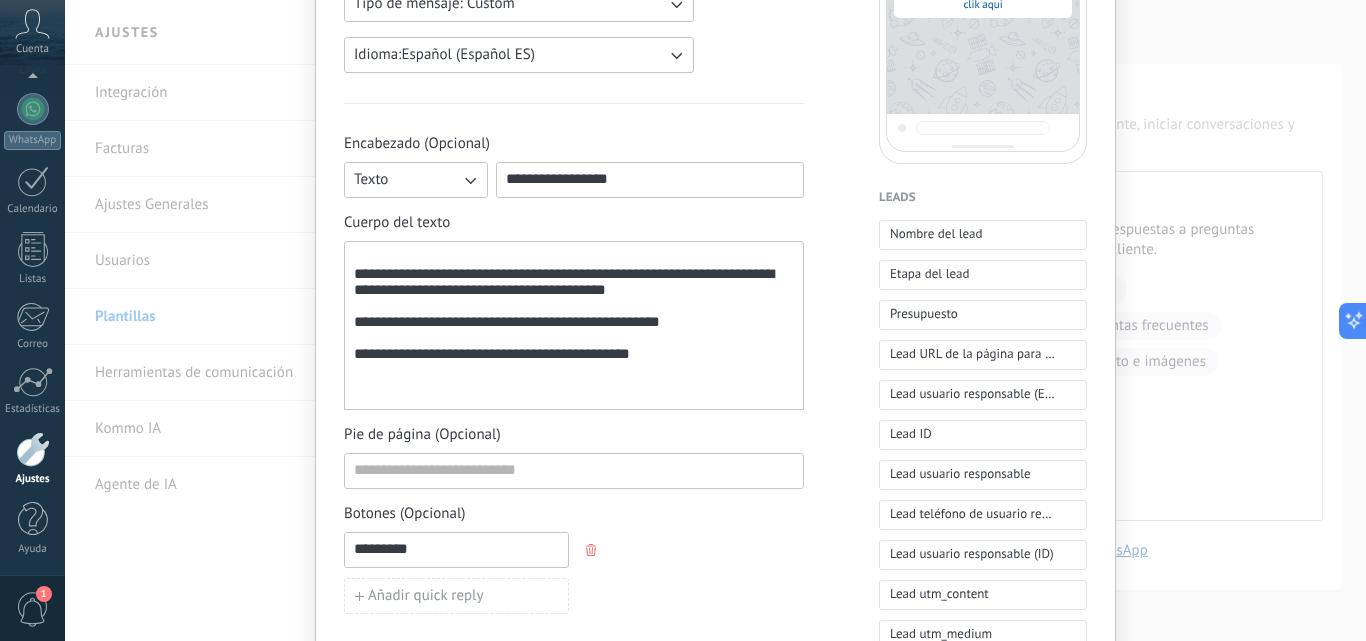 click on "**********" at bounding box center [650, 179] 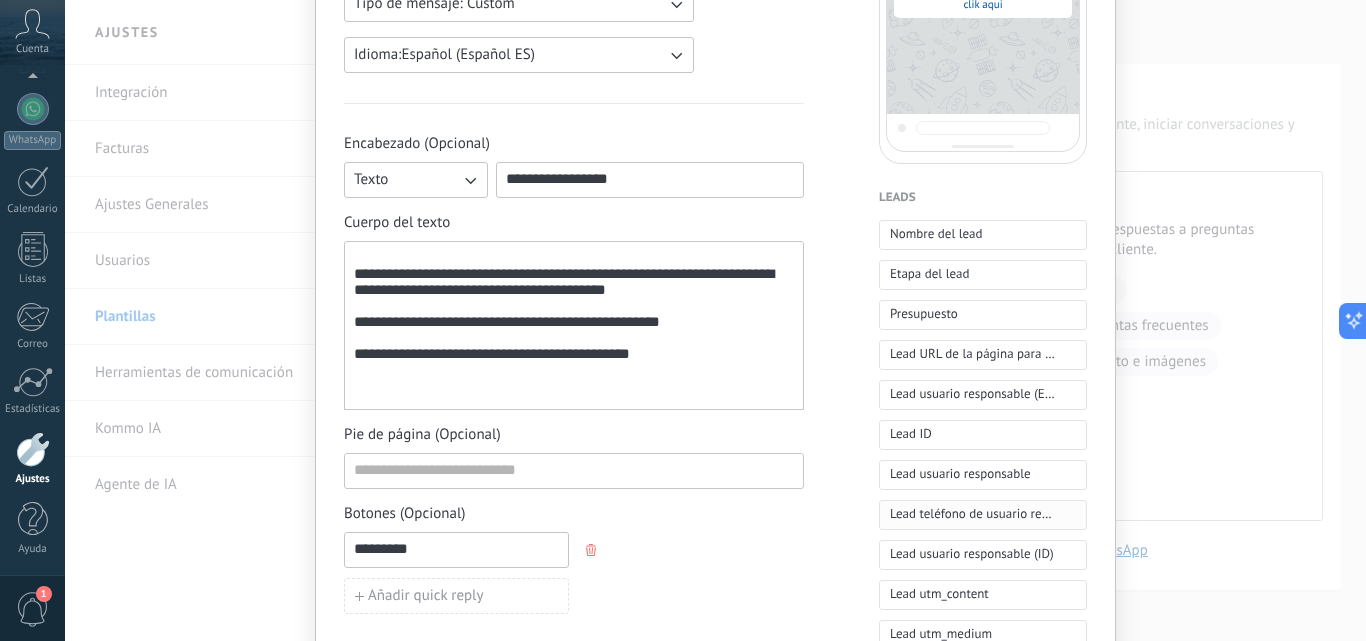 click on "Lead teléfono de usuario responsable" at bounding box center (972, 514) 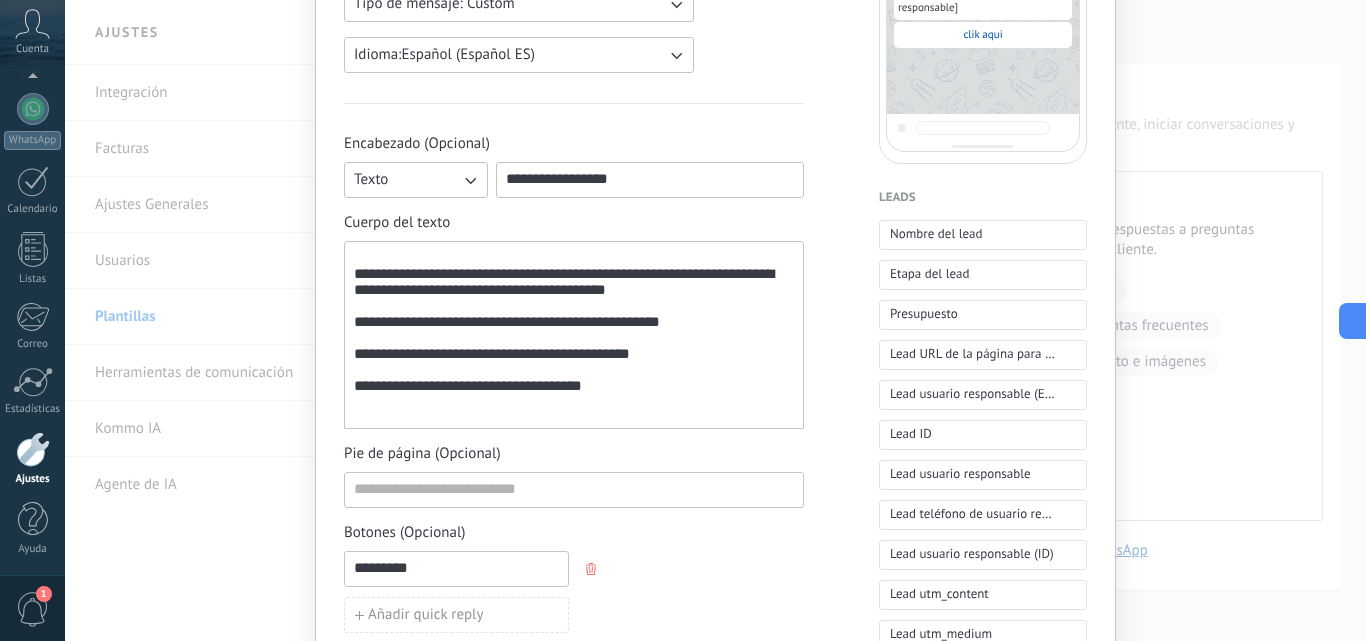 click on "**********" at bounding box center (468, 385) 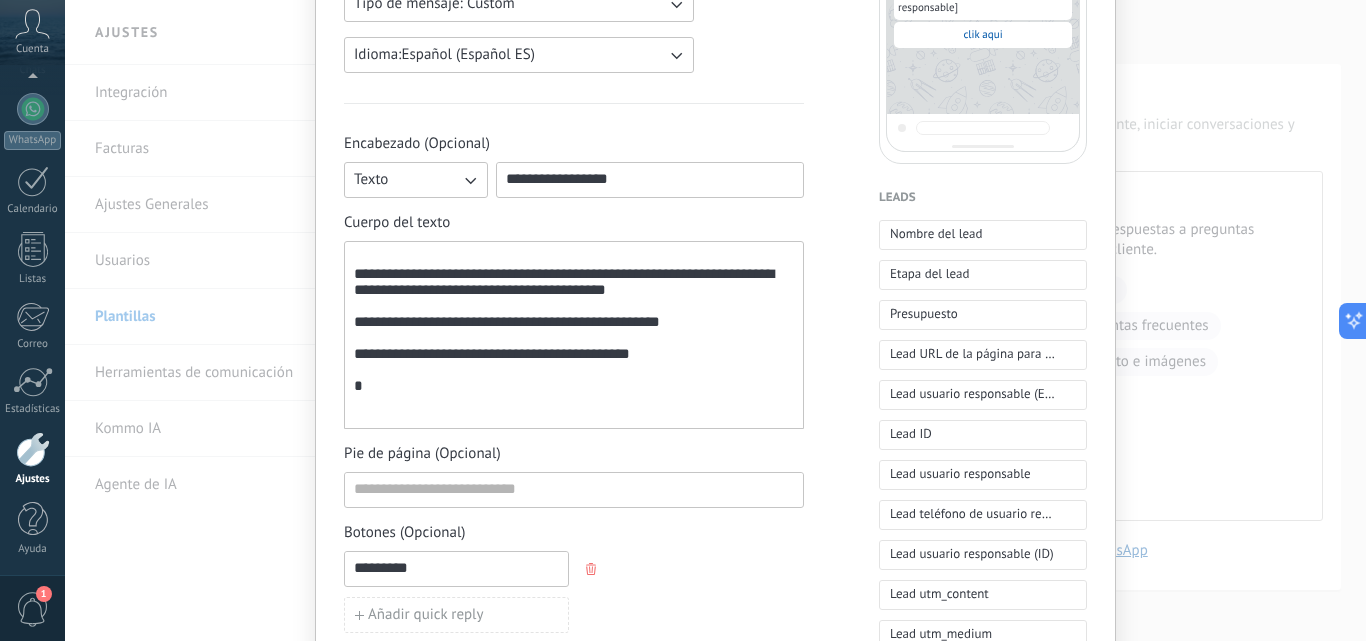 click on "**********" at bounding box center [574, 463] 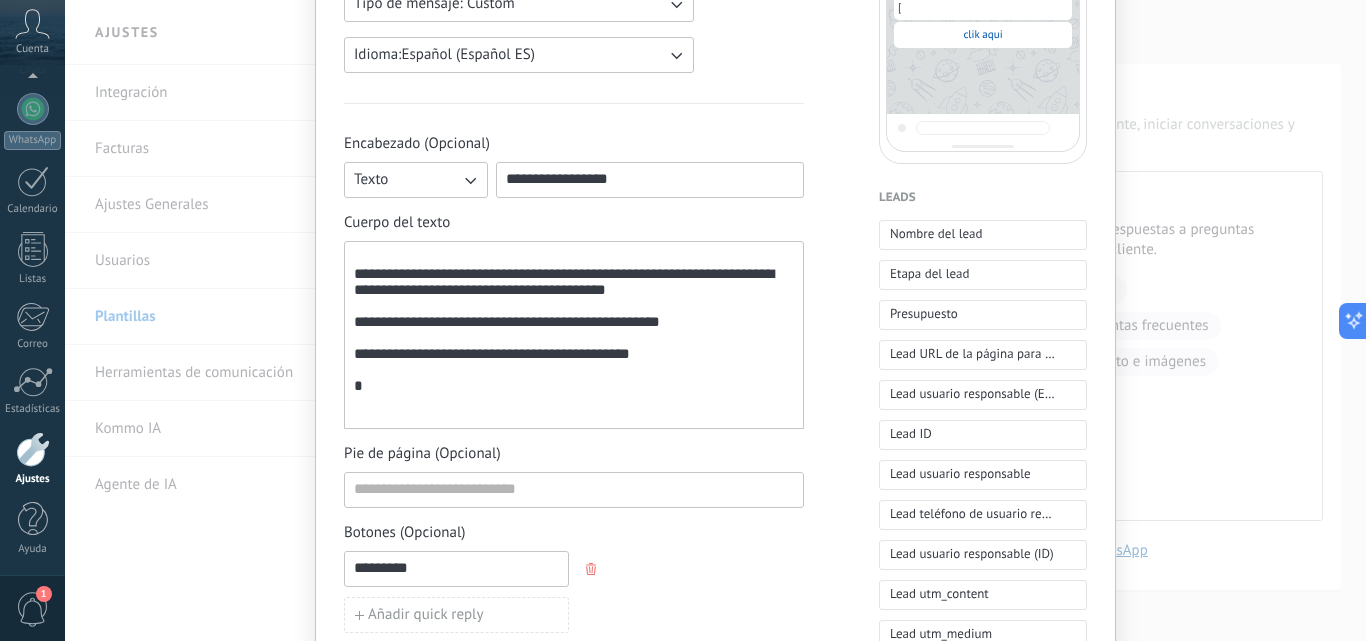 click on "**********" at bounding box center (574, 335) 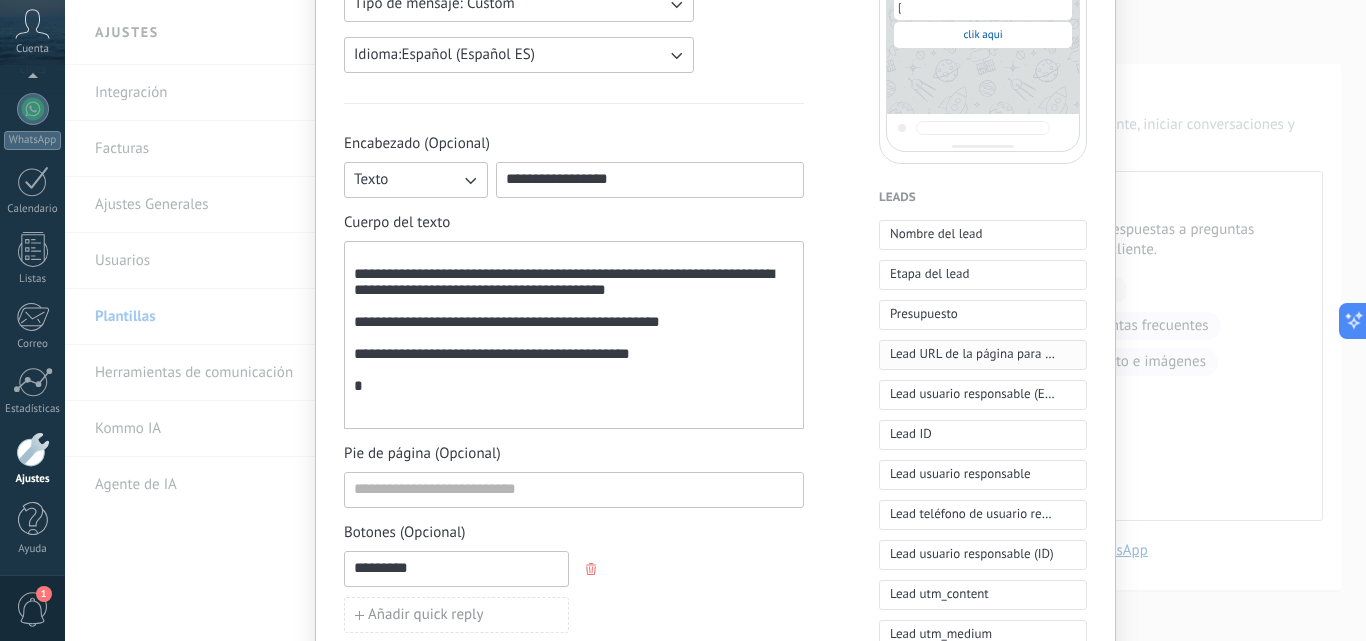 click on "Lead URL de la página para compartir con los clientes" at bounding box center [972, 354] 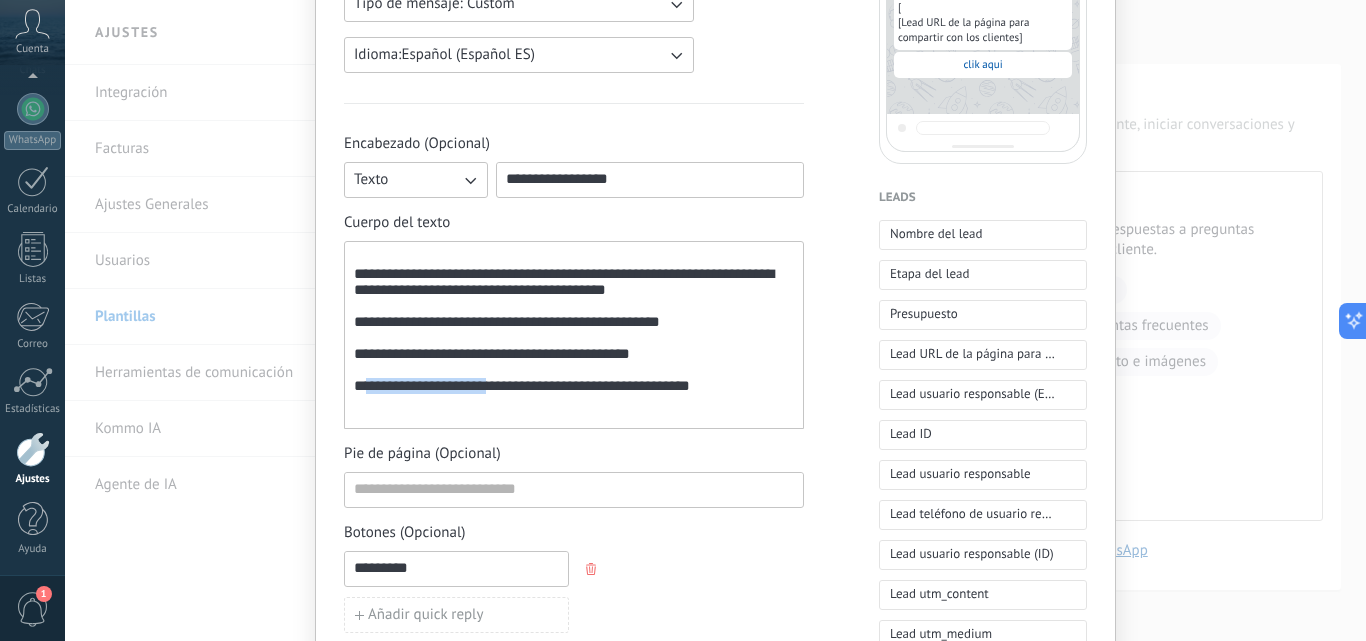 drag, startPoint x: 708, startPoint y: 401, endPoint x: 331, endPoint y: 401, distance: 377 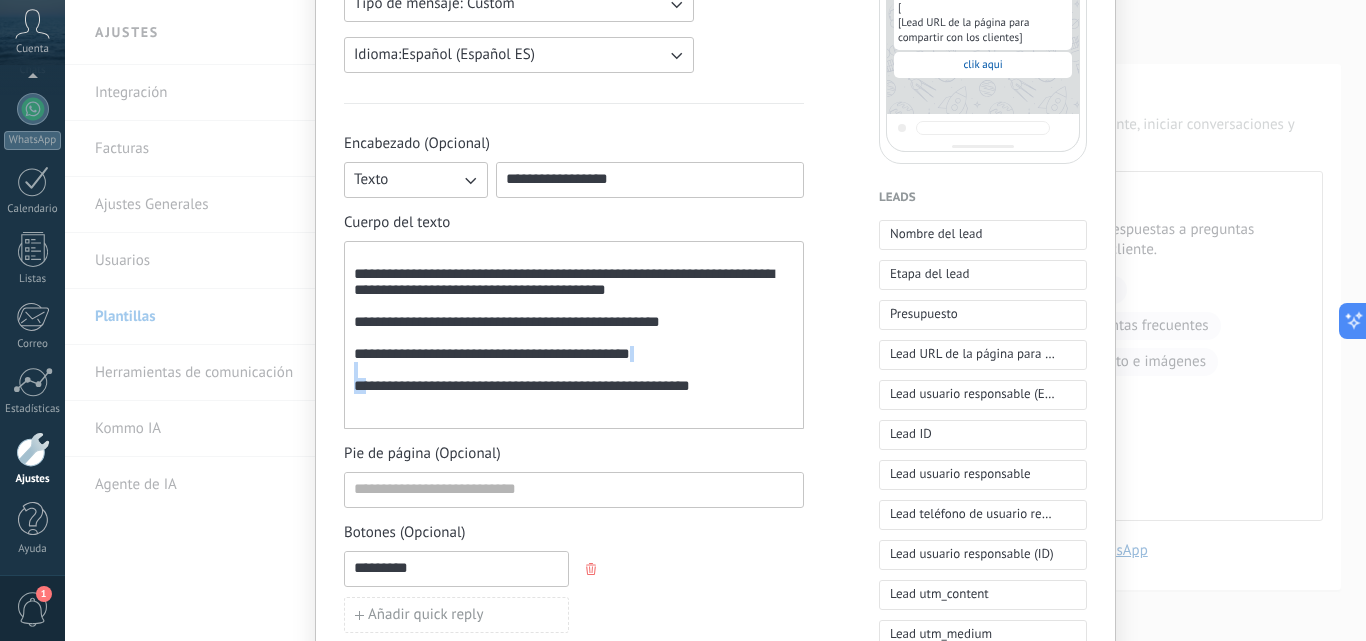 drag, startPoint x: 762, startPoint y: 412, endPoint x: 402, endPoint y: 392, distance: 360.5551 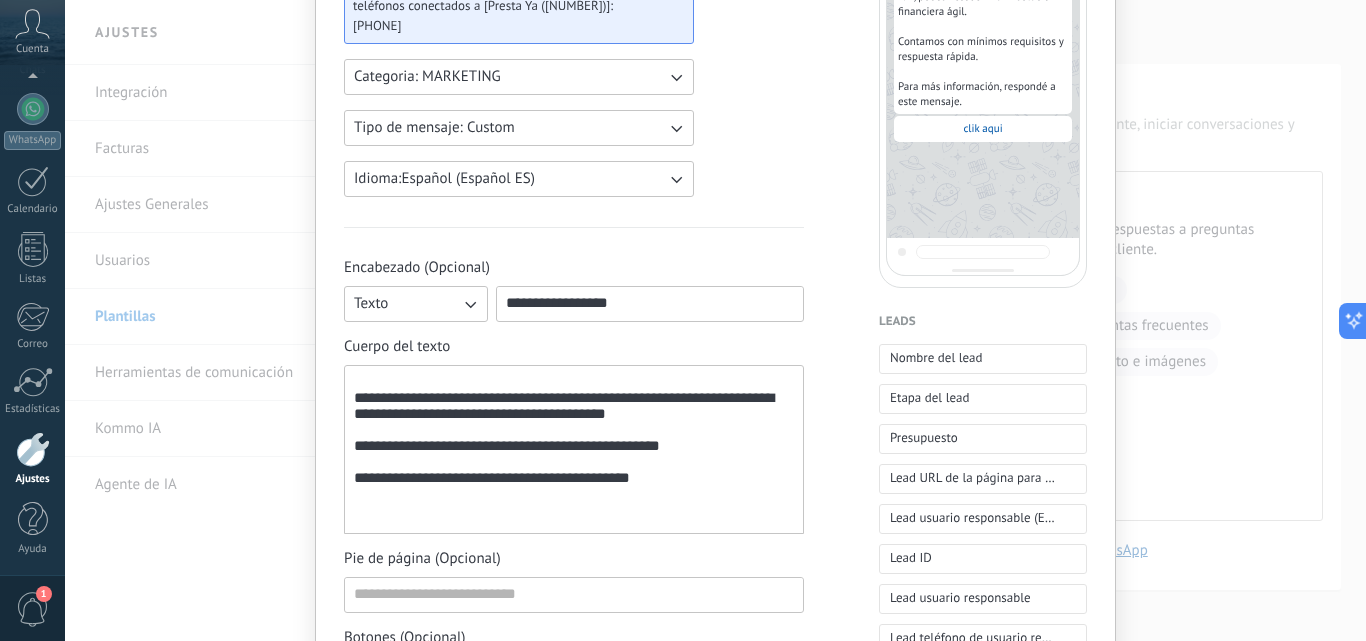 scroll, scrollTop: 400, scrollLeft: 0, axis: vertical 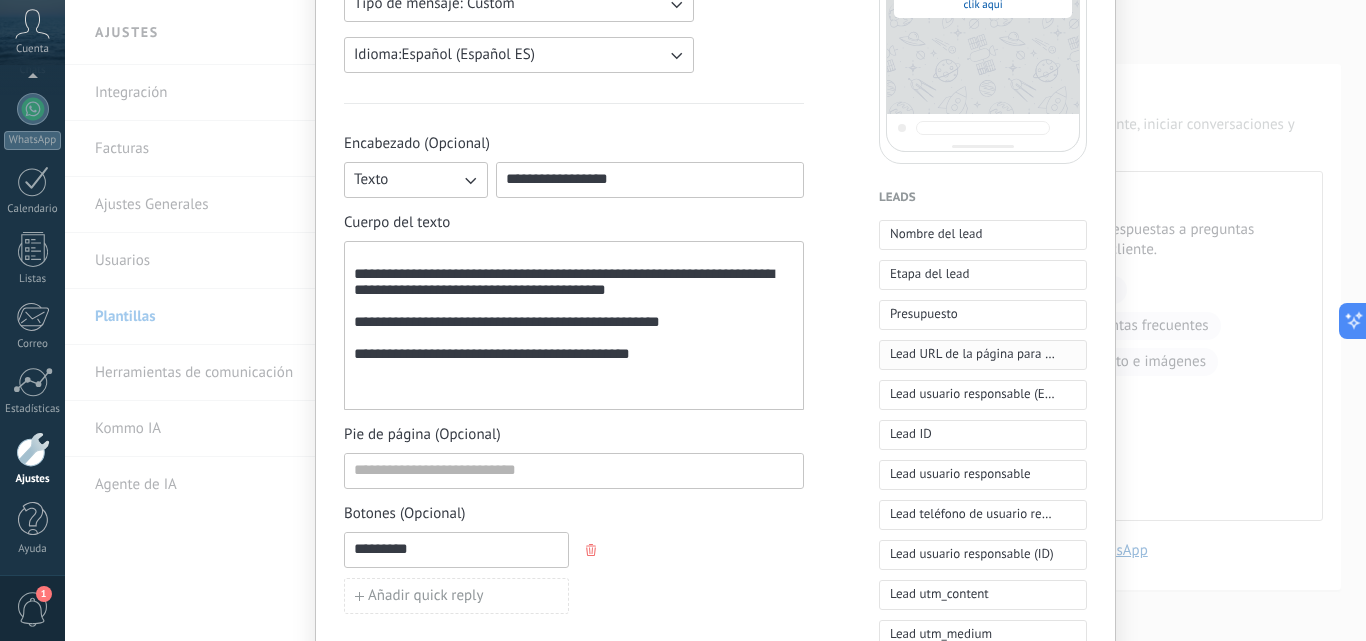 click on "Lead URL de la página para compartir con los clientes" at bounding box center (972, 354) 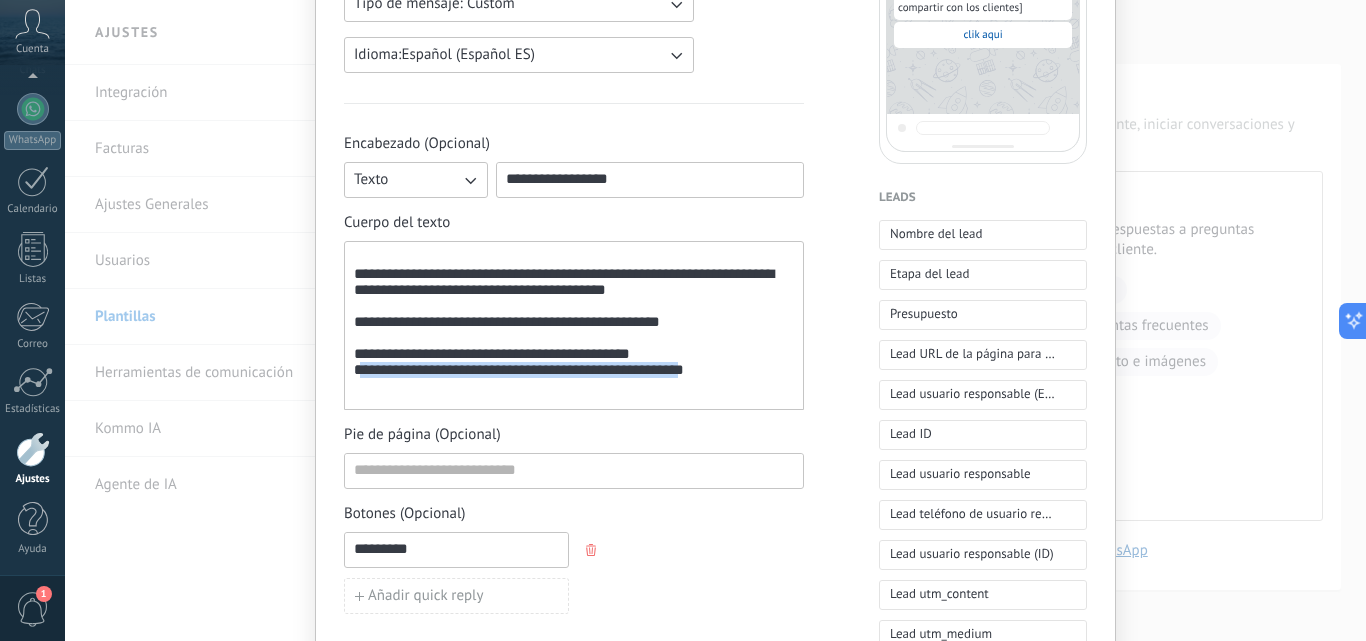 drag, startPoint x: 700, startPoint y: 394, endPoint x: 358, endPoint y: 390, distance: 342.02338 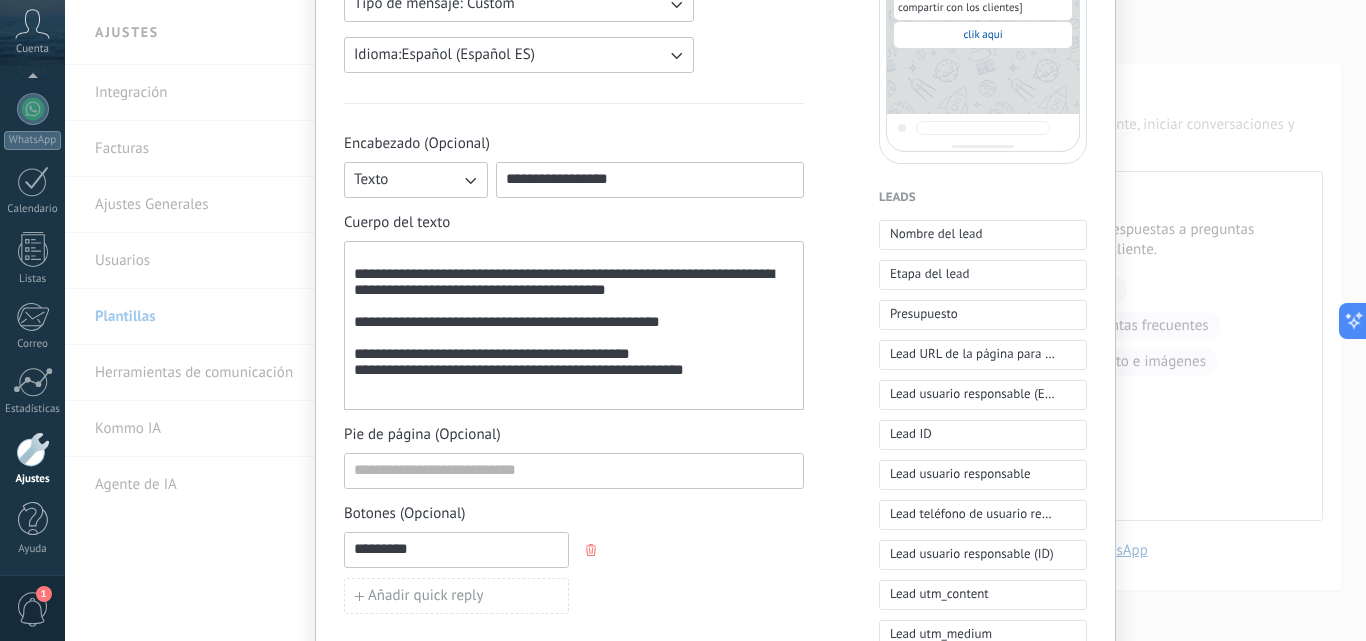 click on "**********" at bounding box center (574, 326) 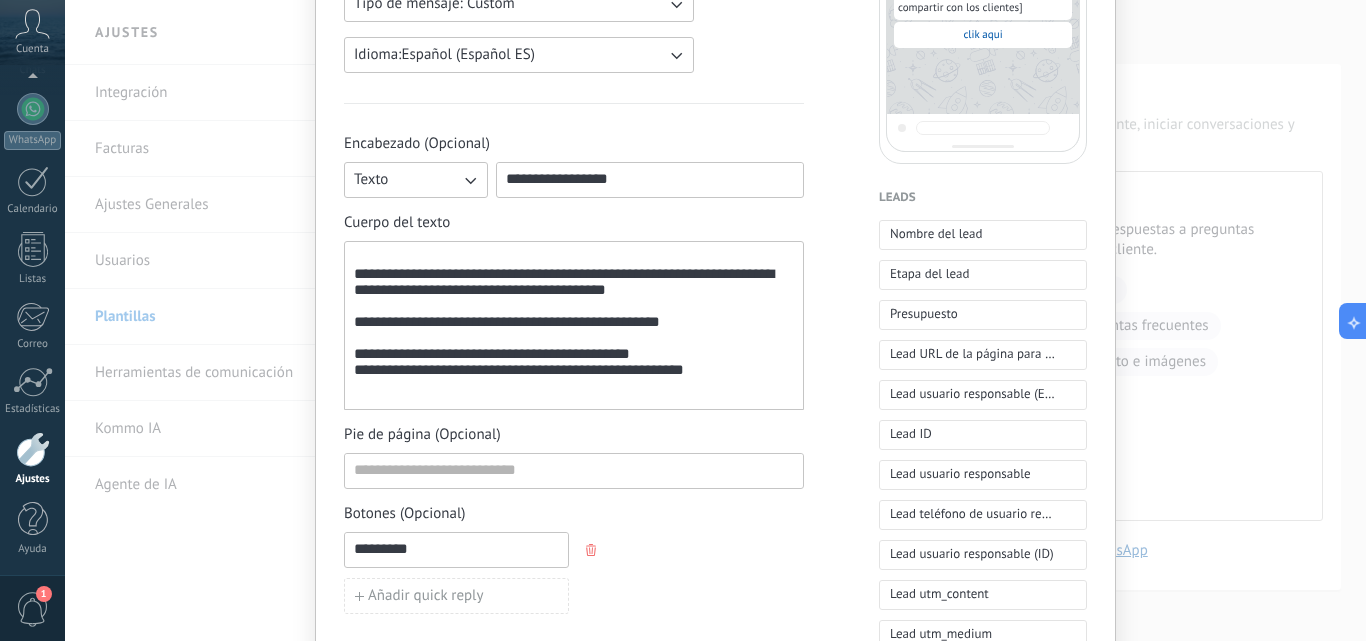 click on "**********" at bounding box center (519, 369) 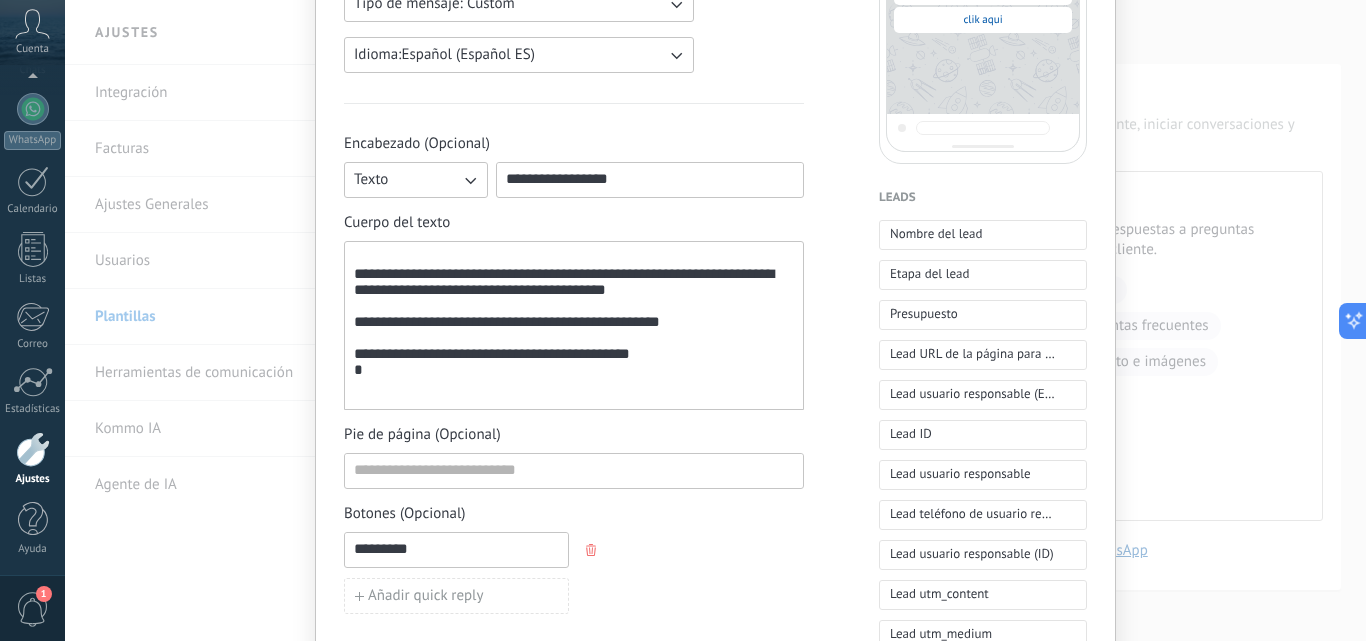 click on "Botones (Opcional) ********* Añadir quick reply" at bounding box center (574, 559) 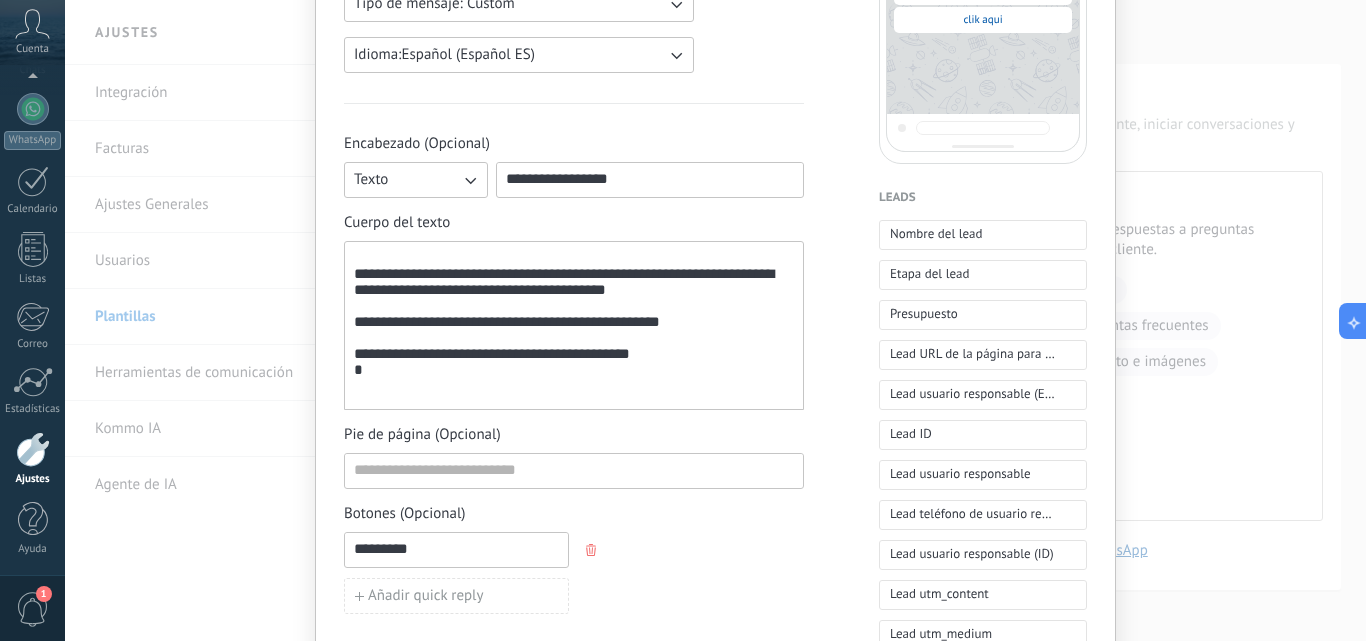 click on "*********" at bounding box center [456, 549] 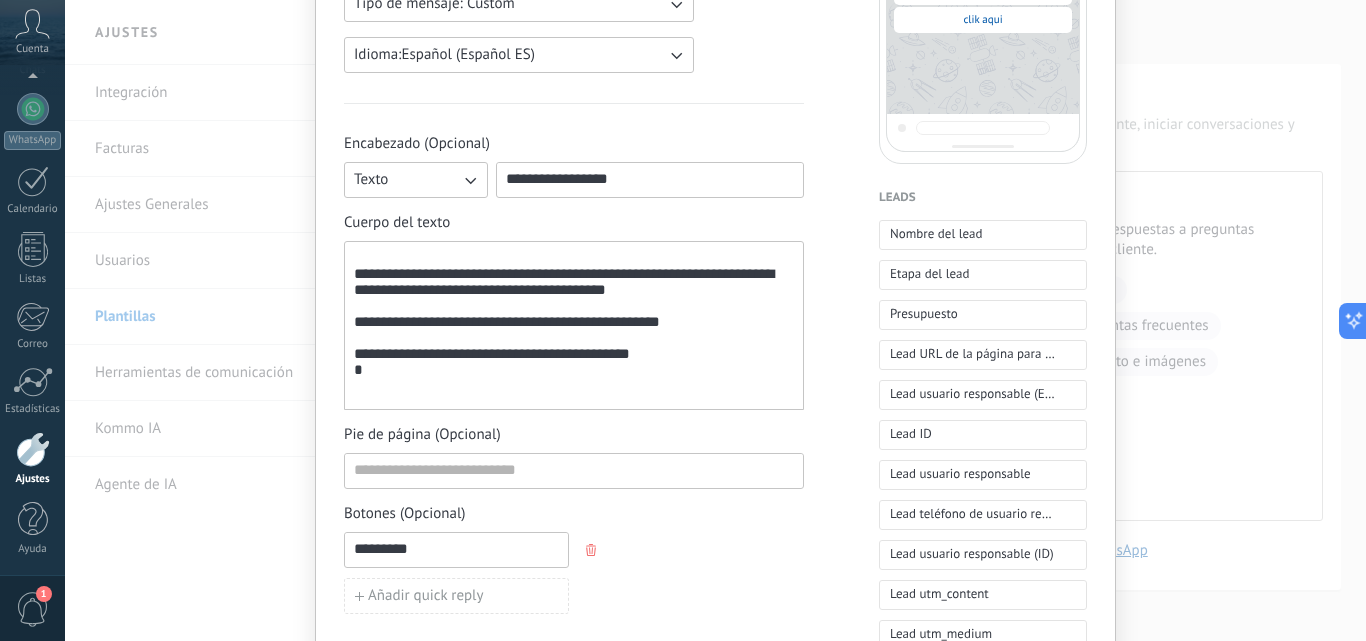 click on "**********" at bounding box center (574, 326) 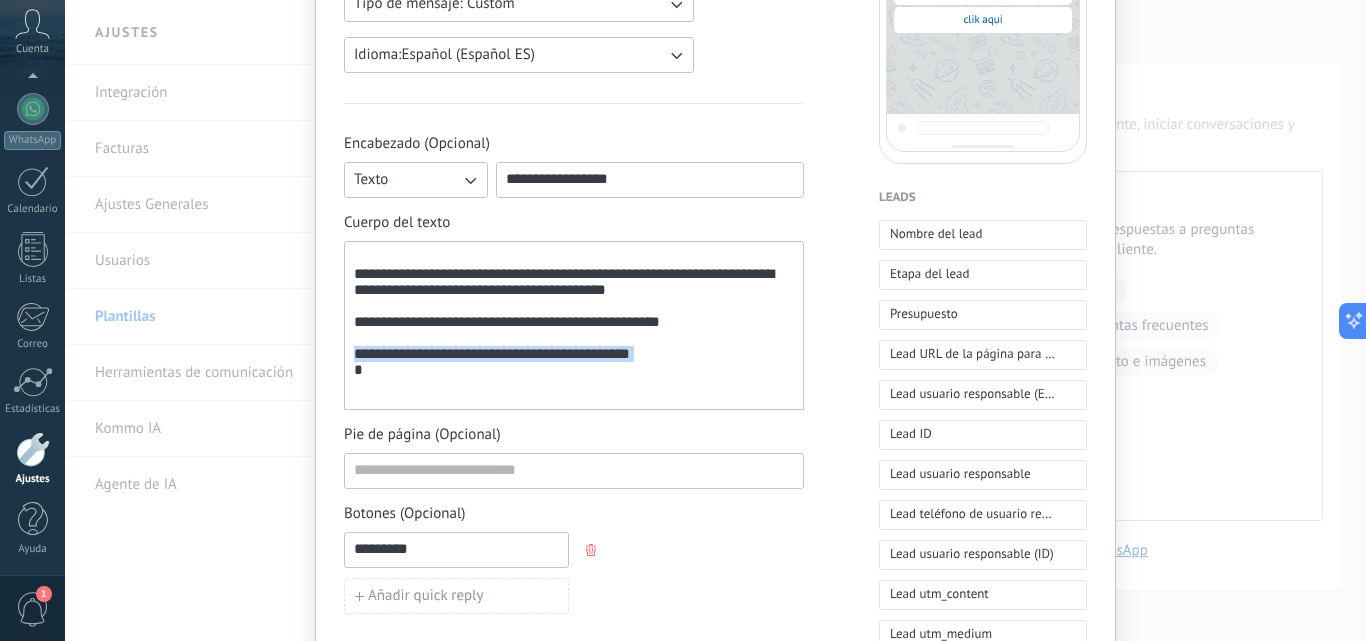 drag, startPoint x: 361, startPoint y: 389, endPoint x: 314, endPoint y: 397, distance: 47.67599 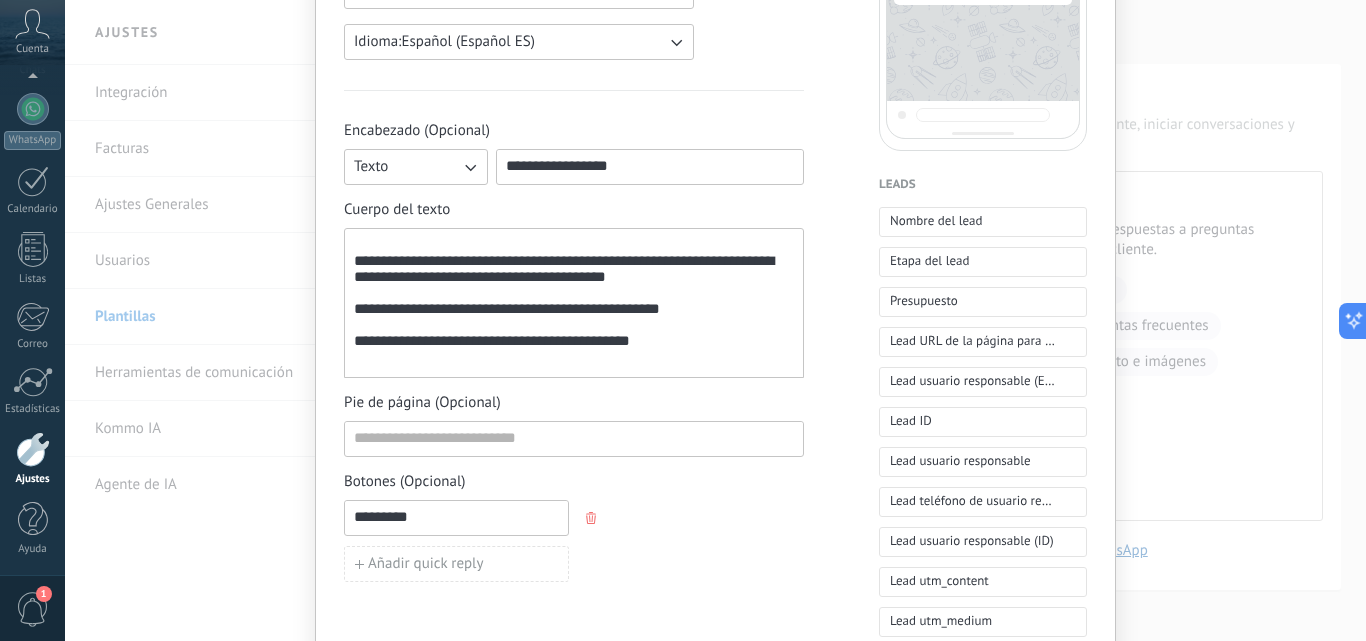 scroll, scrollTop: 400, scrollLeft: 0, axis: vertical 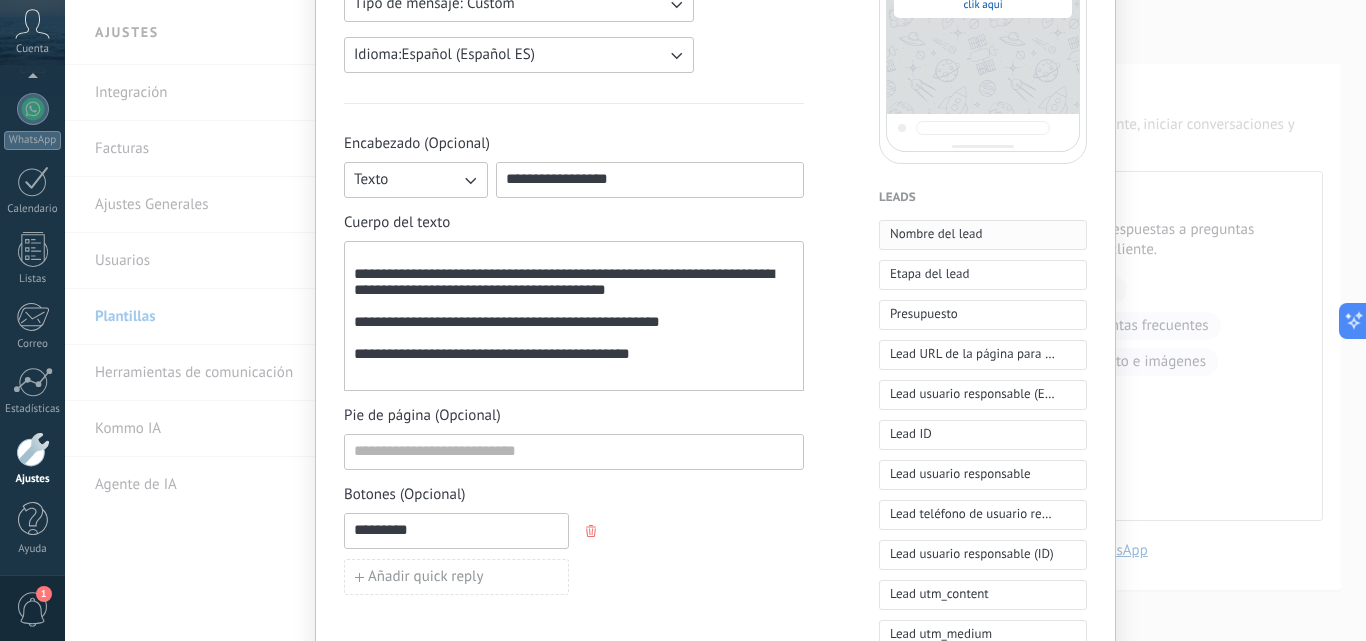click on "Nombre del lead" at bounding box center [936, 234] 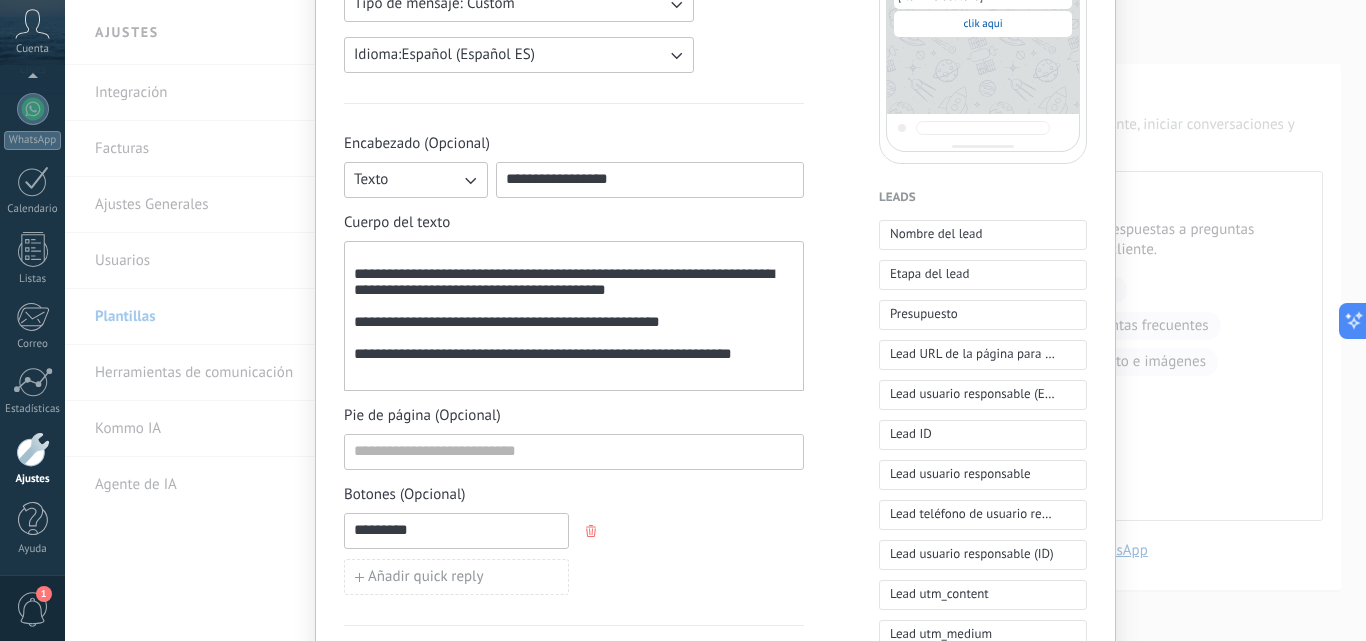 drag, startPoint x: 658, startPoint y: 372, endPoint x: 780, endPoint y: 383, distance: 122.494896 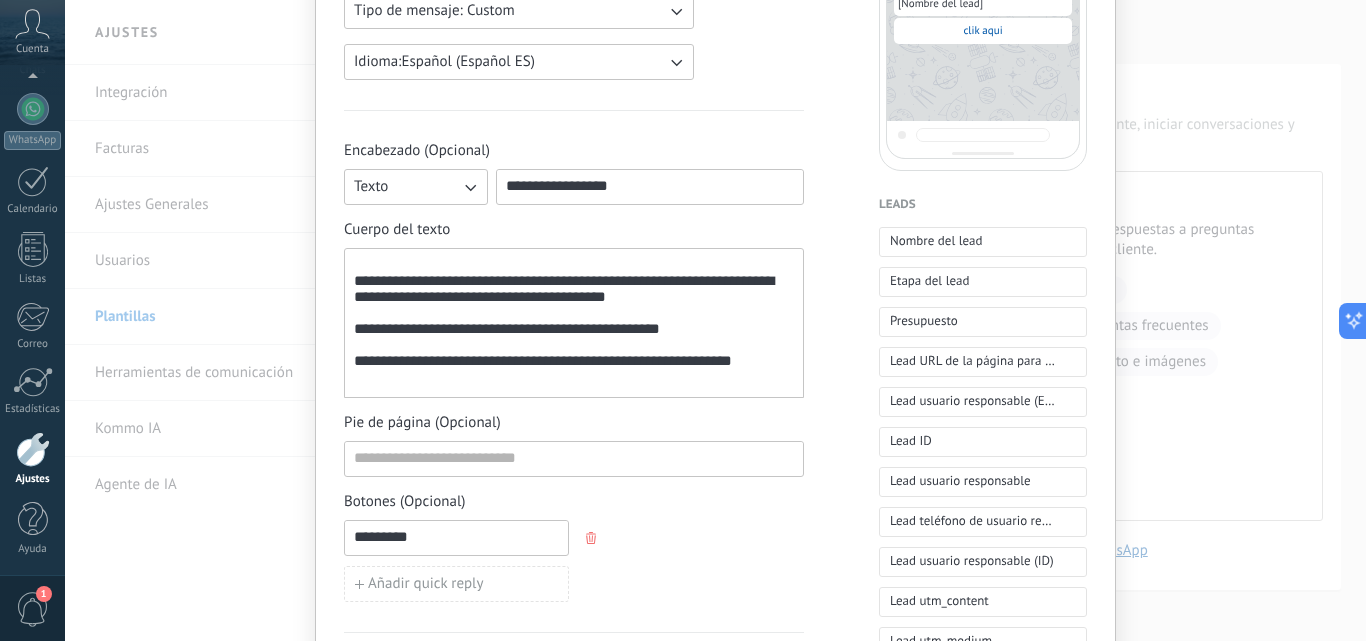 scroll, scrollTop: 600, scrollLeft: 0, axis: vertical 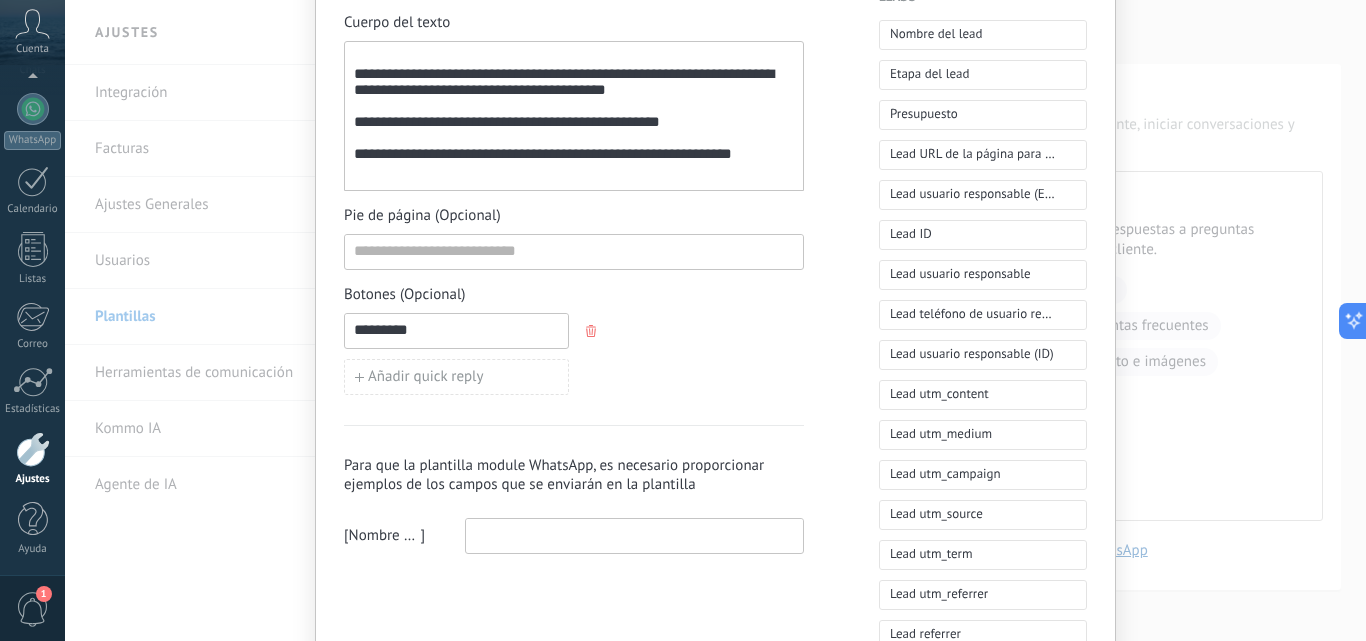 drag, startPoint x: 658, startPoint y: 173, endPoint x: 671, endPoint y: 172, distance: 13.038404 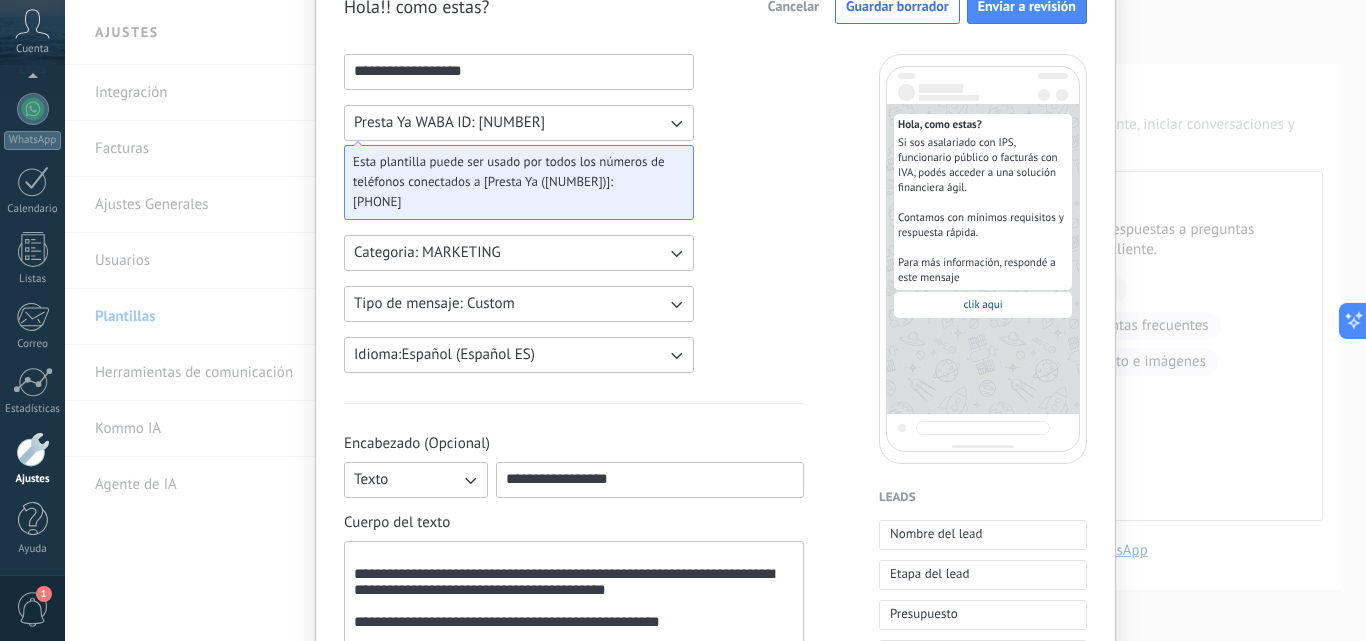 scroll, scrollTop: 0, scrollLeft: 0, axis: both 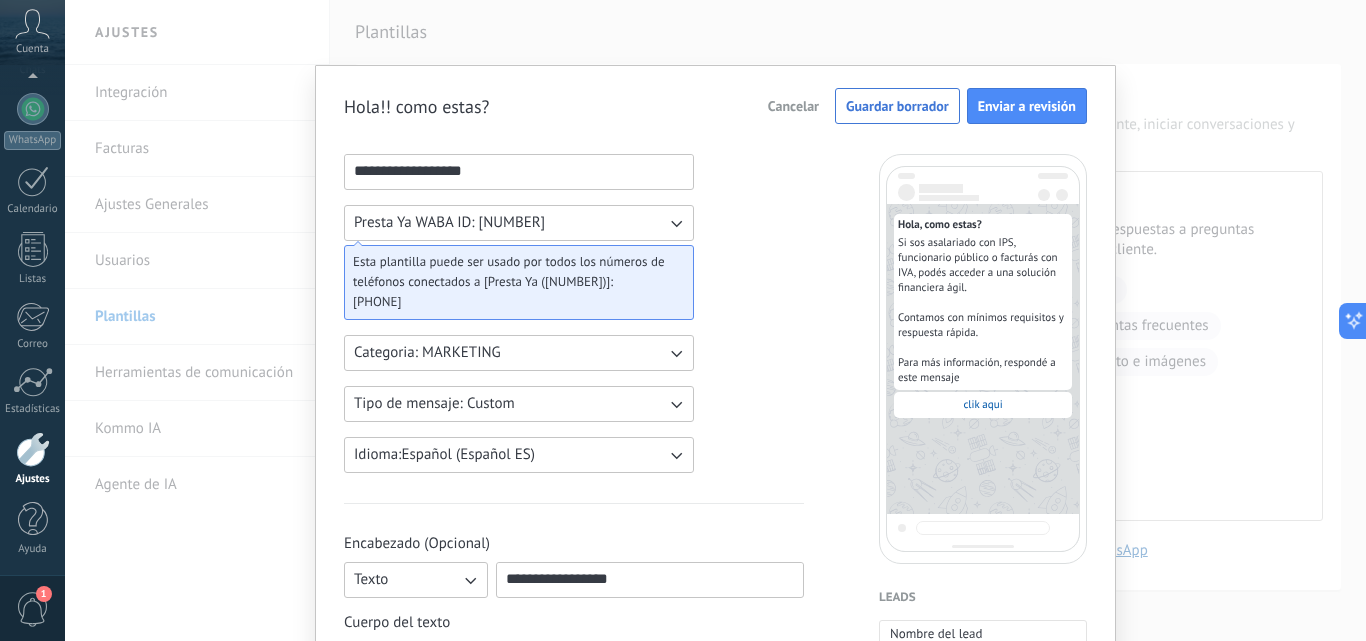 click on "Tipo de mensaje: Custom" at bounding box center (434, 404) 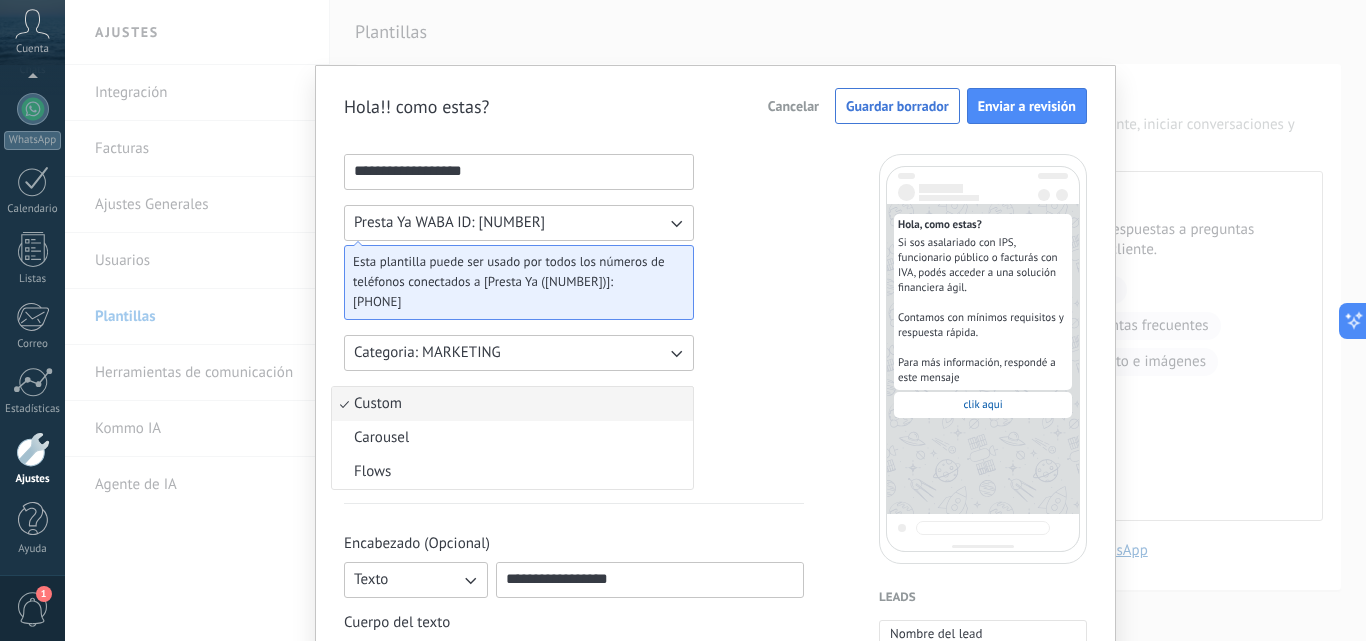 click on "Custom" at bounding box center [512, 404] 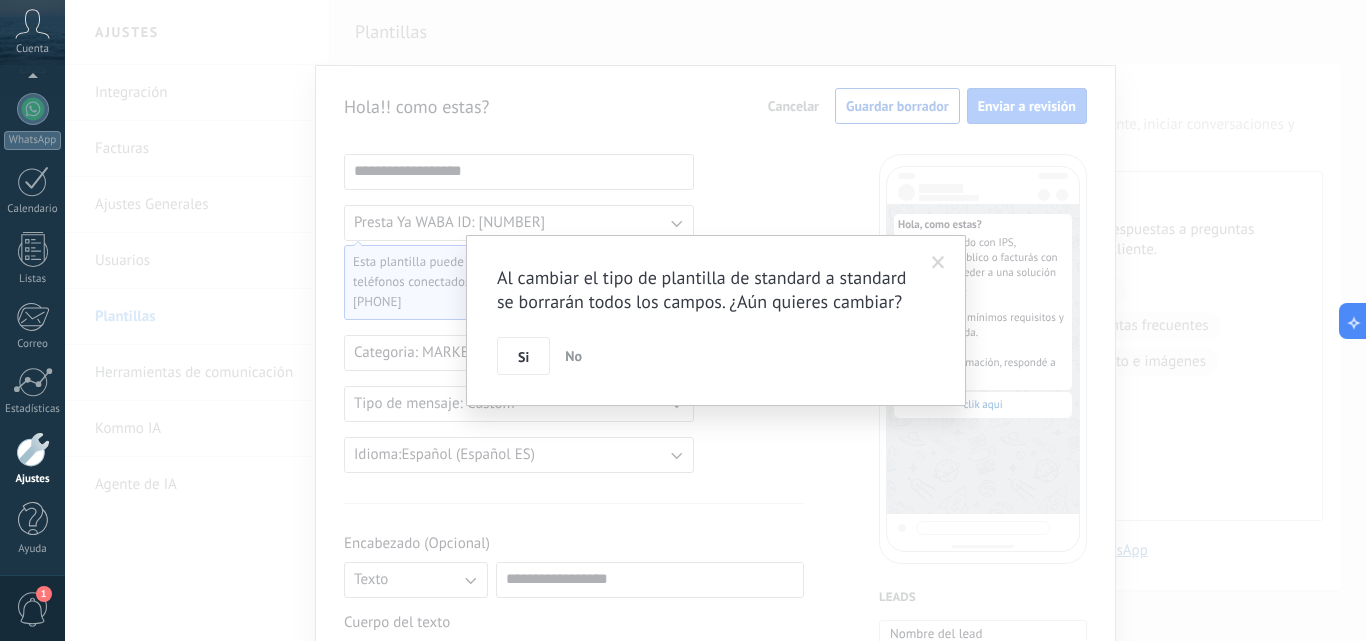 click on "No" at bounding box center (573, 356) 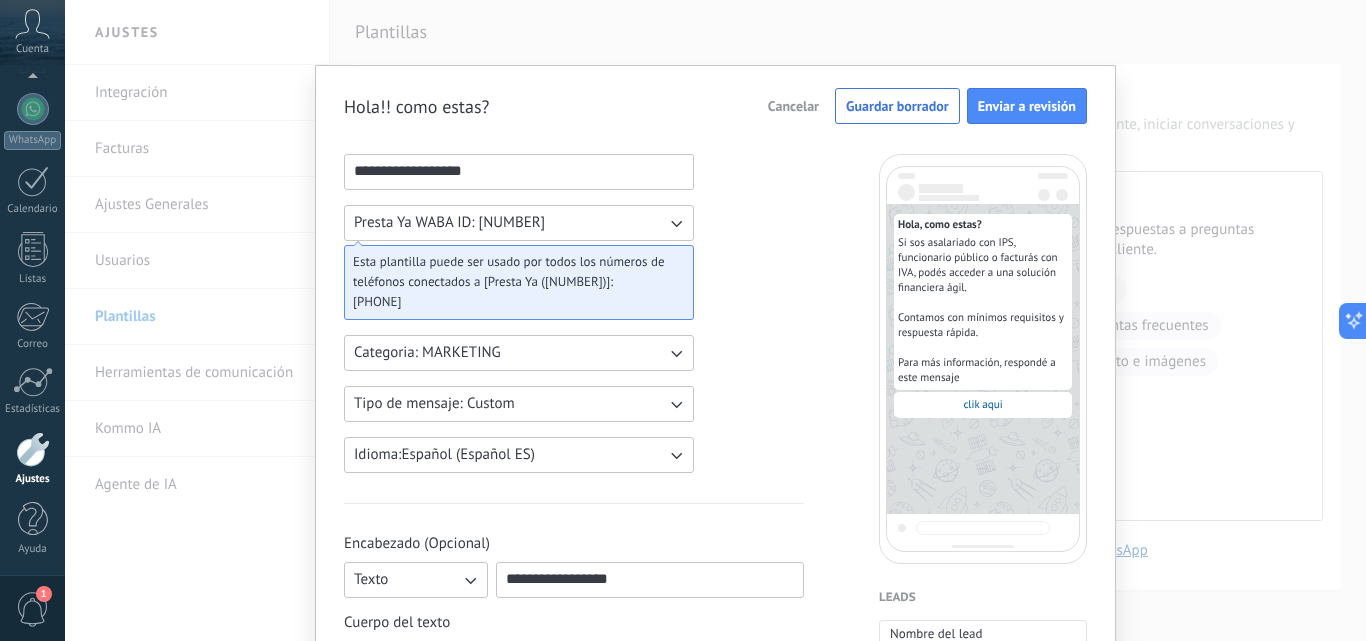 click on "Categoria: MARKETING" at bounding box center (519, 353) 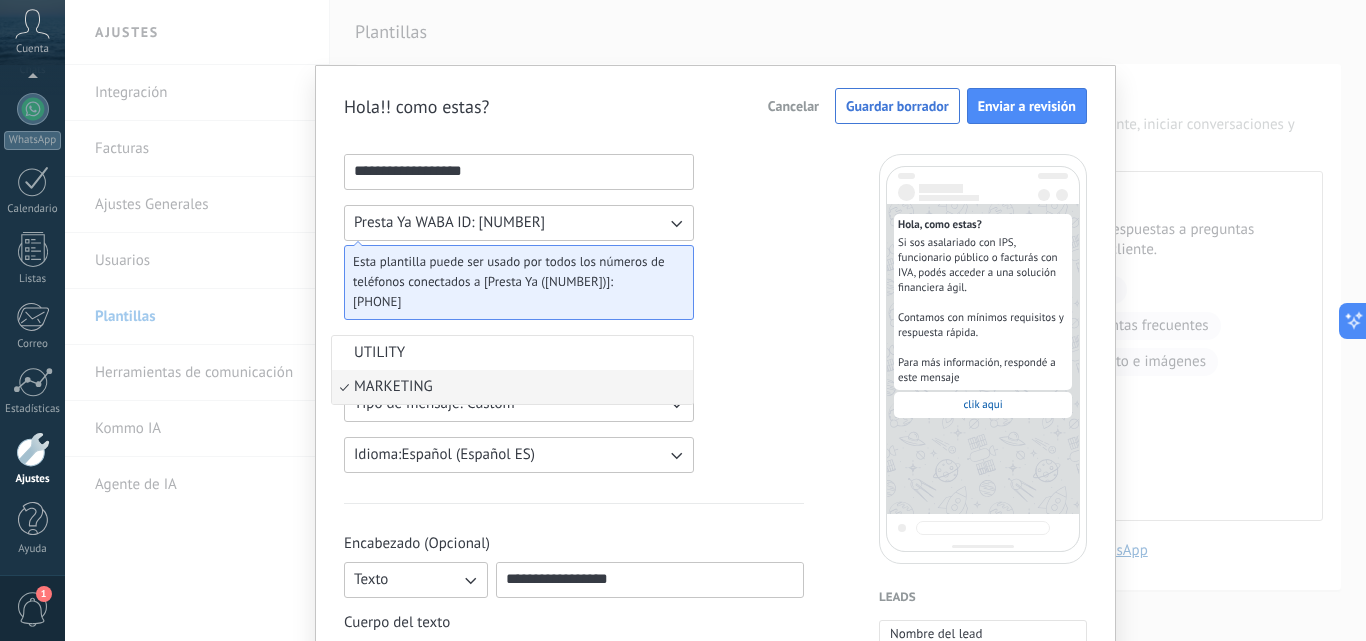 click on "UTILITY" at bounding box center [512, 353] 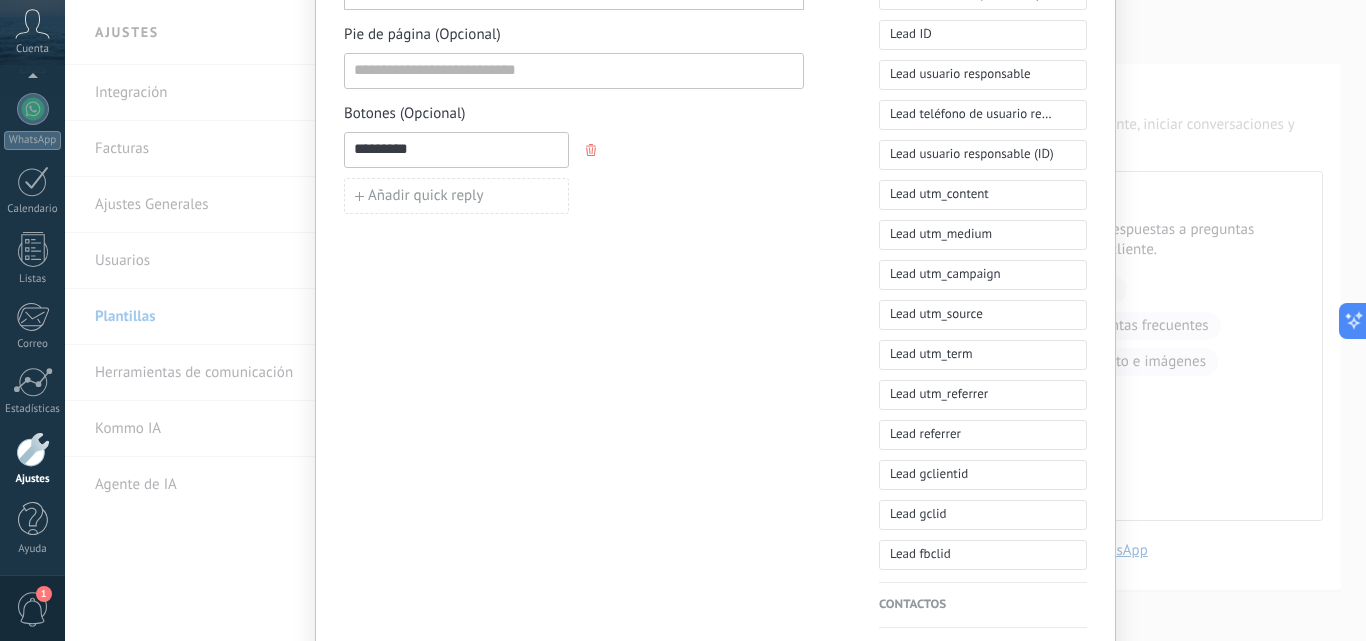 scroll, scrollTop: 970, scrollLeft: 0, axis: vertical 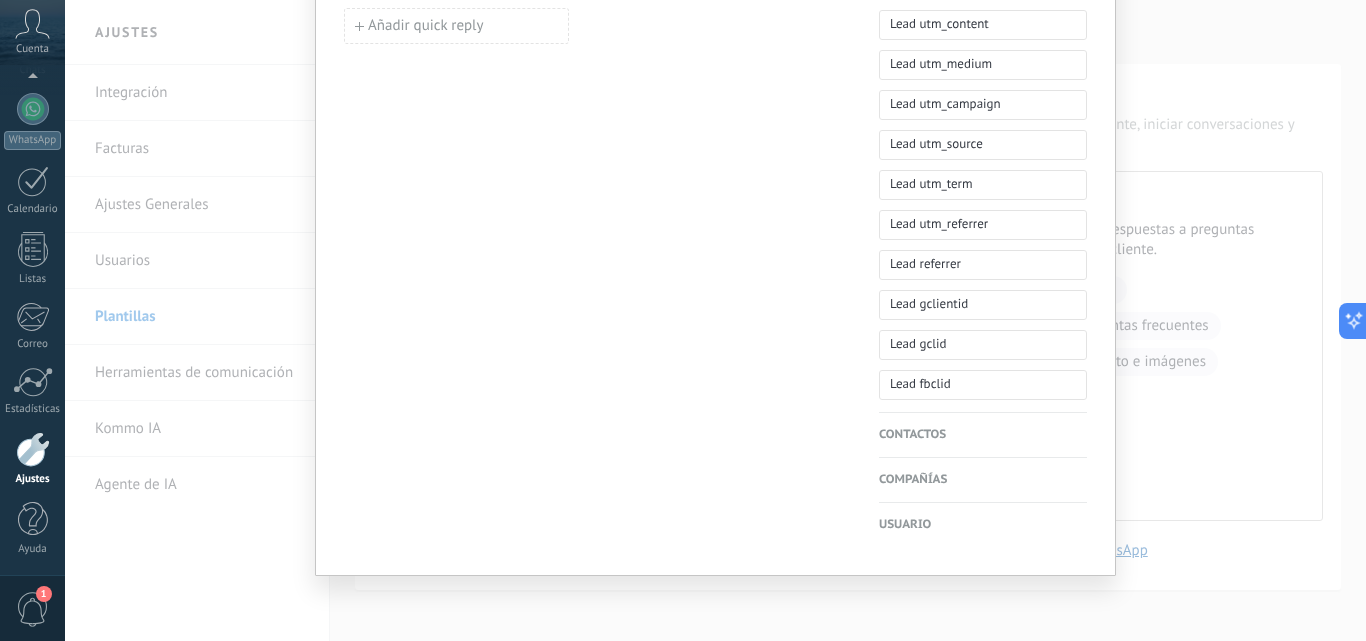 click on "Contactos" at bounding box center (983, 435) 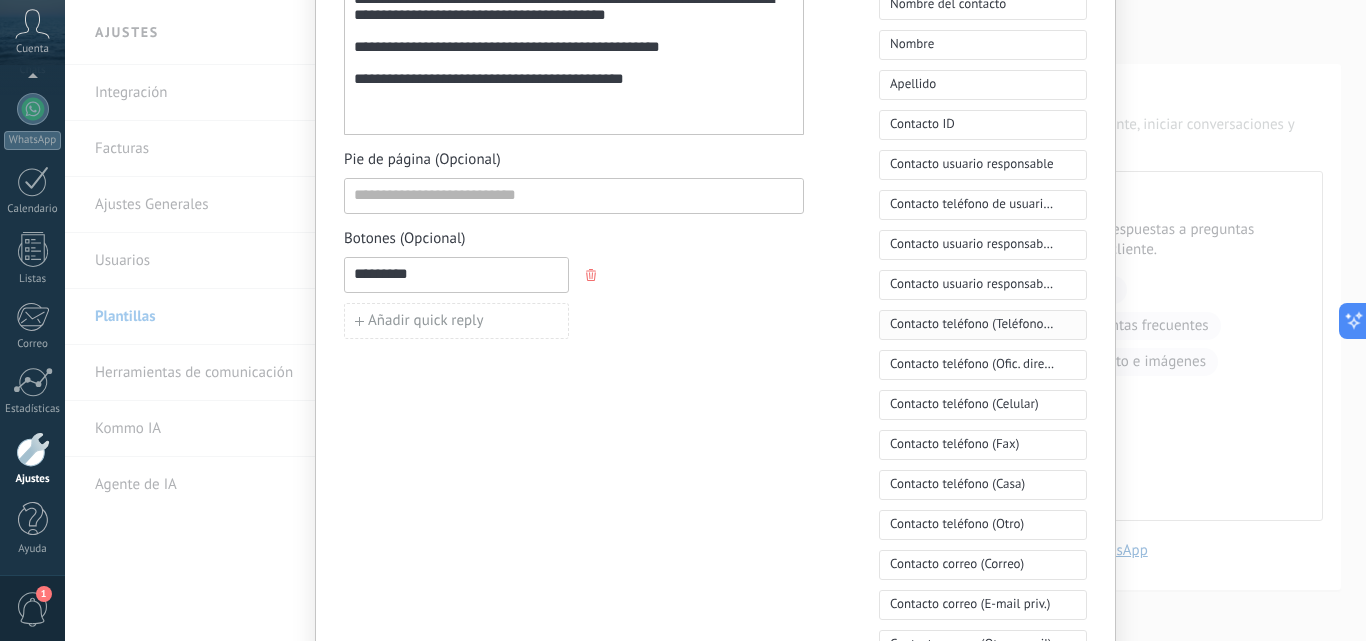 scroll, scrollTop: 670, scrollLeft: 0, axis: vertical 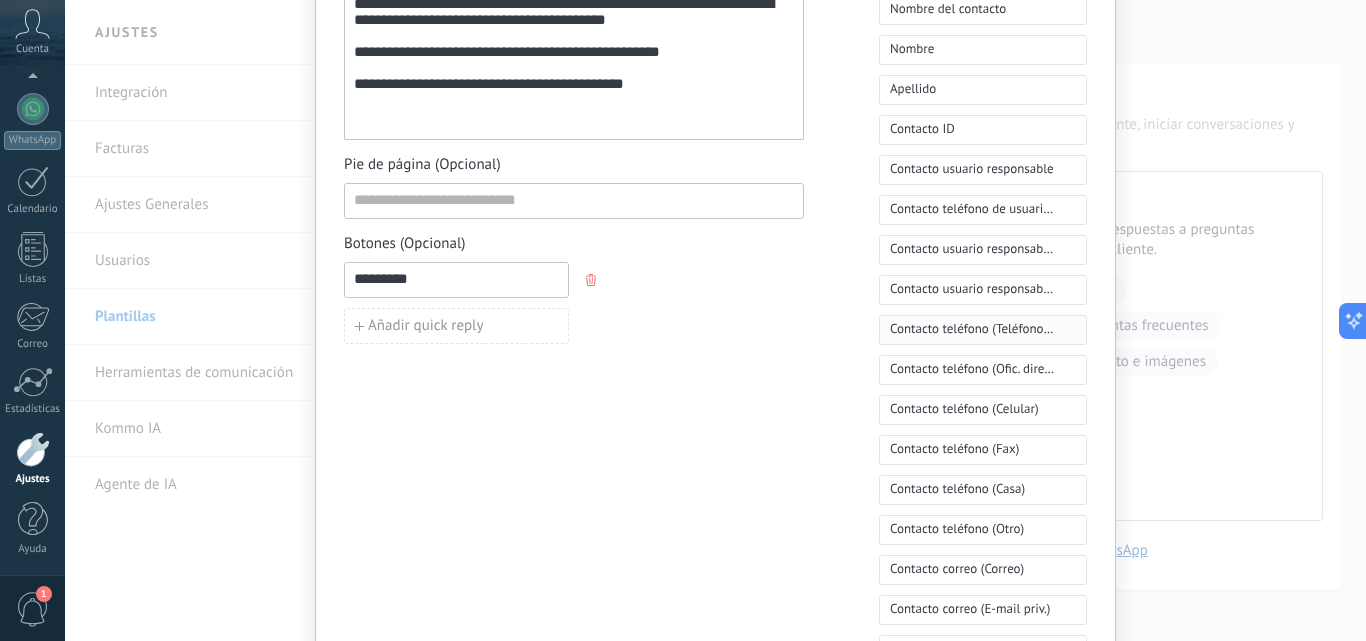 click on "Contacto teléfono (Teléfono Oficina)" at bounding box center [972, 329] 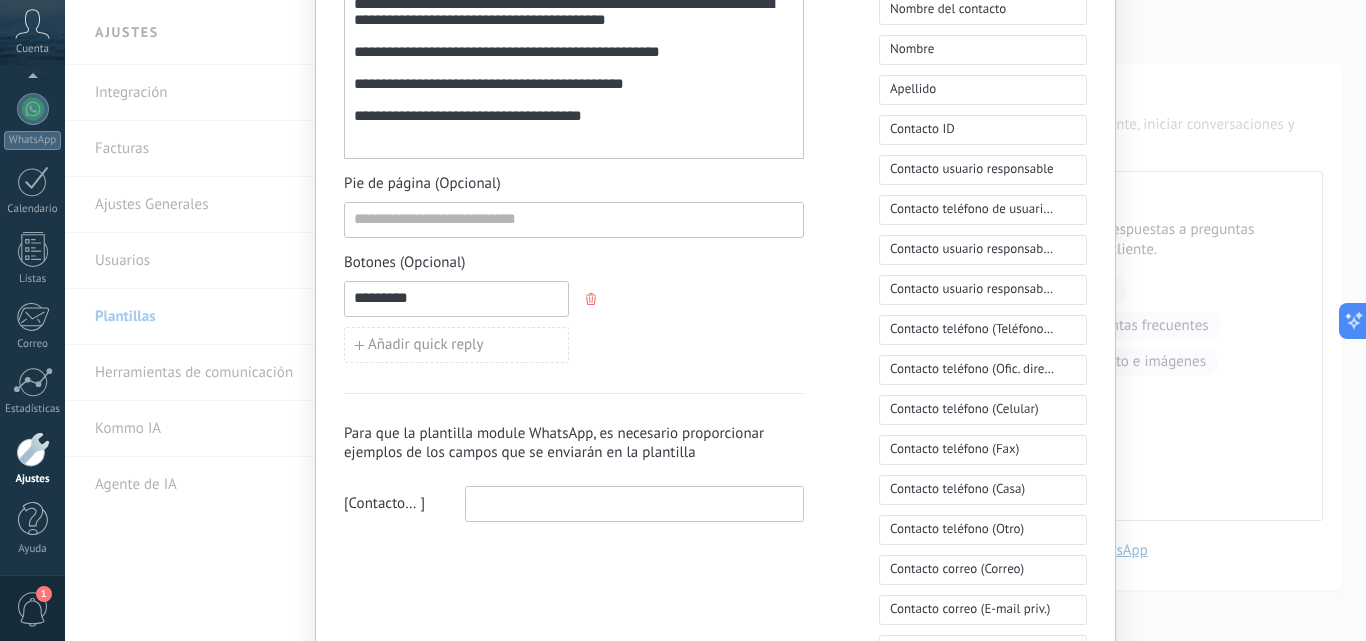 click on "**********" at bounding box center (468, 115) 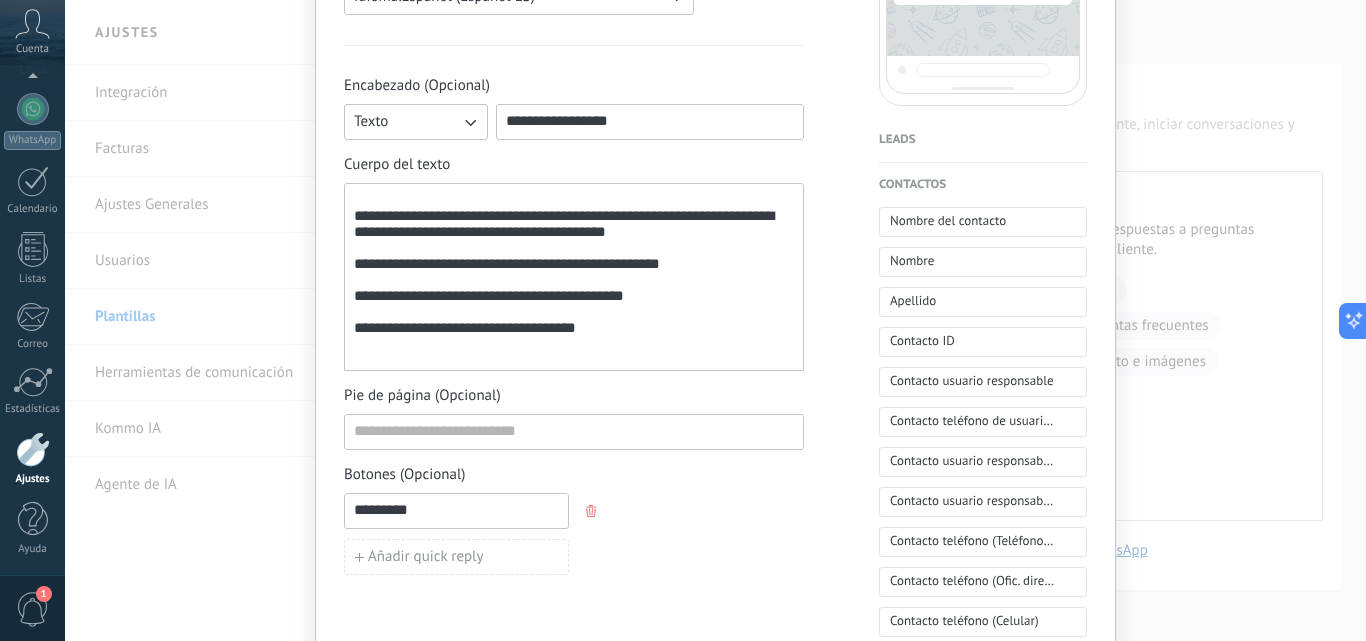scroll, scrollTop: 270, scrollLeft: 0, axis: vertical 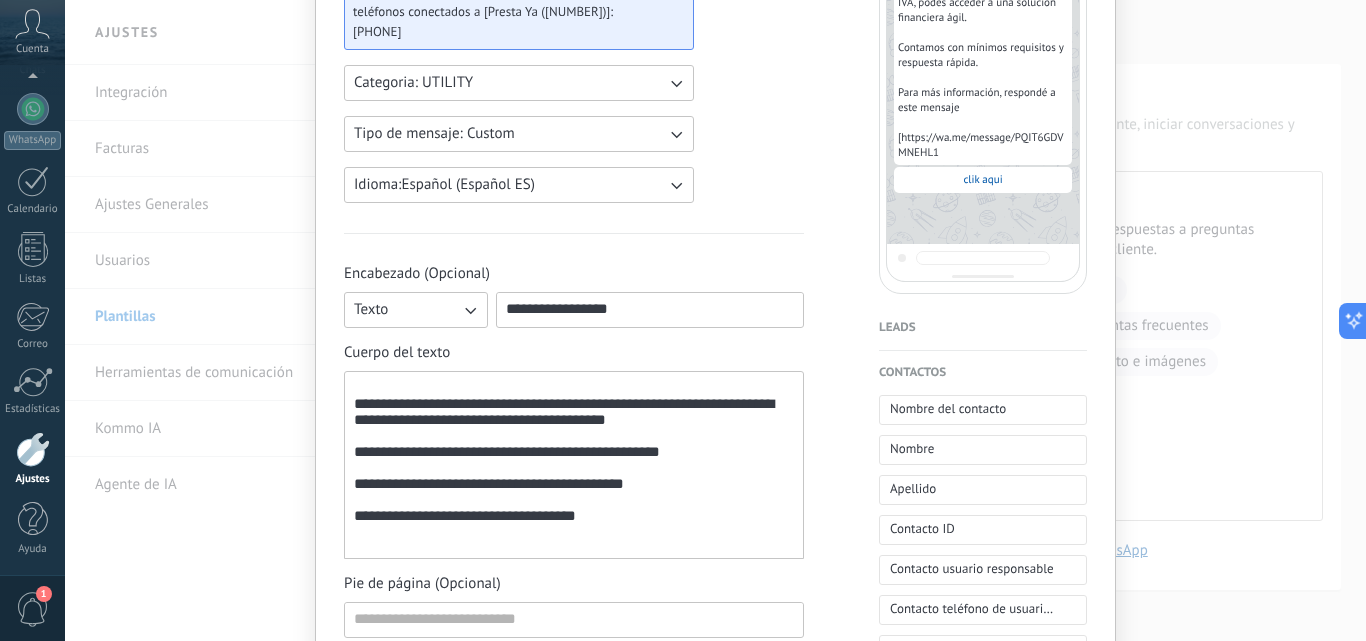 click on "**********" at bounding box center (574, 465) 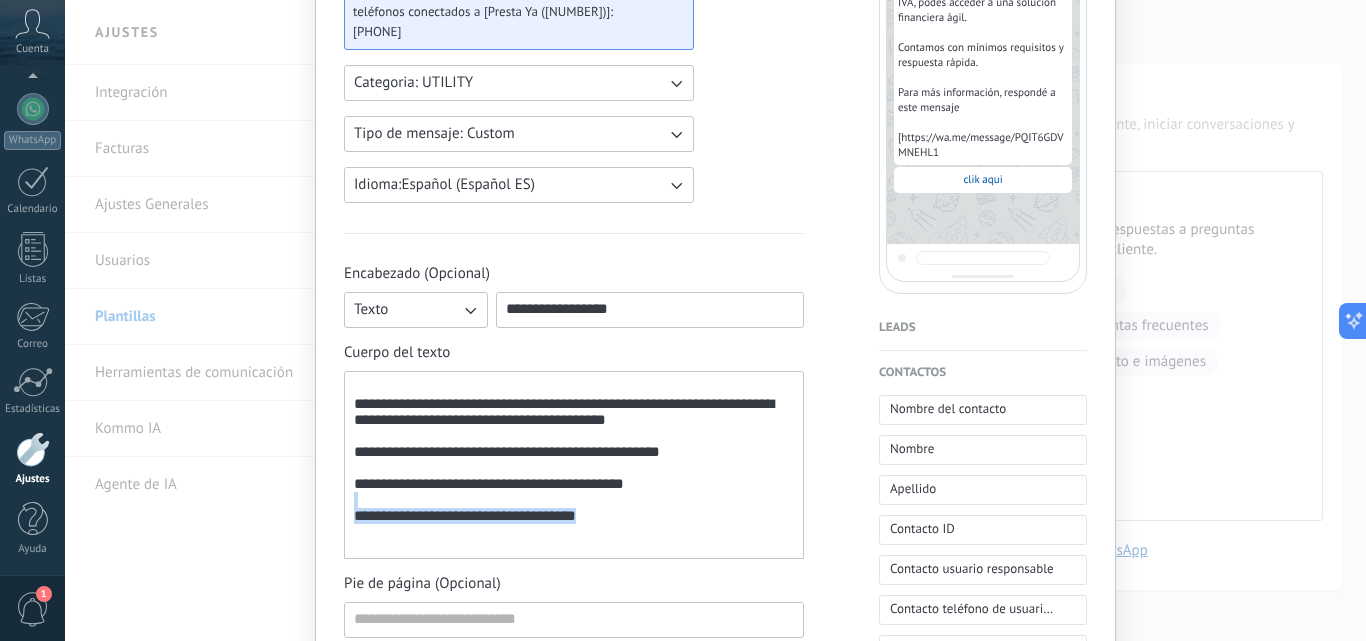 drag, startPoint x: 642, startPoint y: 542, endPoint x: 344, endPoint y: 546, distance: 298.02686 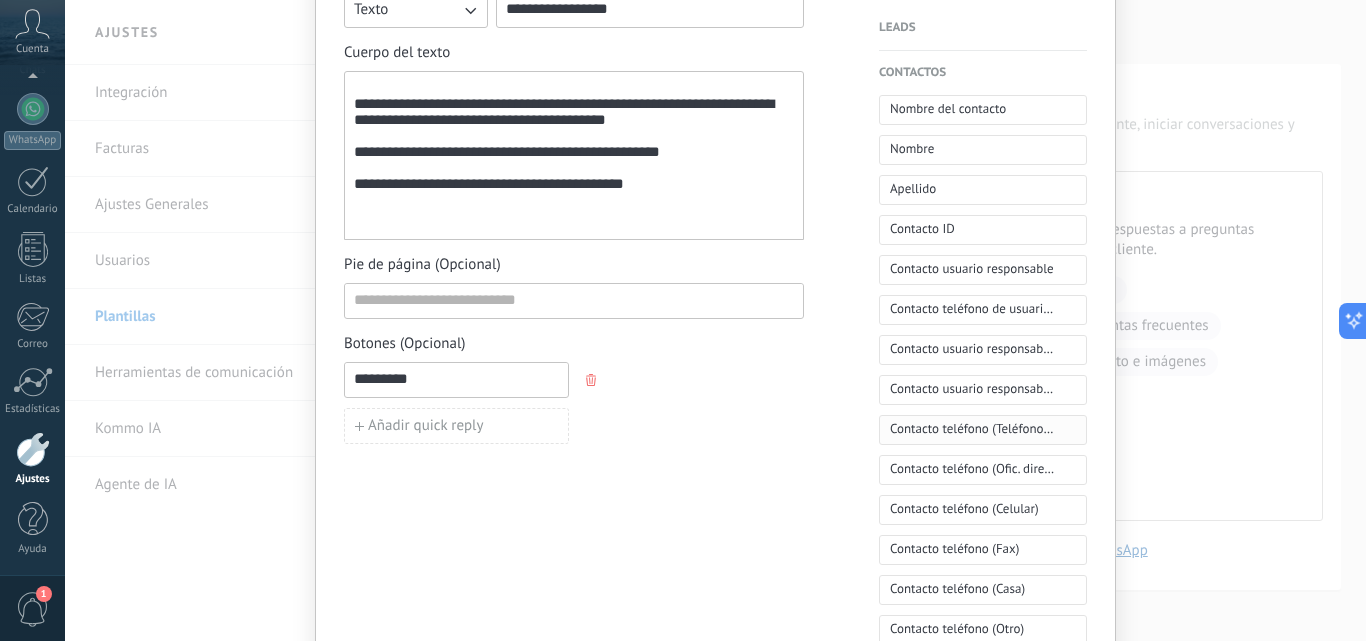scroll, scrollTop: 670, scrollLeft: 0, axis: vertical 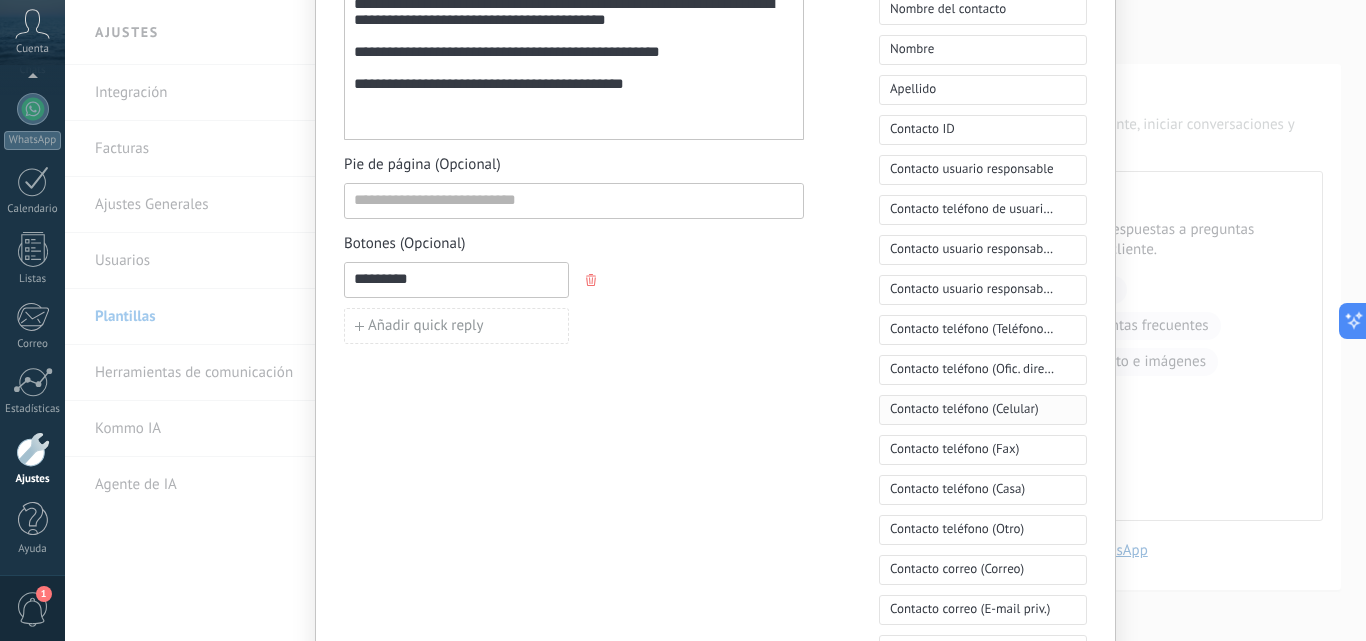 click on "Contacto teléfono (Celular)" at bounding box center [964, 409] 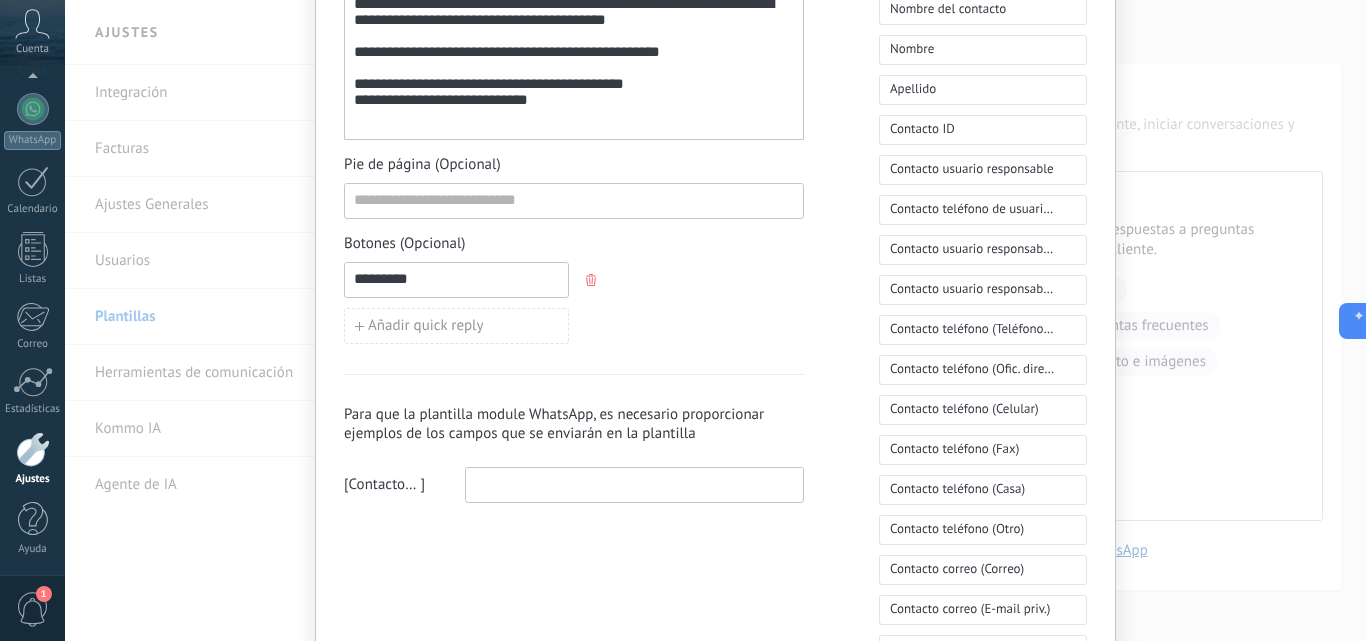 click on "**********" at bounding box center [441, 99] 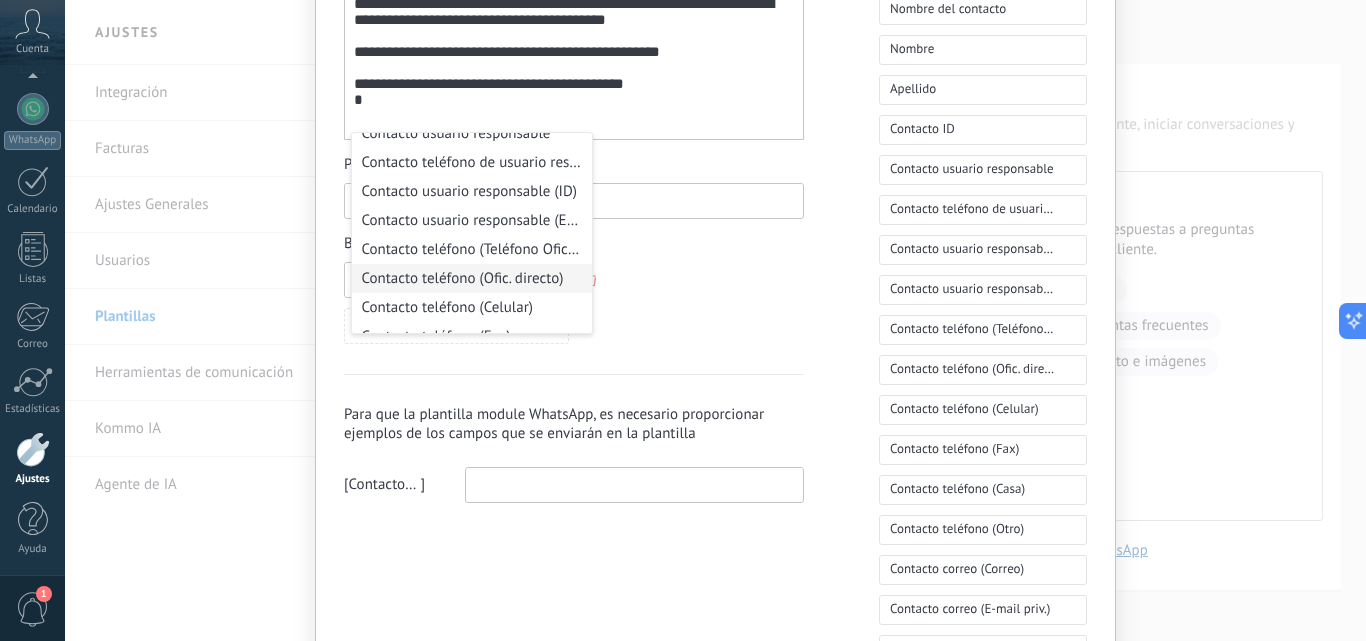 scroll, scrollTop: 0, scrollLeft: 0, axis: both 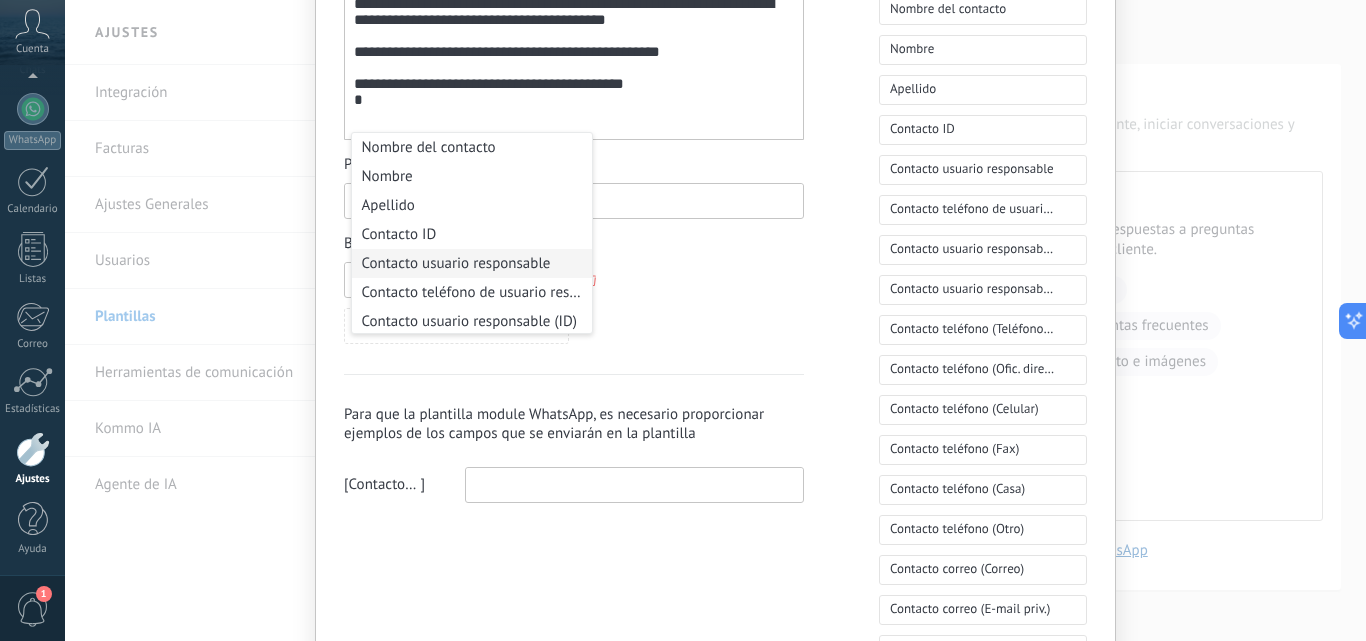 click on "********* Añadir quick reply" at bounding box center (574, 303) 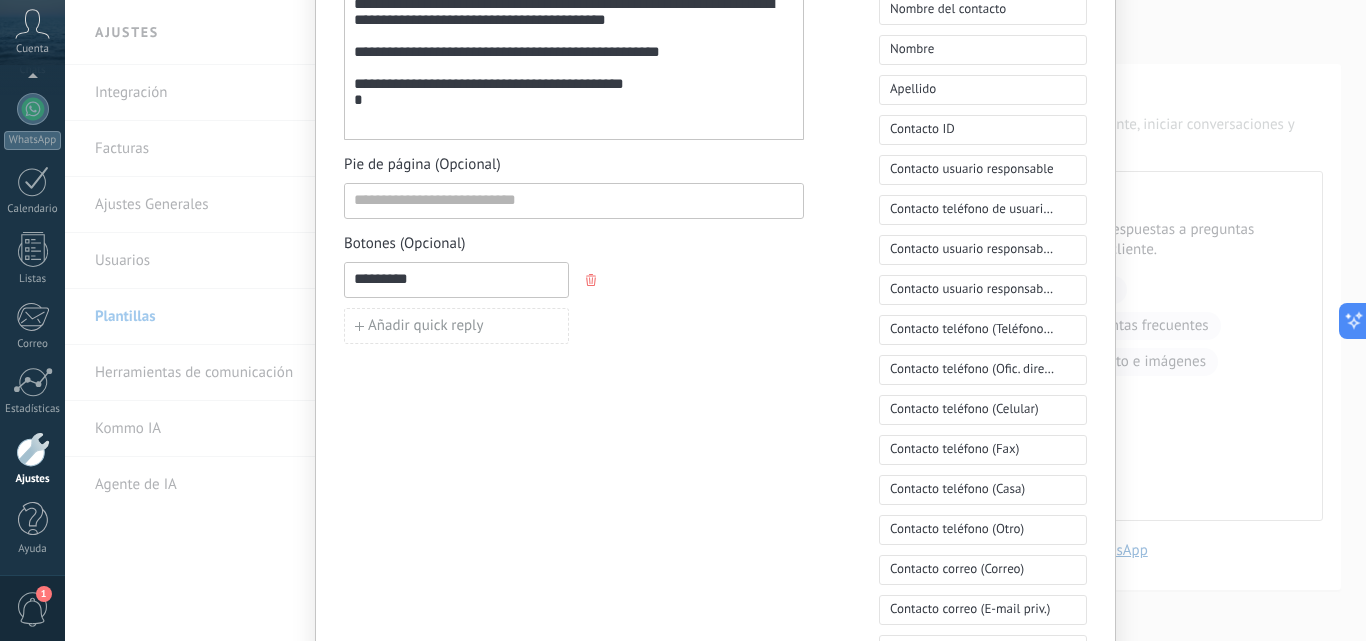 click on "*" at bounding box center [574, 100] 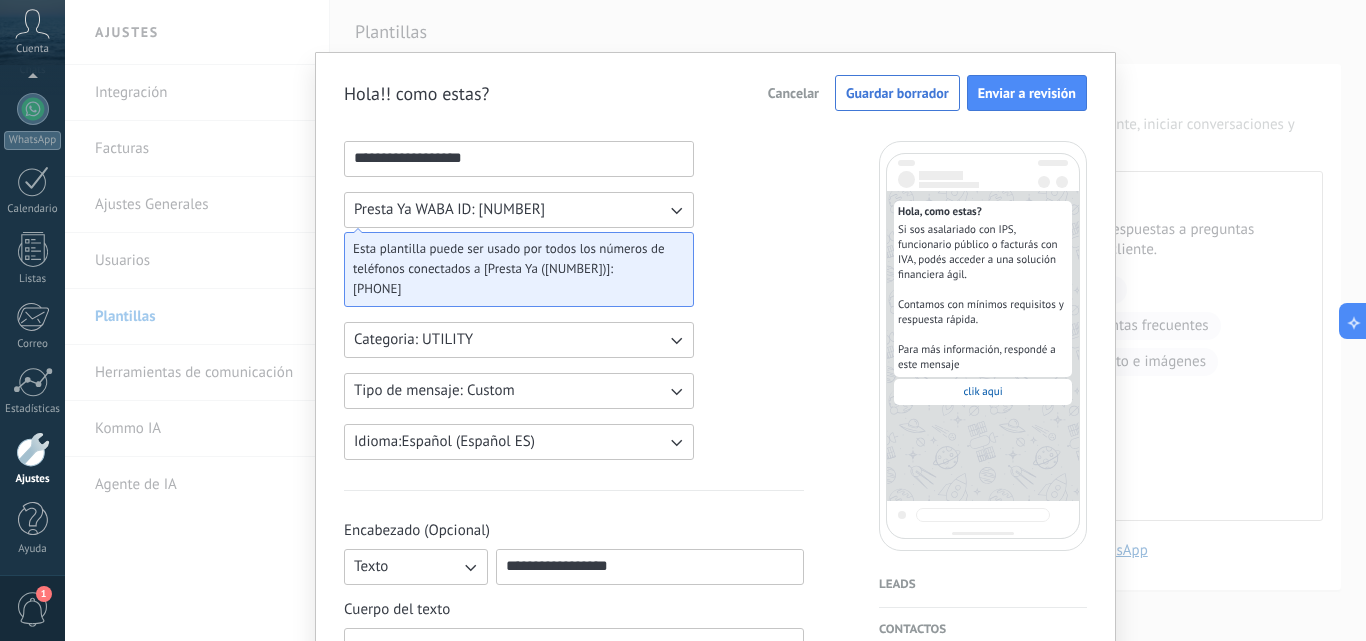 scroll, scrollTop: 0, scrollLeft: 0, axis: both 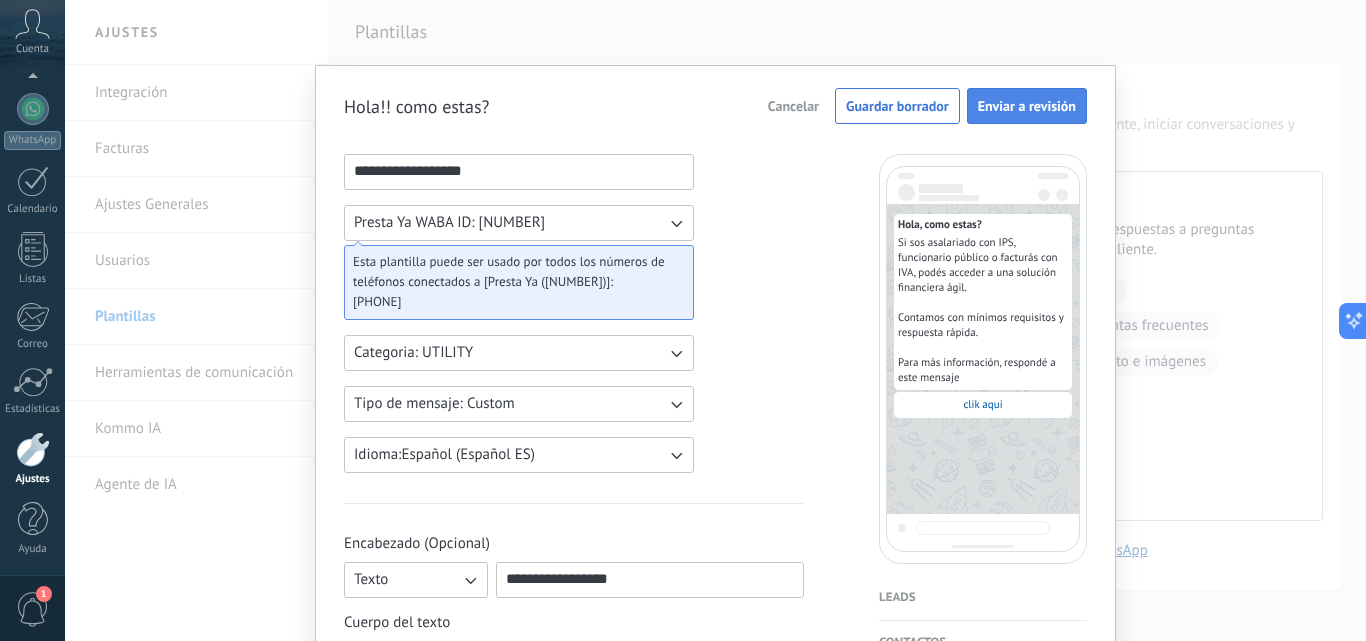 click on "Enviar a revisión" at bounding box center (1027, 106) 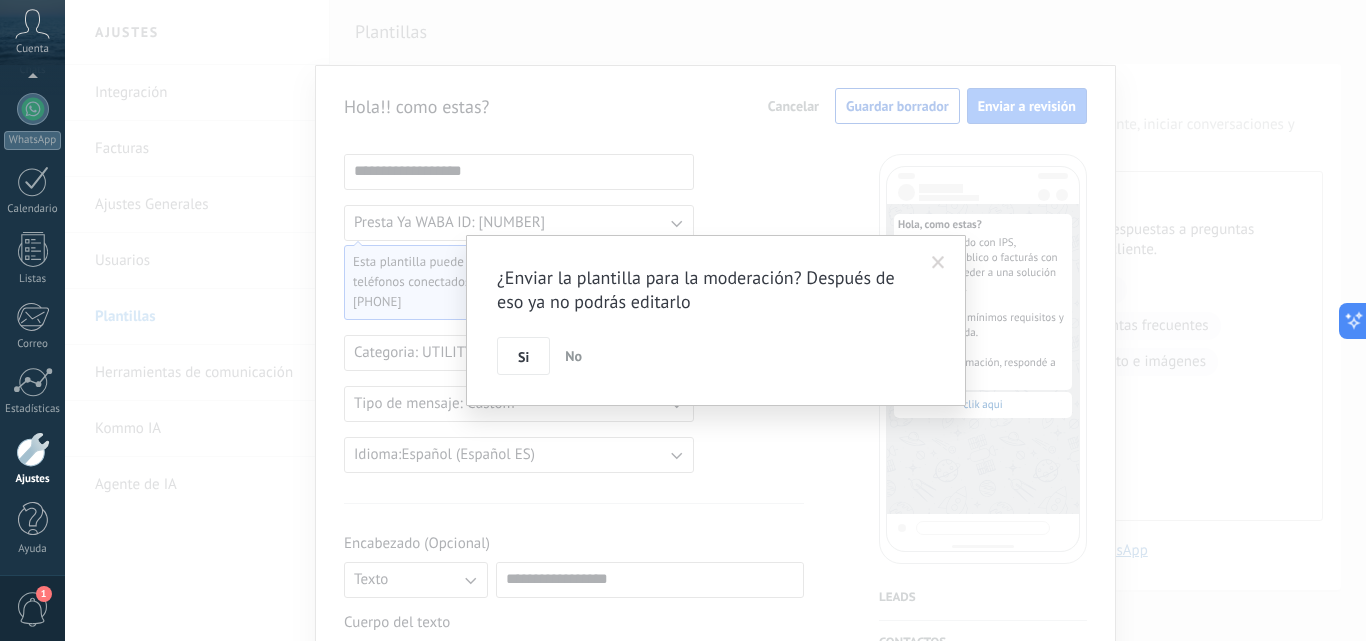 click on "No" at bounding box center [573, 356] 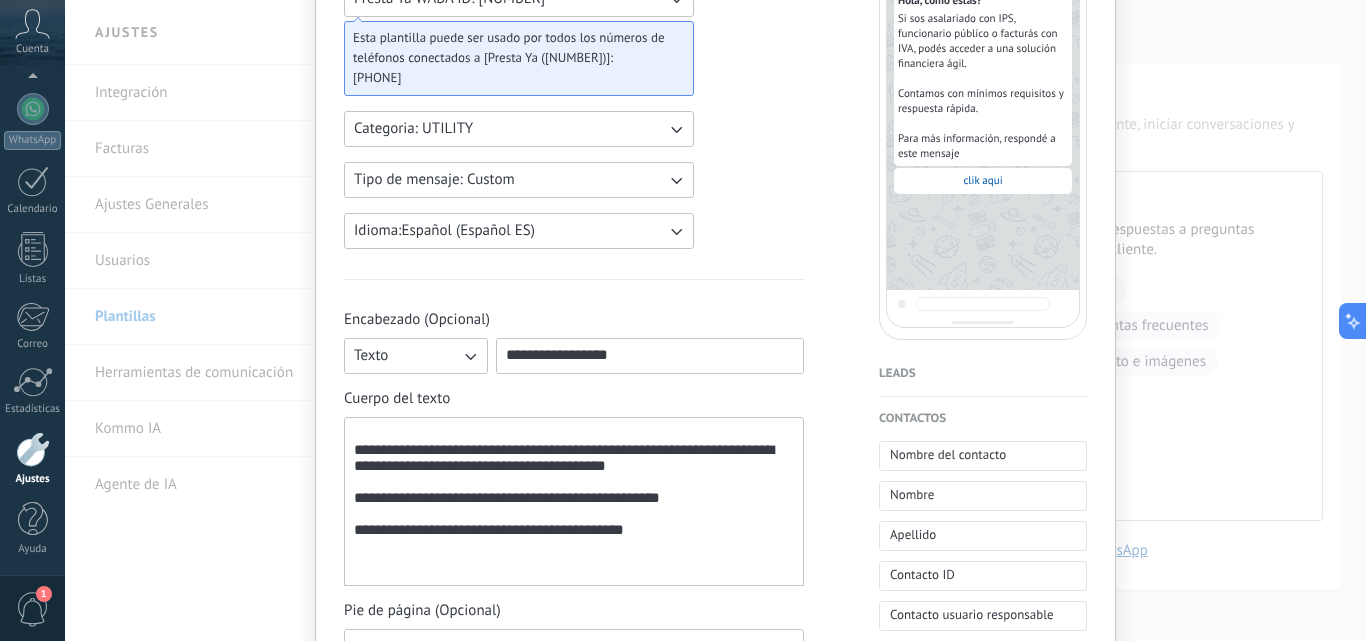 scroll, scrollTop: 400, scrollLeft: 0, axis: vertical 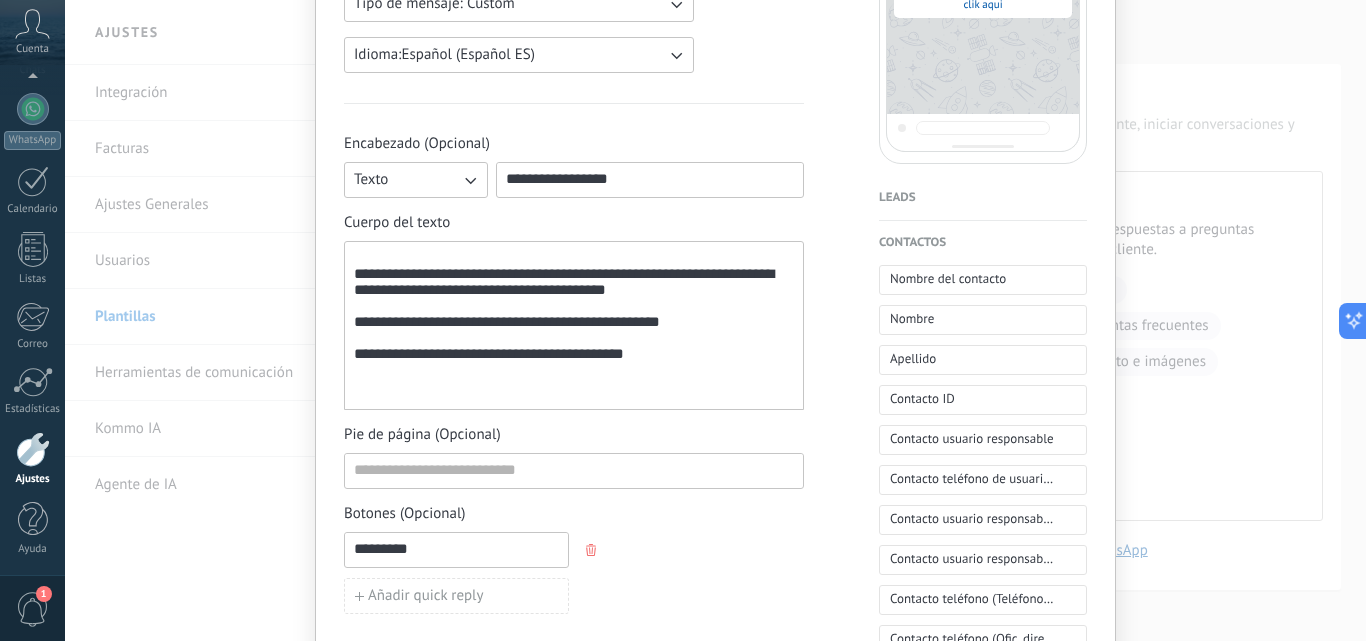 drag, startPoint x: 541, startPoint y: 395, endPoint x: 554, endPoint y: 394, distance: 13.038404 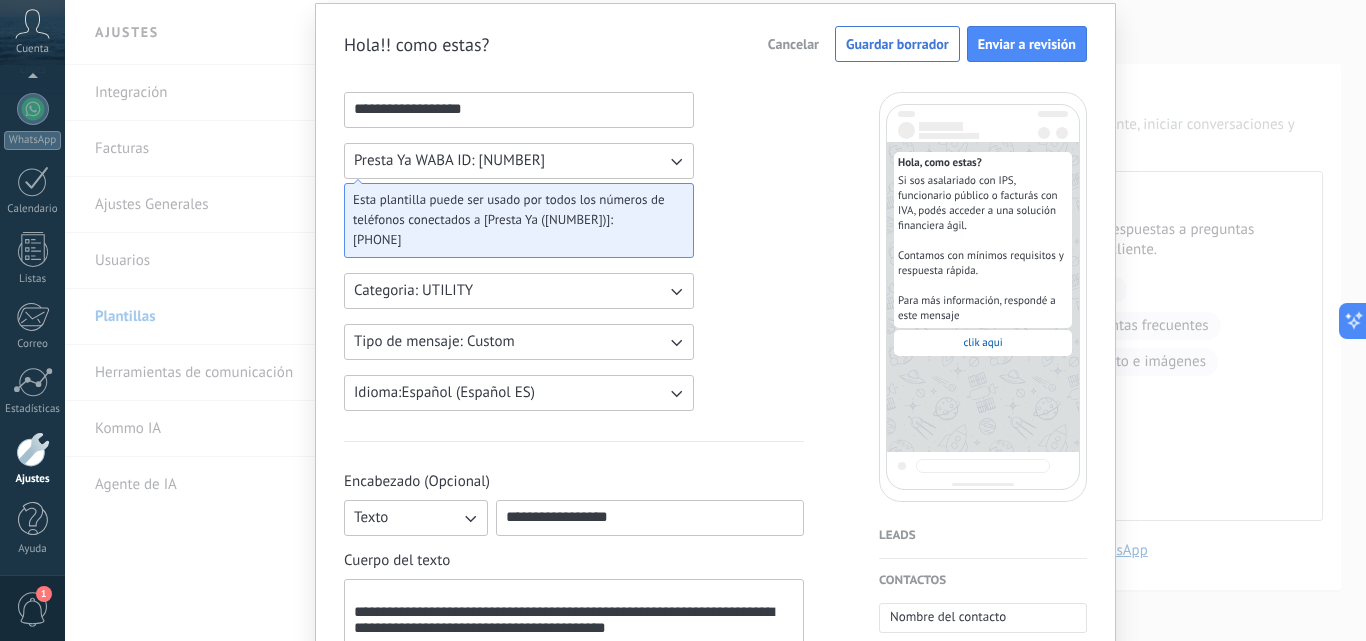 scroll, scrollTop: 0, scrollLeft: 0, axis: both 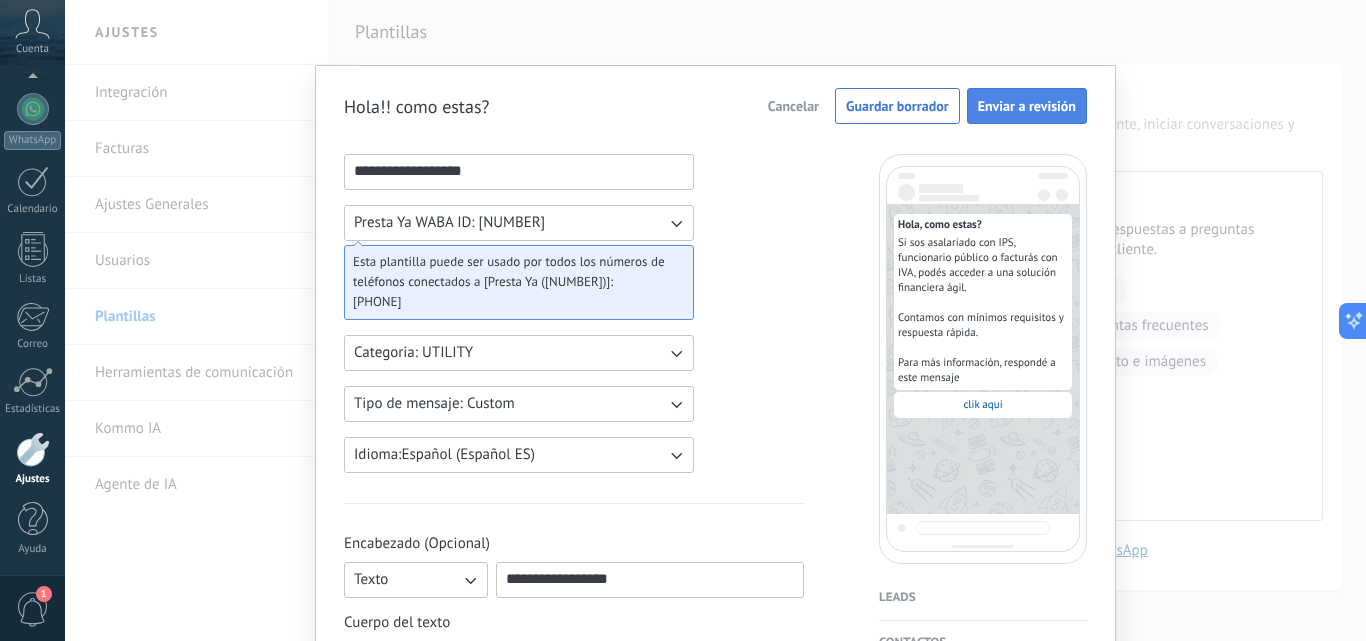 click on "Enviar a revisión" at bounding box center [1027, 106] 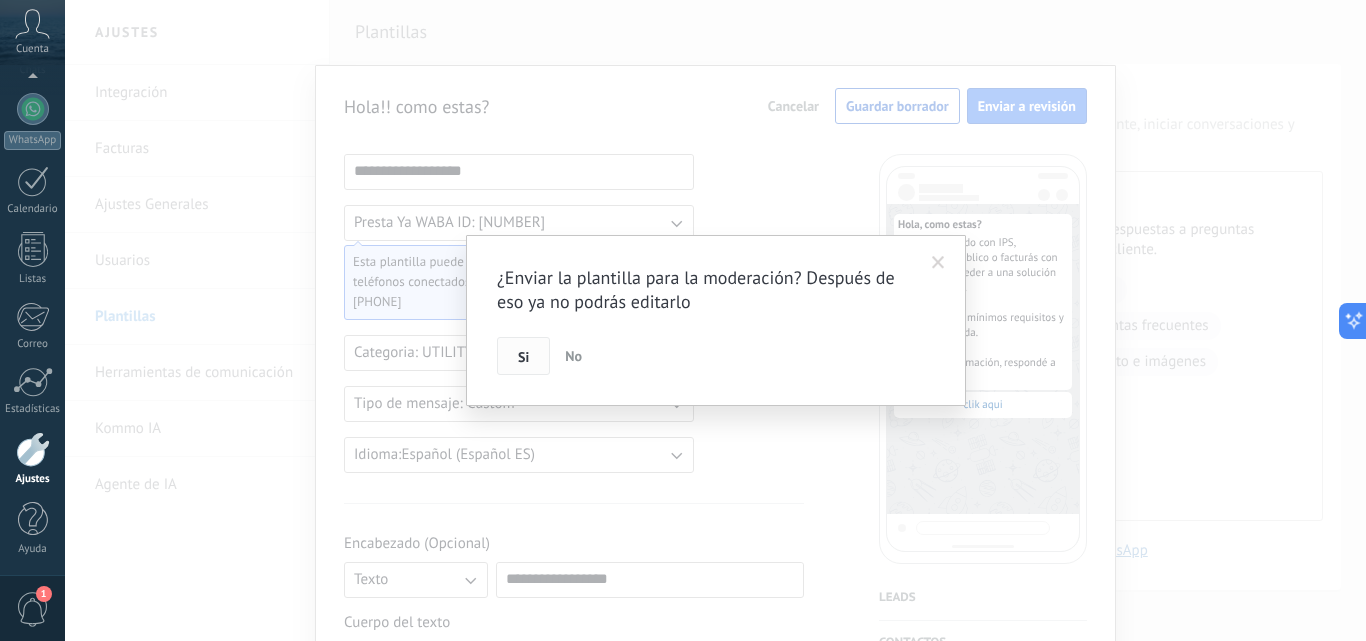 click on "Si" at bounding box center (523, 356) 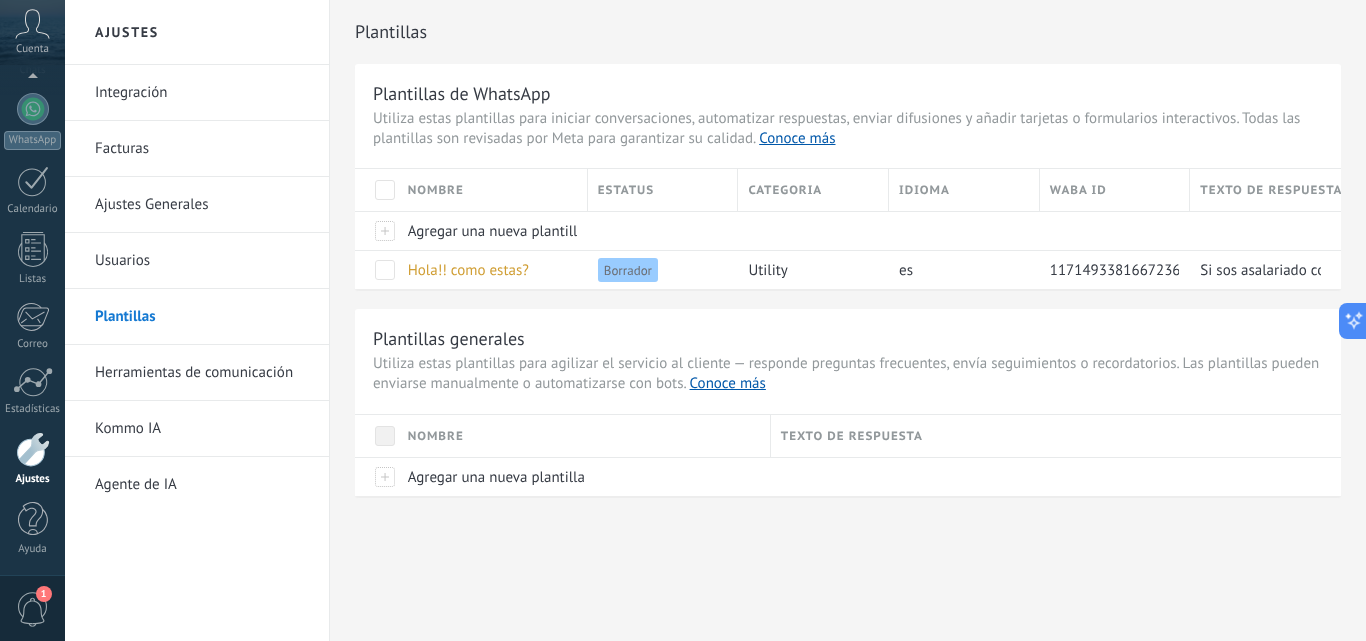 click on "Usuarios" at bounding box center (202, 261) 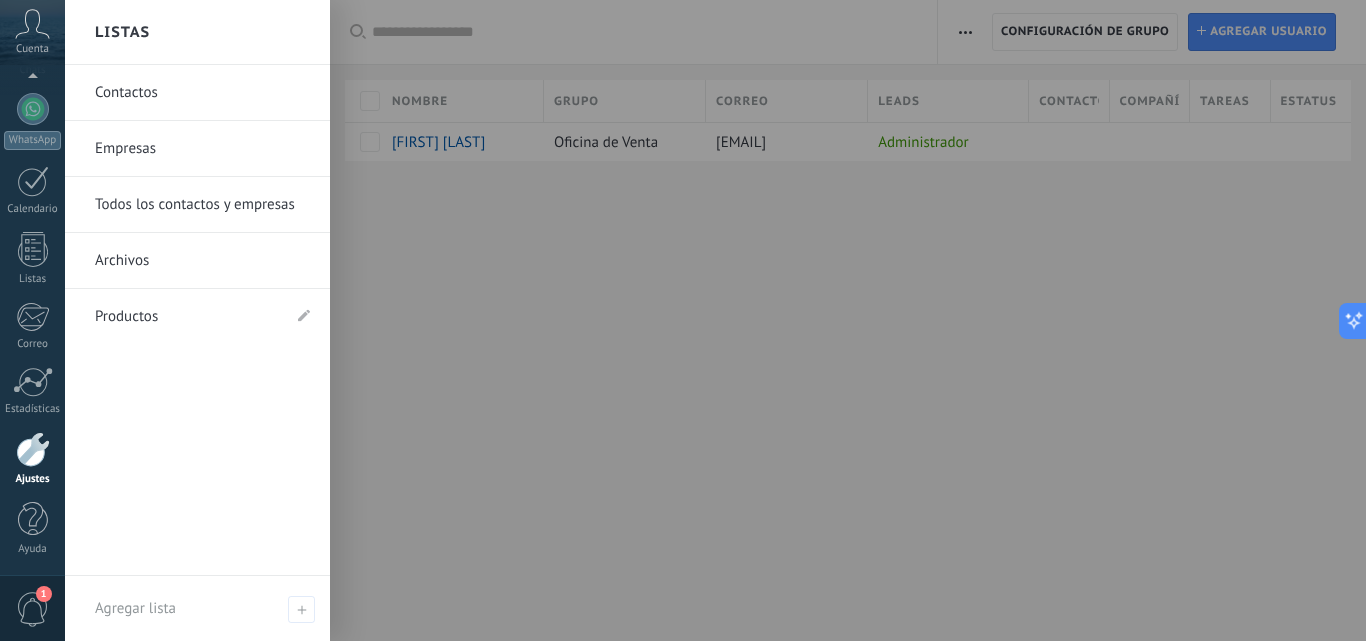 click on "Empresas" at bounding box center (202, 149) 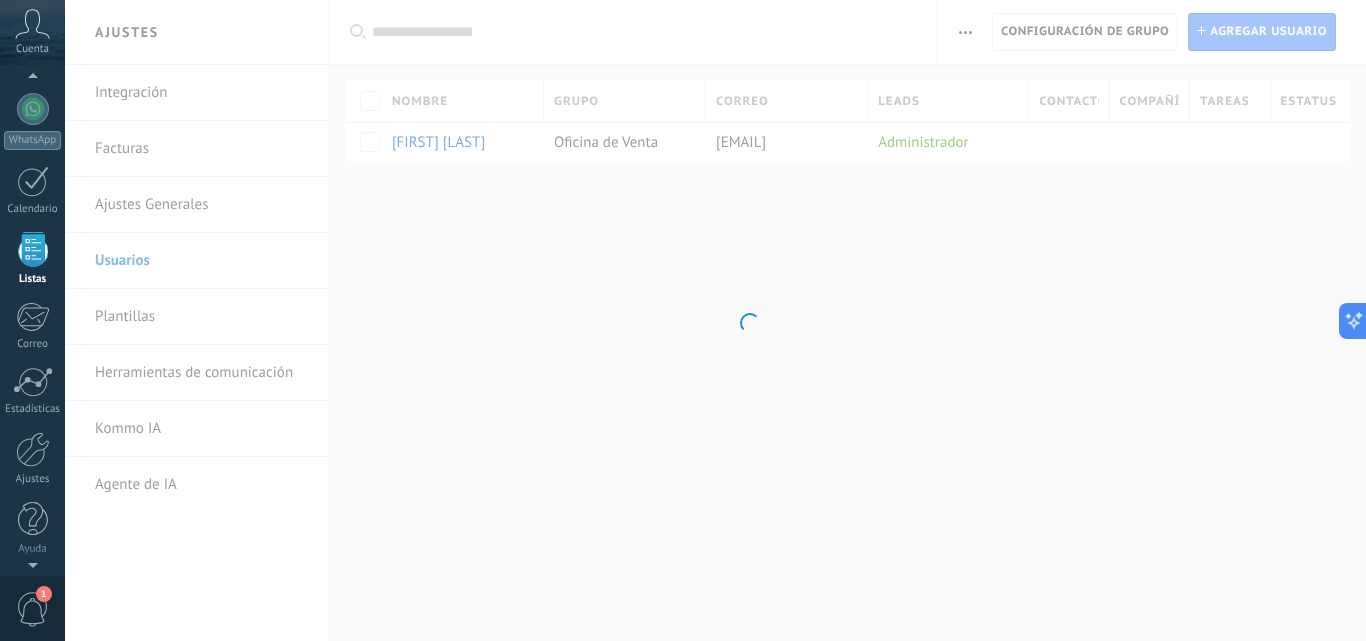 scroll, scrollTop: 124, scrollLeft: 0, axis: vertical 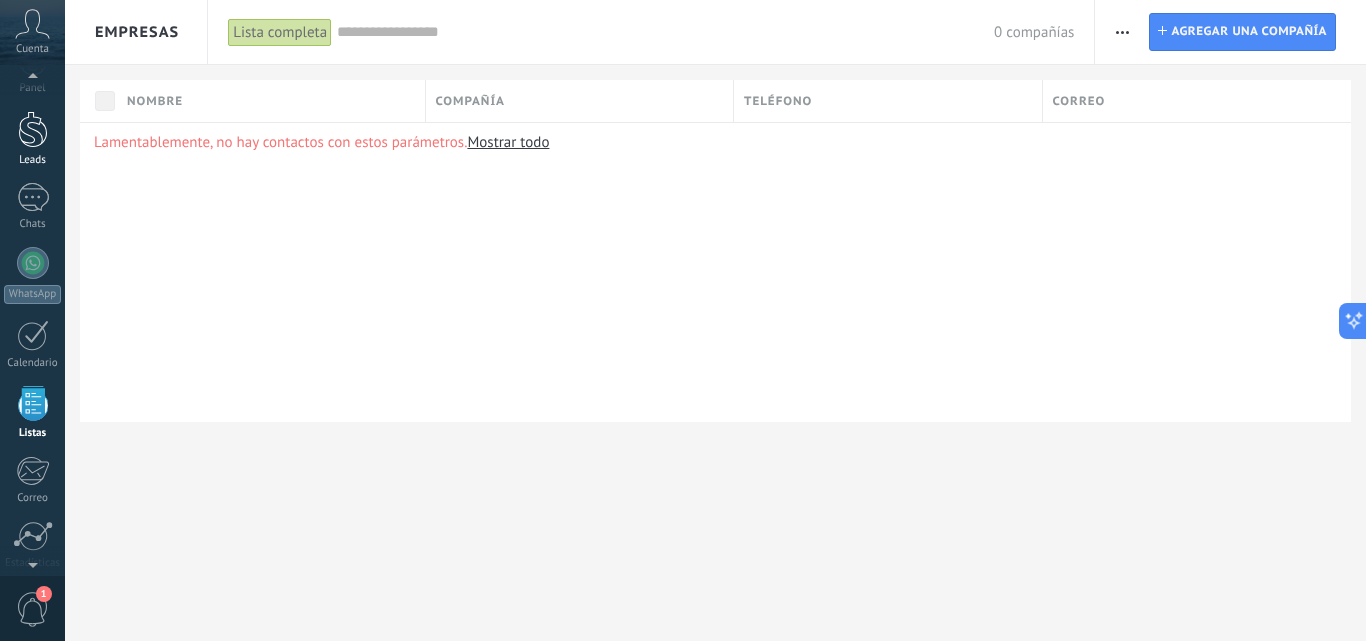 click at bounding box center [33, 129] 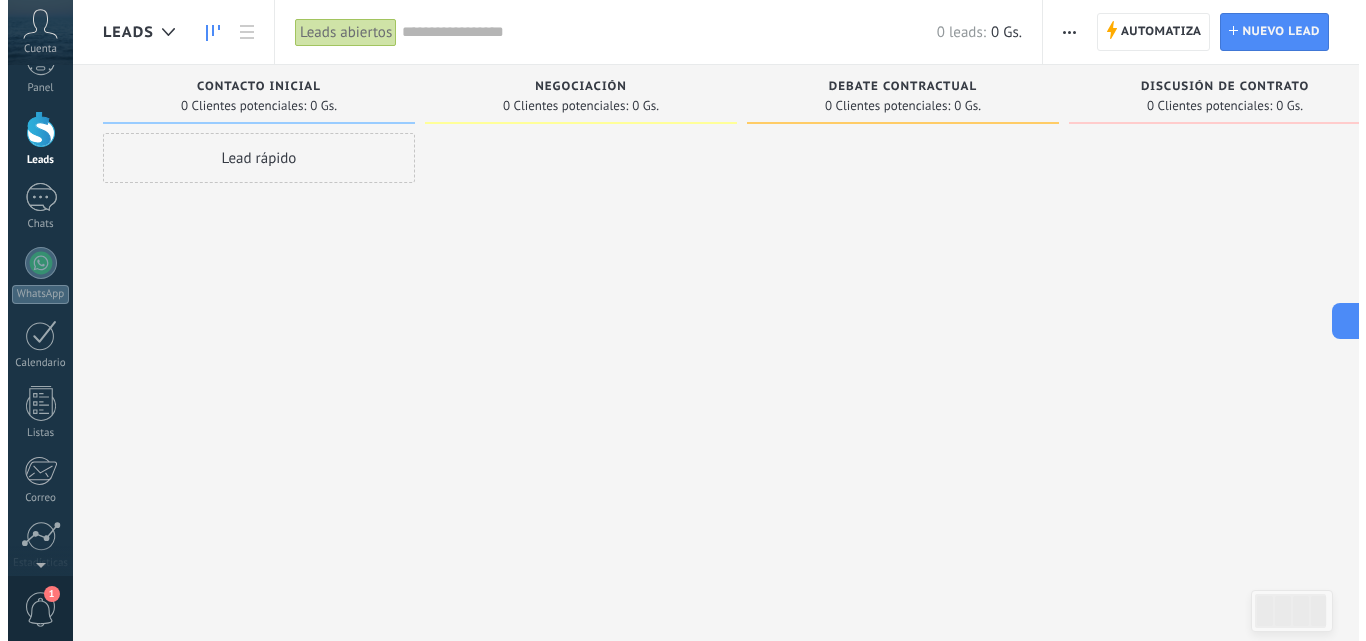 scroll, scrollTop: 0, scrollLeft: 0, axis: both 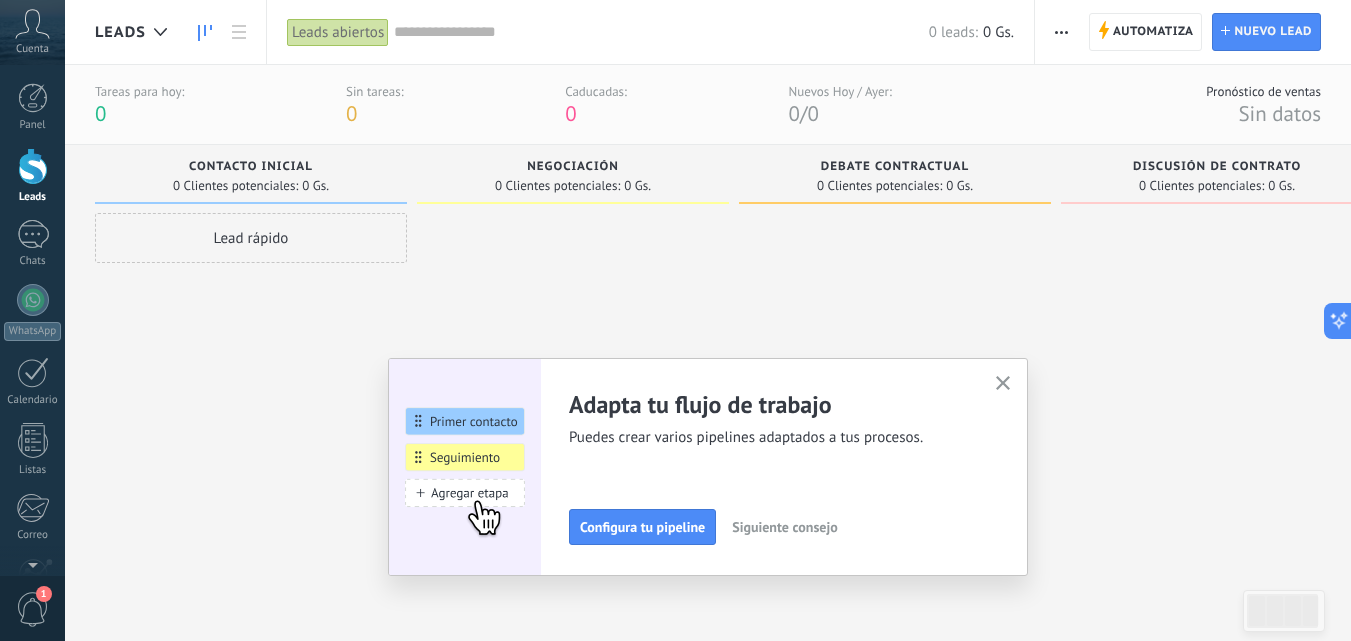 click at bounding box center [1003, 384] 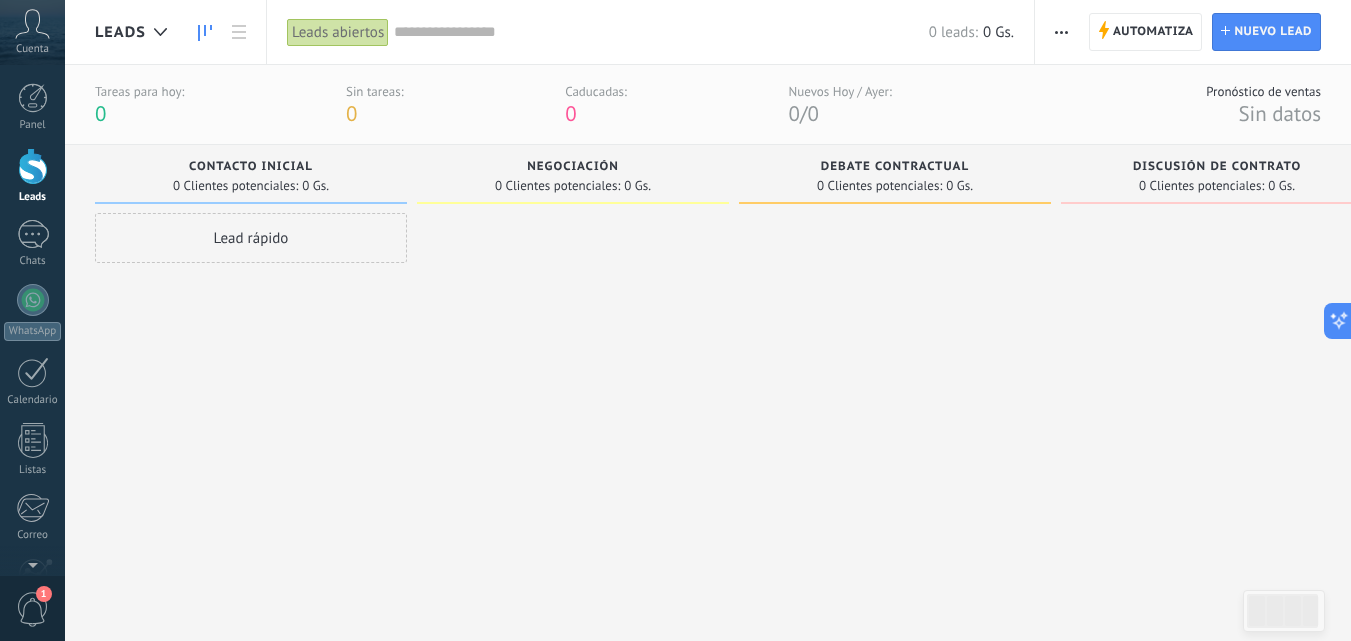 click on "Cuenta" at bounding box center [32, 49] 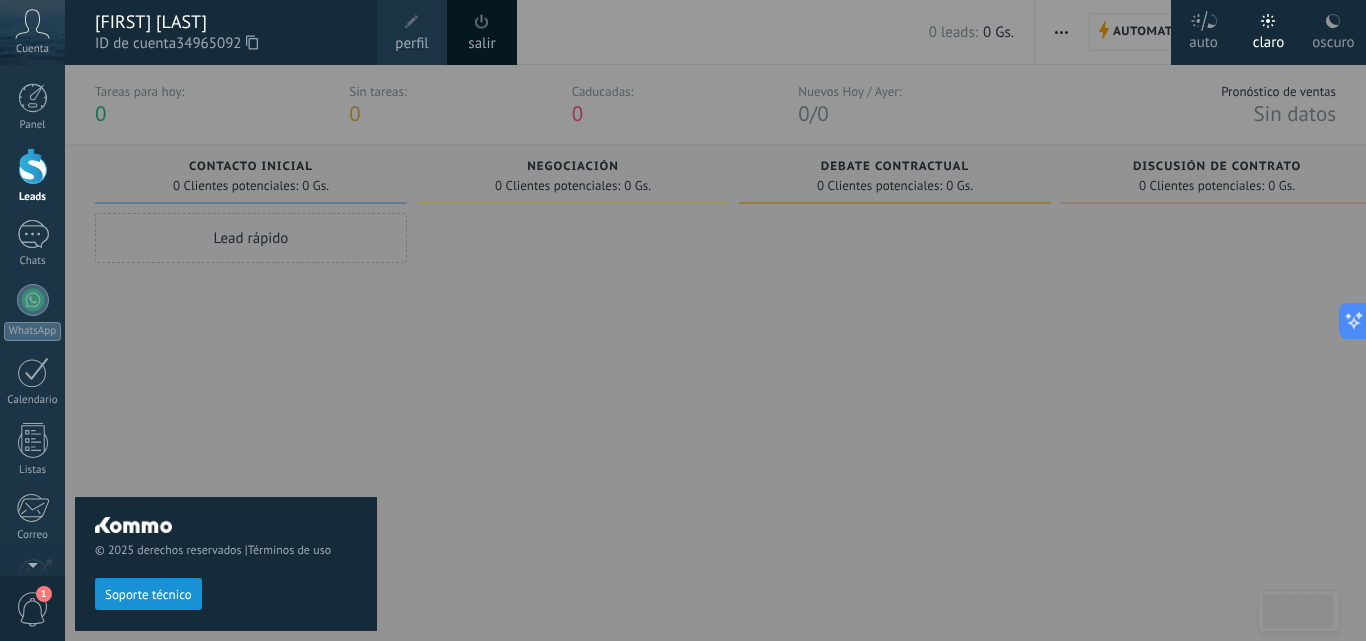 click at bounding box center (748, 320) 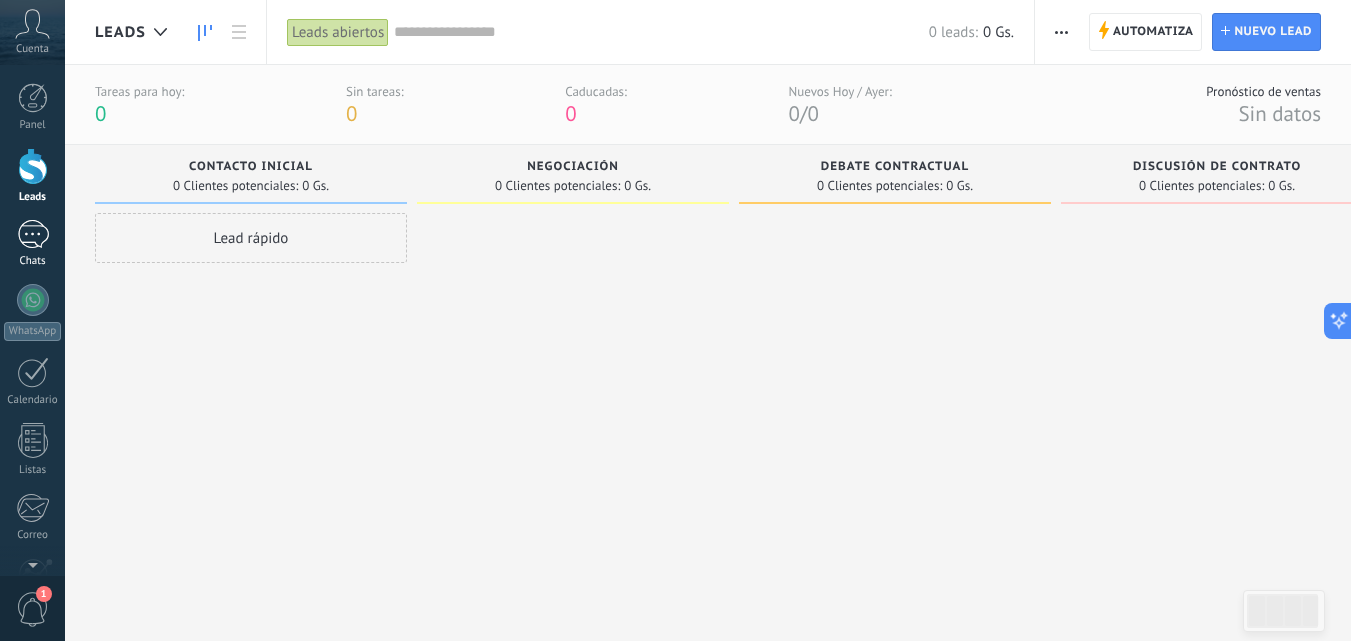 click at bounding box center [33, 234] 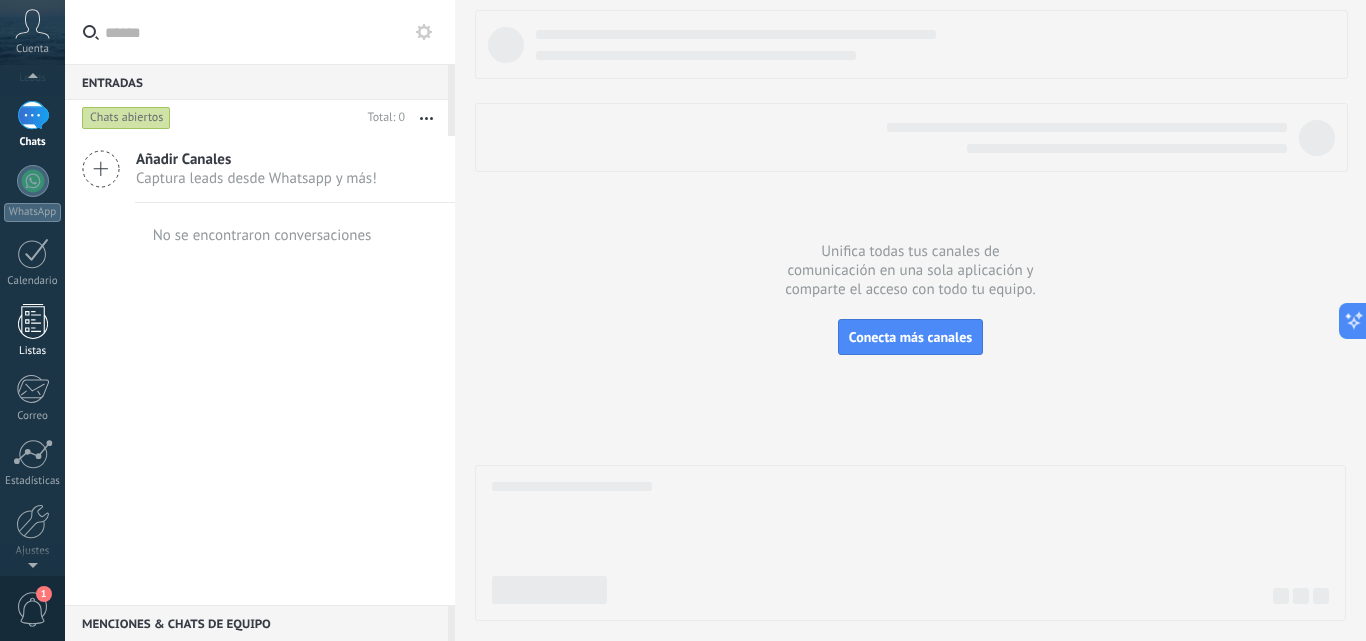 scroll, scrollTop: 191, scrollLeft: 0, axis: vertical 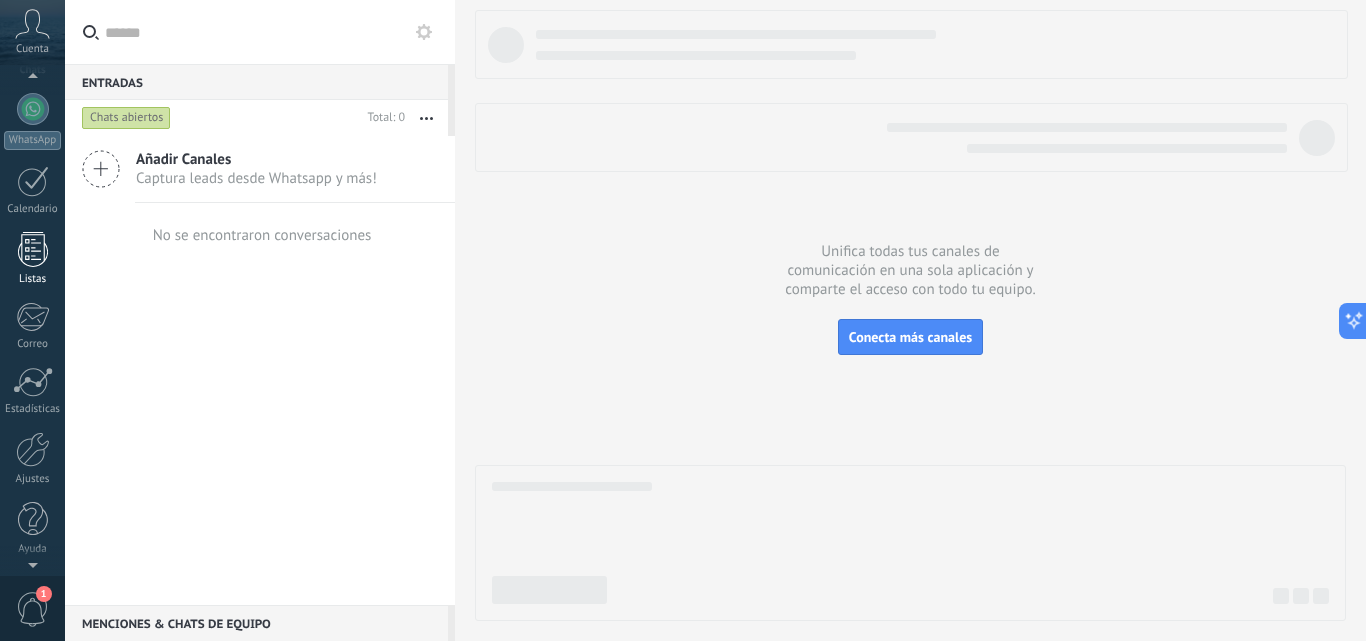 click at bounding box center [33, 249] 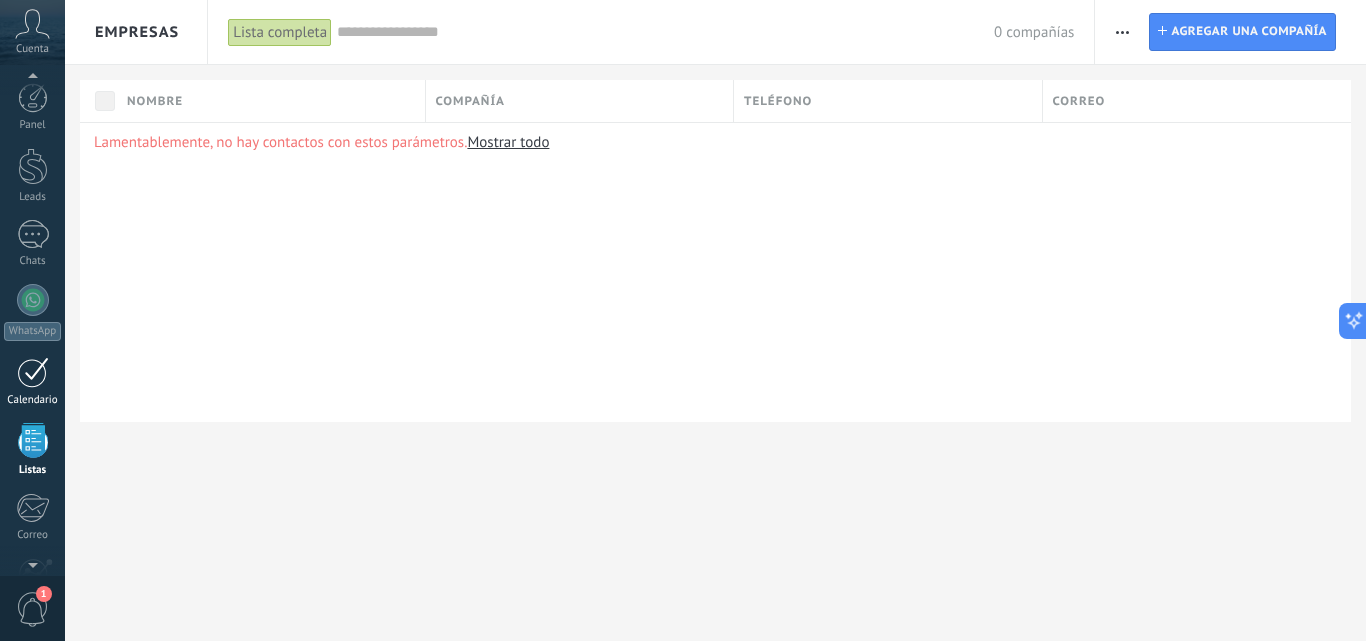 scroll, scrollTop: 124, scrollLeft: 0, axis: vertical 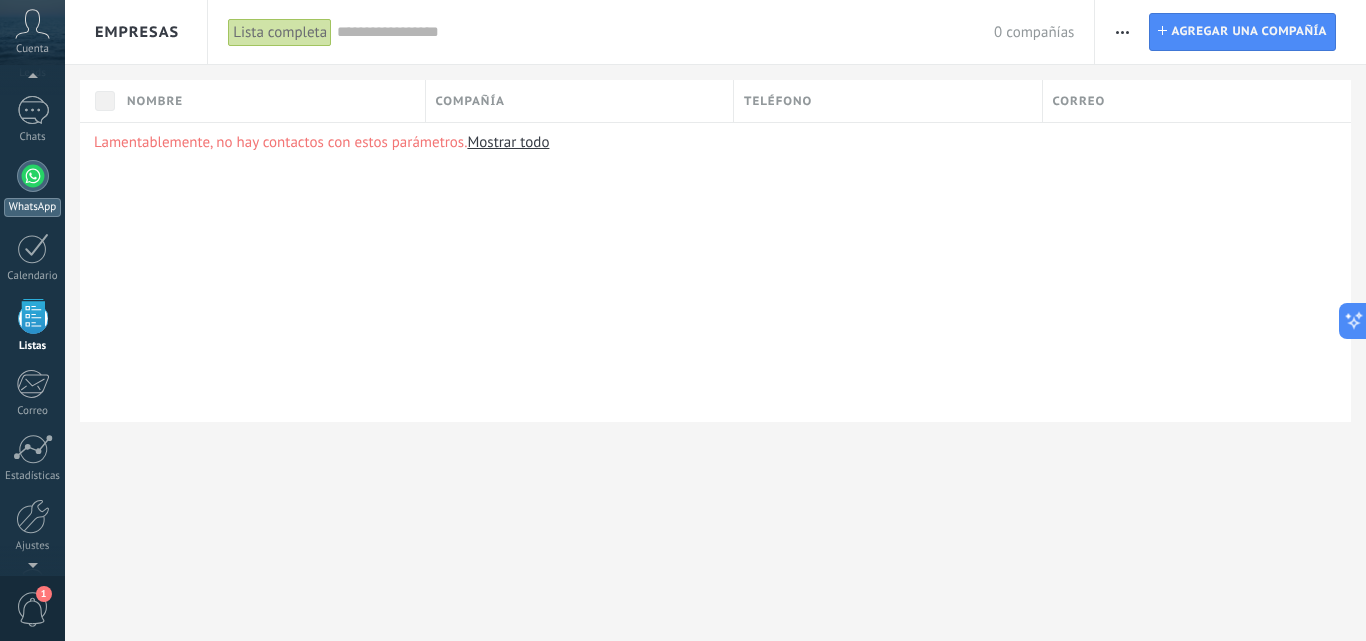 click at bounding box center (33, 176) 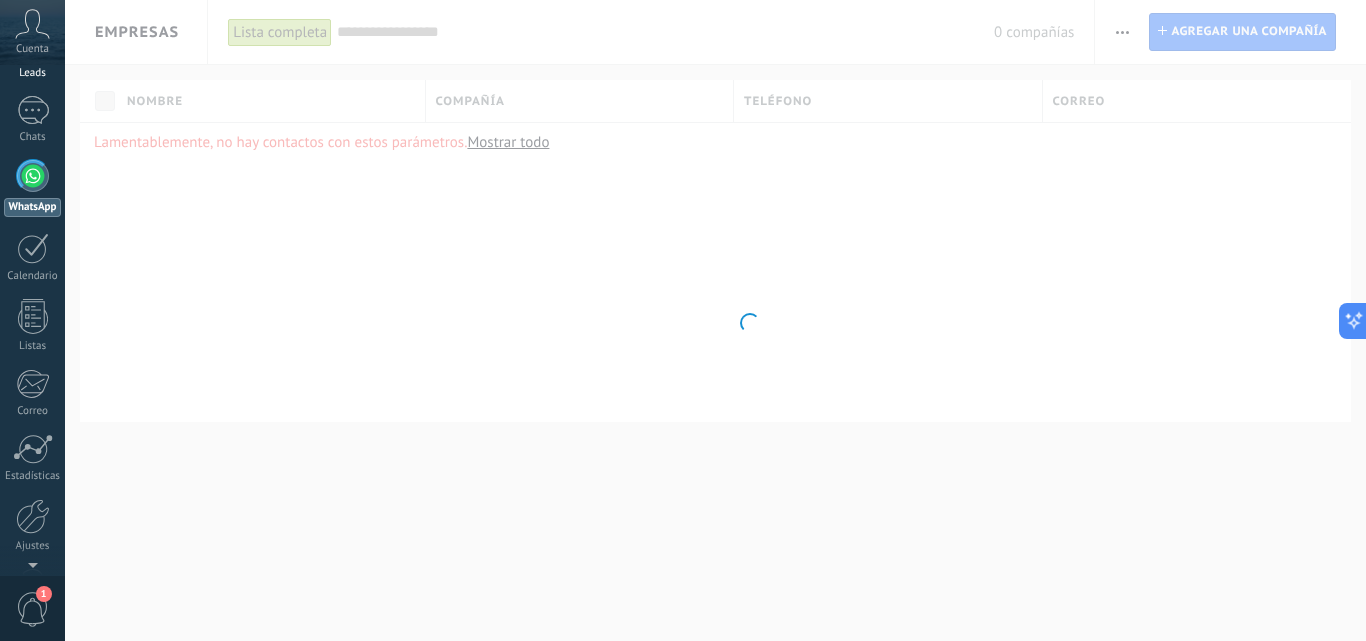 scroll, scrollTop: 0, scrollLeft: 0, axis: both 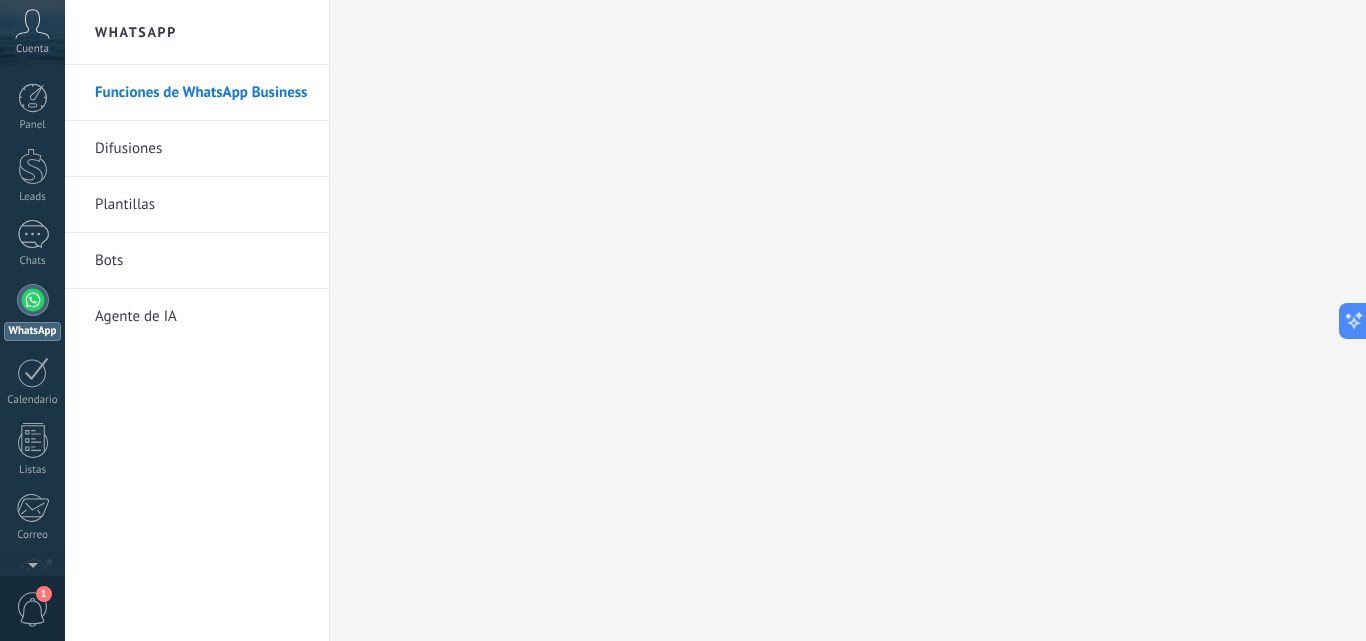 click on "Difusiones" at bounding box center [202, 149] 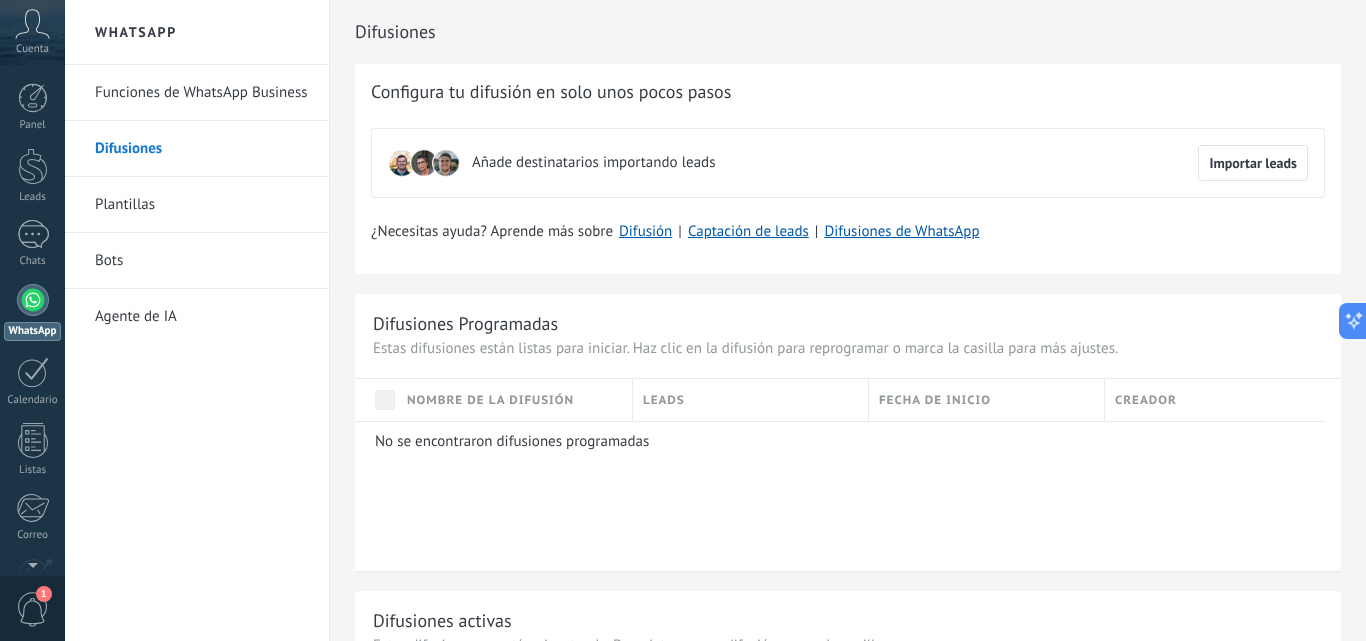 click on "Plantillas" at bounding box center [202, 205] 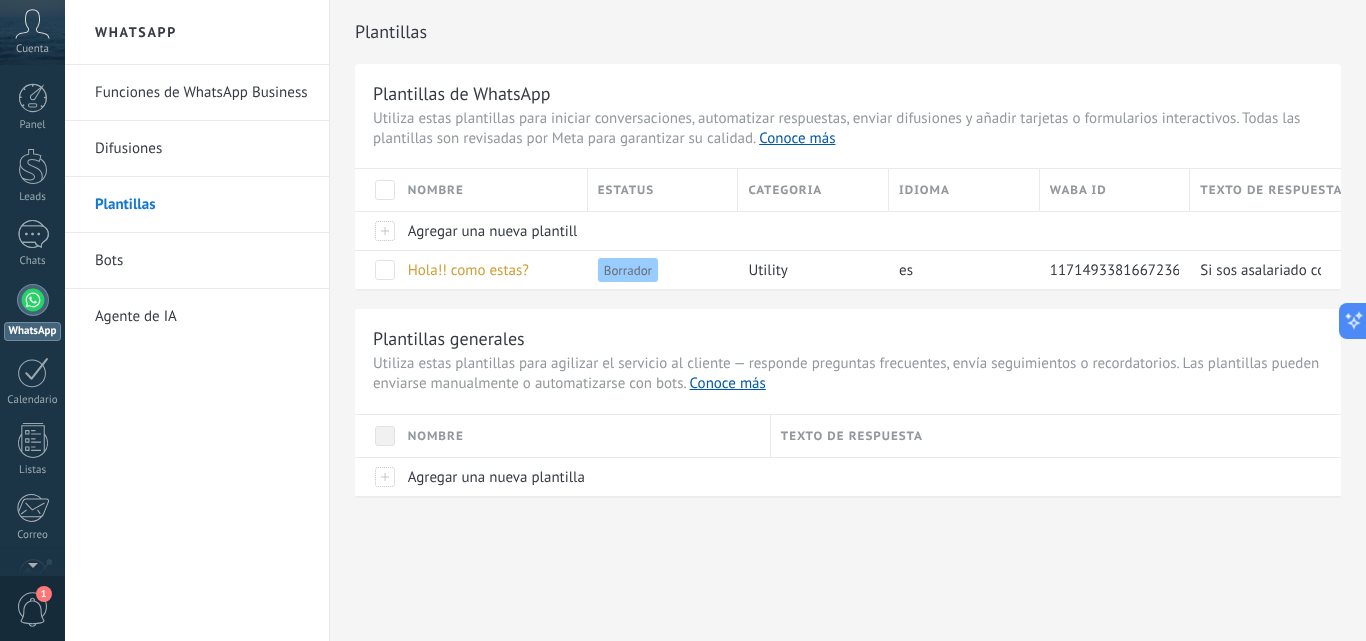 click on "Bots" at bounding box center [202, 261] 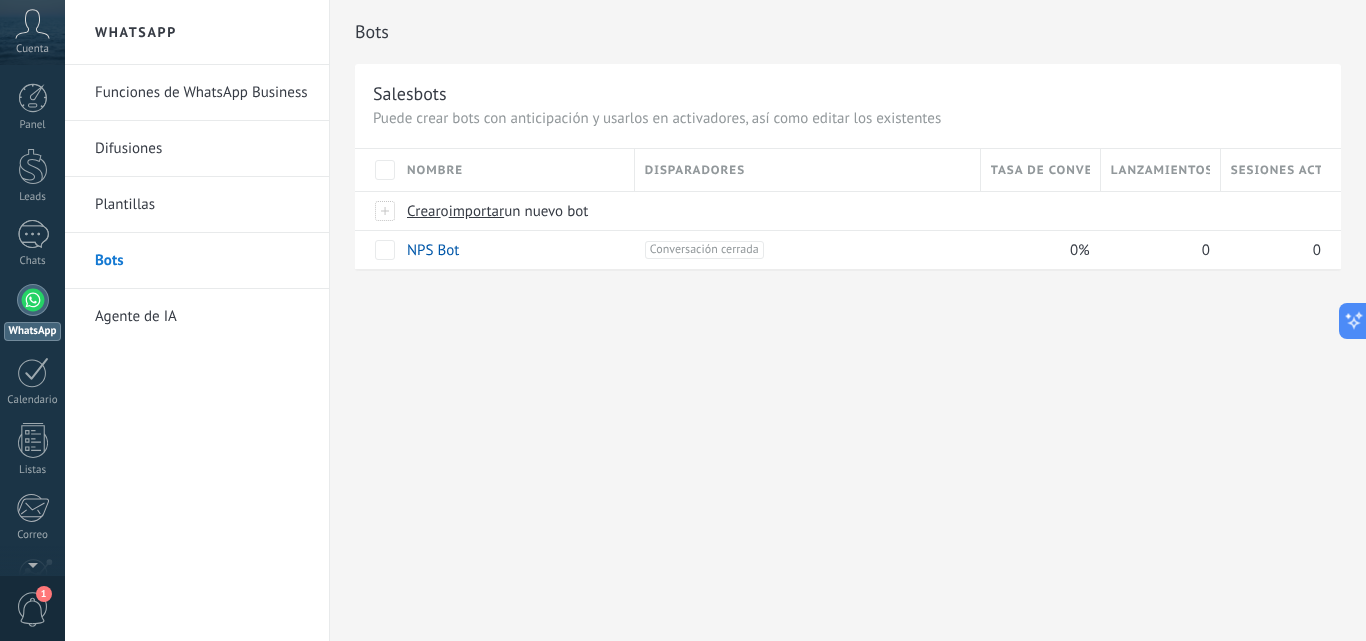 click on "Agente de IA" at bounding box center (202, 317) 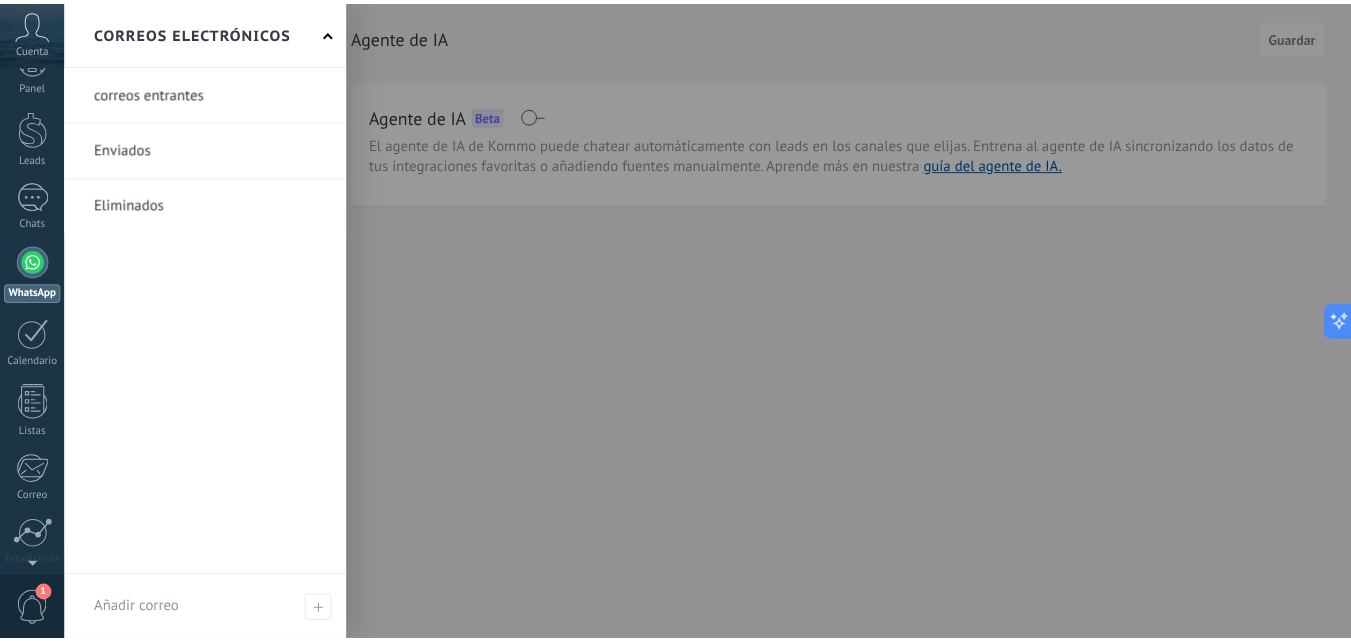 scroll, scrollTop: 0, scrollLeft: 0, axis: both 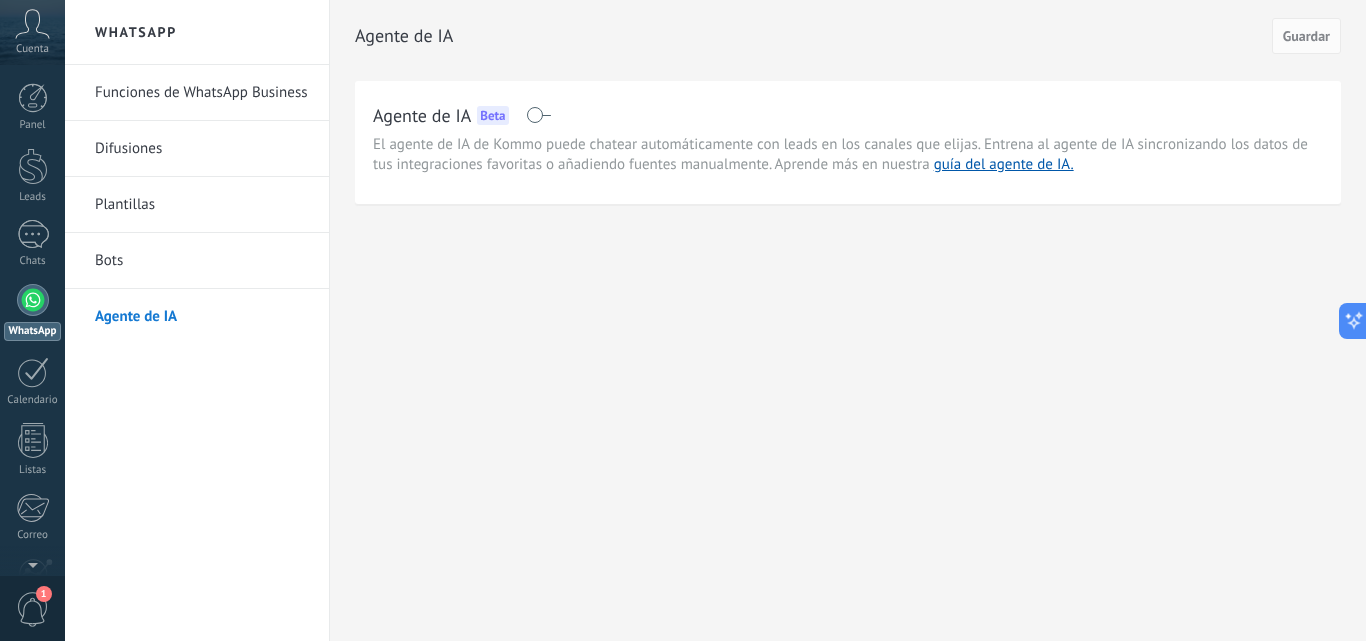 click on "Cuenta" at bounding box center (32, 49) 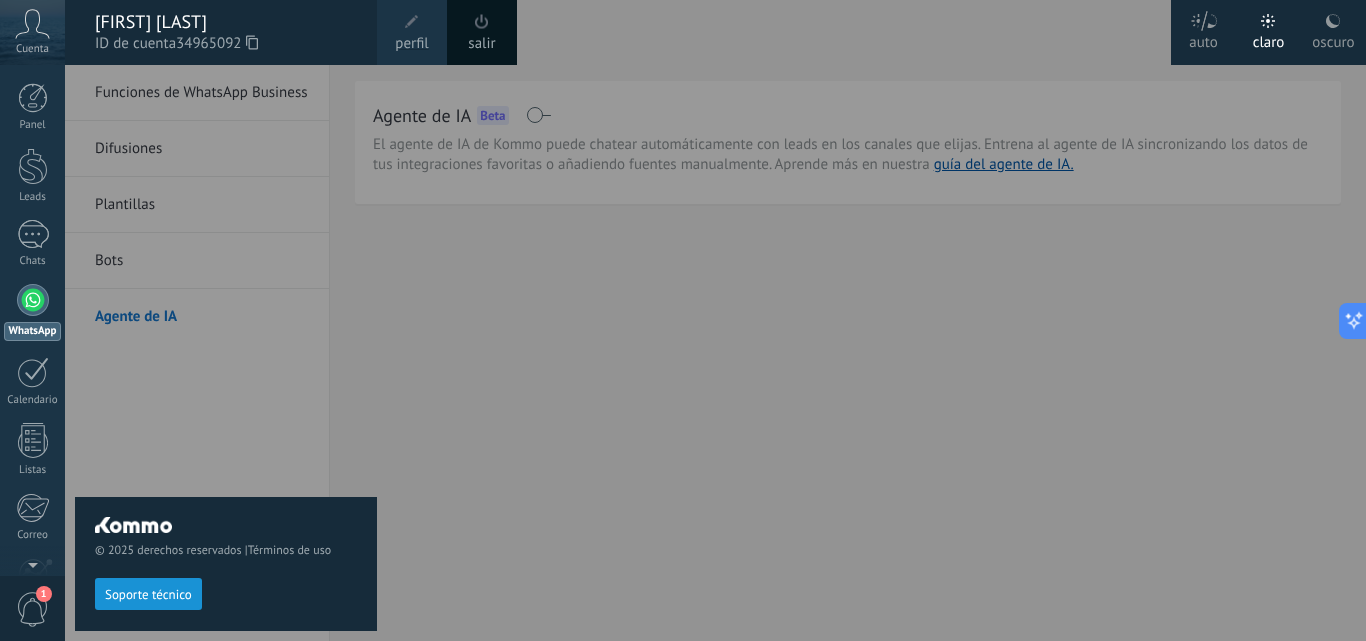 click at bounding box center (748, 320) 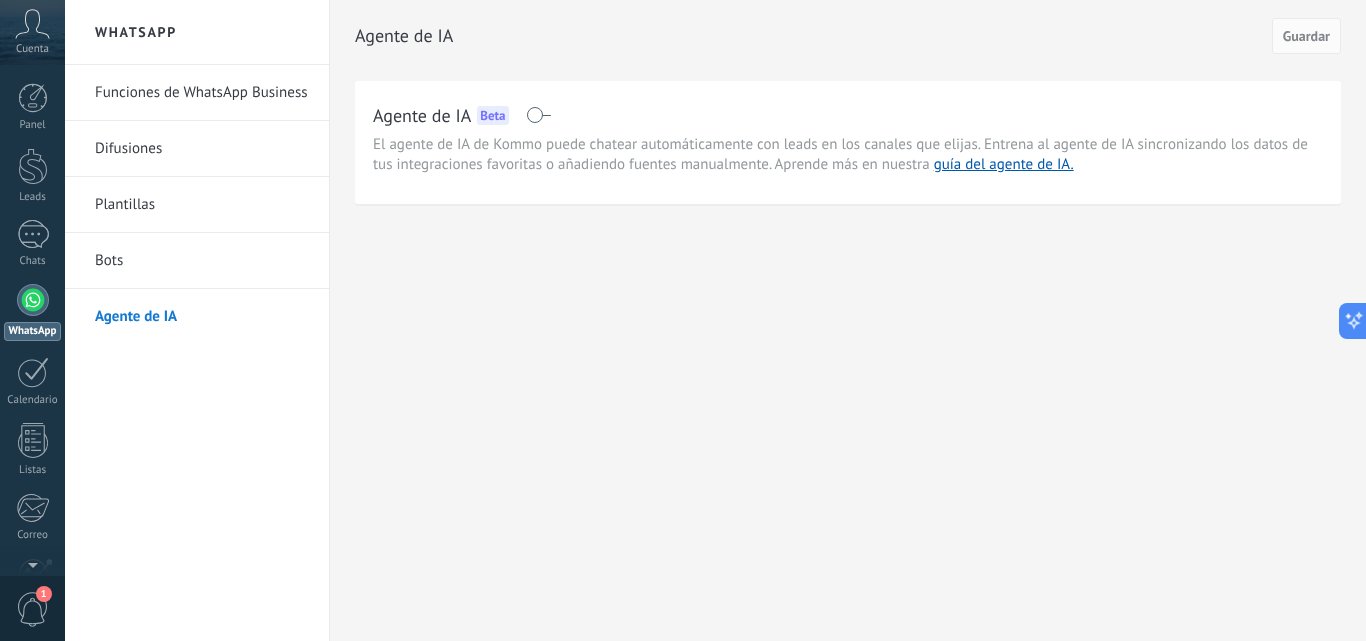 click on "Plantillas" at bounding box center [202, 205] 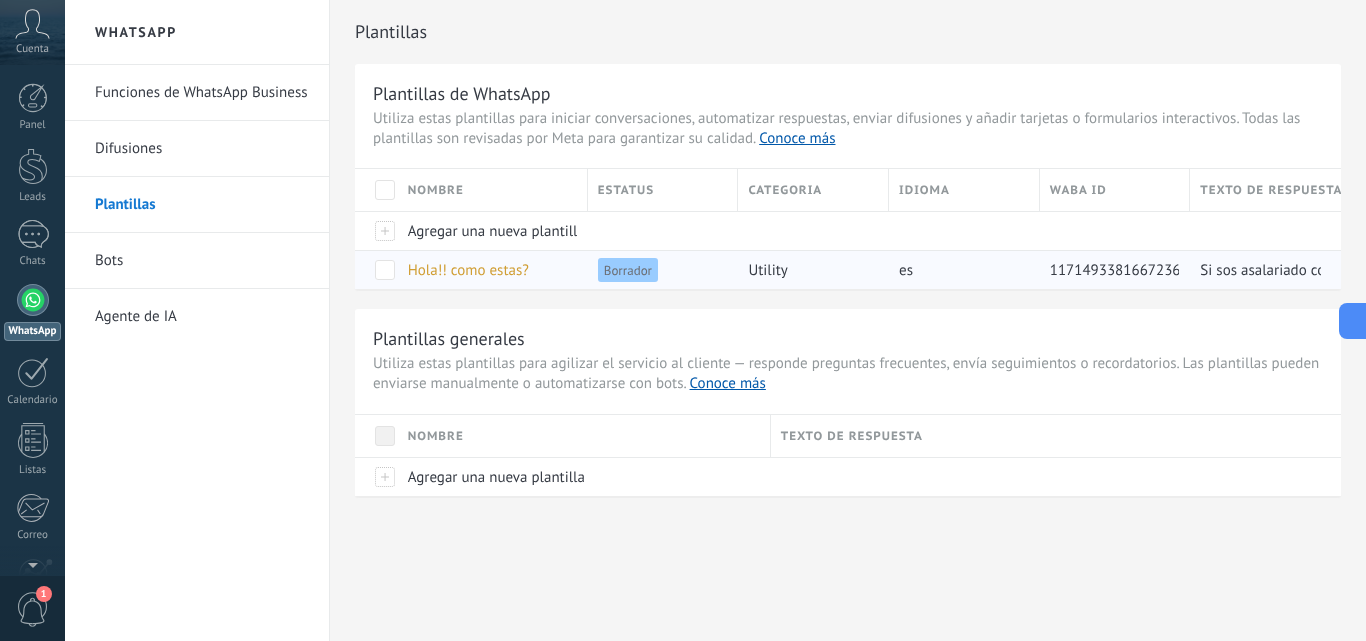 click on "Borrador" at bounding box center (628, 270) 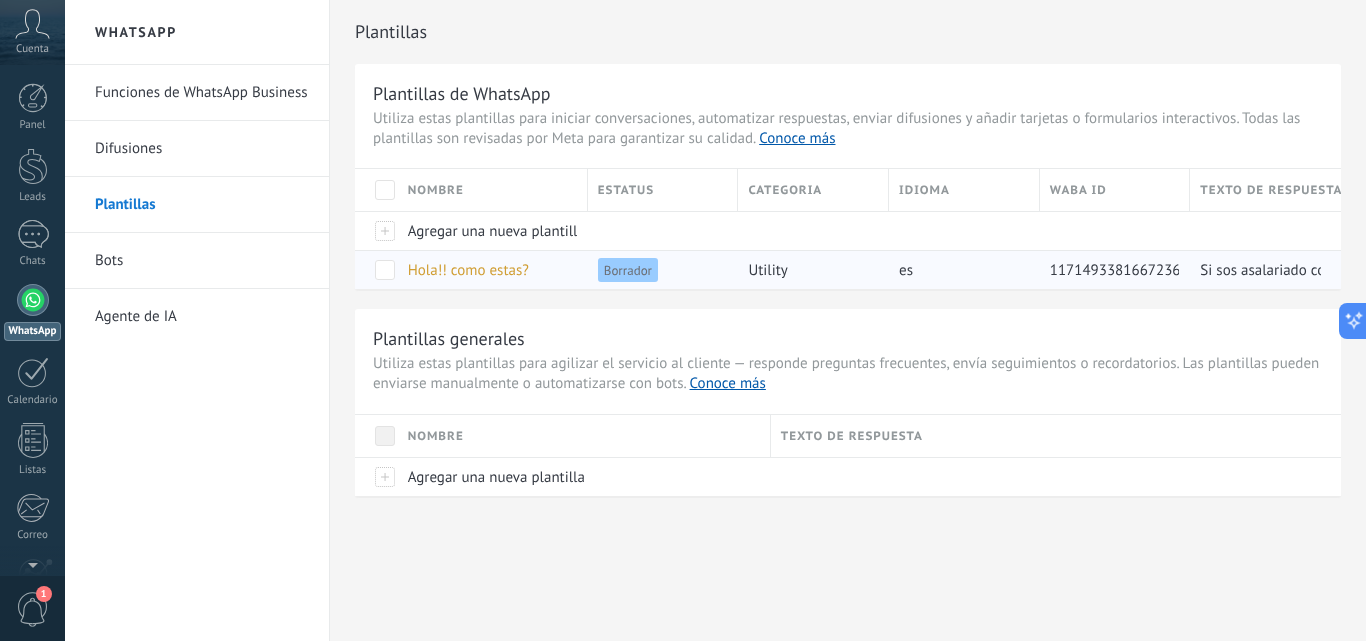 click at bounding box center (385, 270) 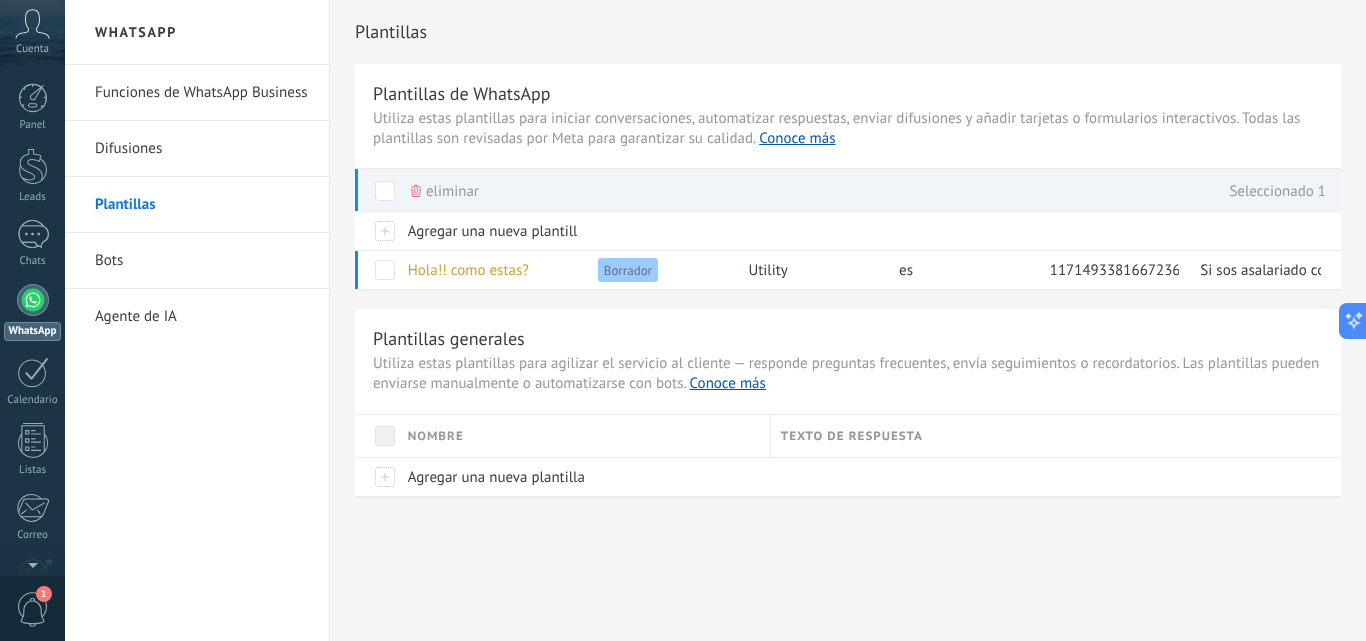 click on "Texto de respuesta" at bounding box center [1056, 436] 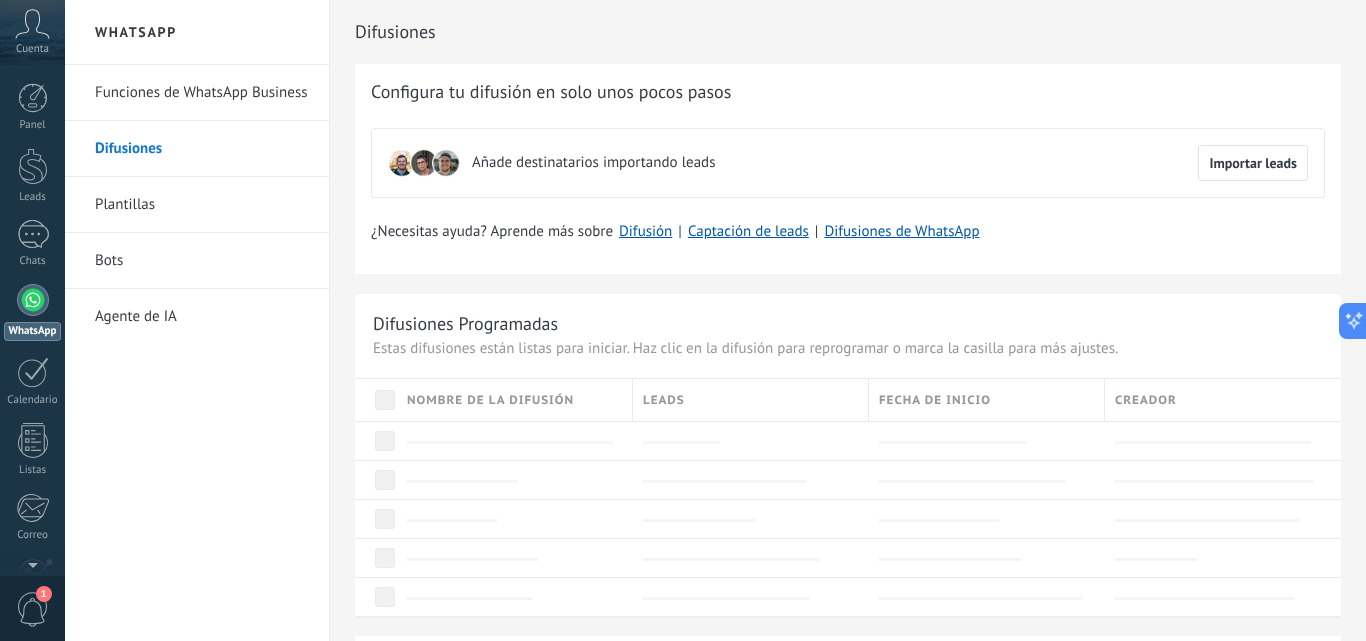 click on "Funciones de WhatsApp Business" at bounding box center [202, 93] 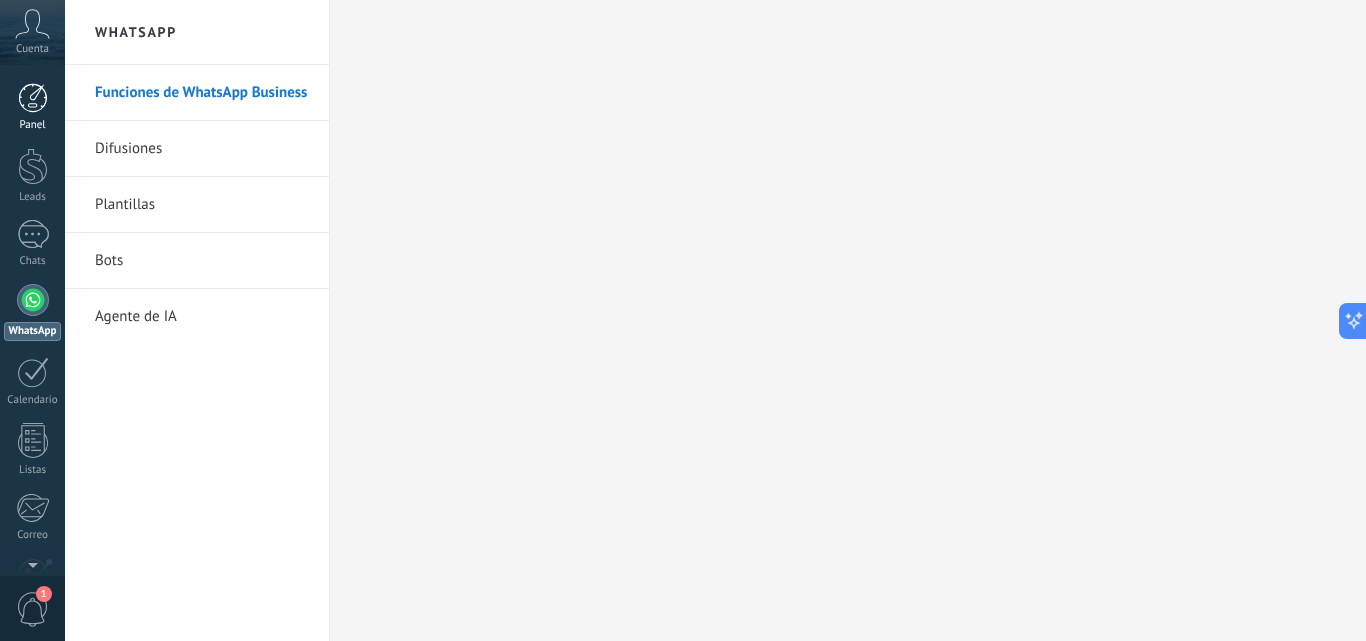click on "Panel" at bounding box center (32, 107) 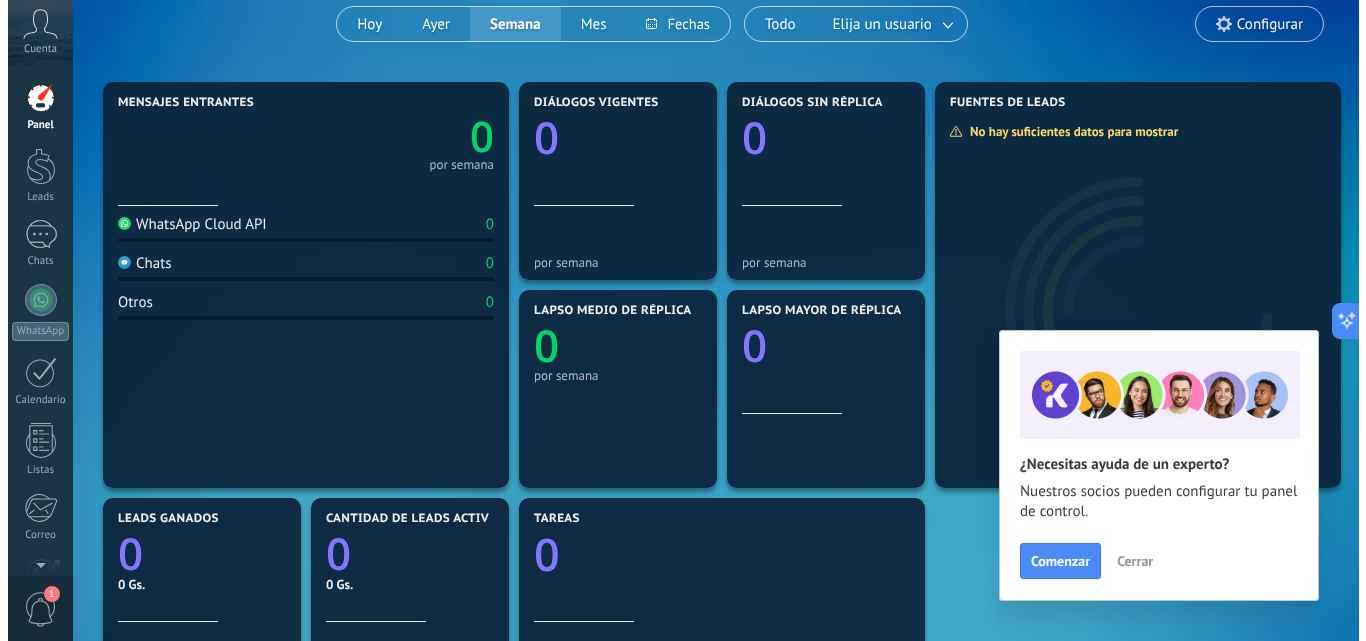 scroll, scrollTop: 0, scrollLeft: 0, axis: both 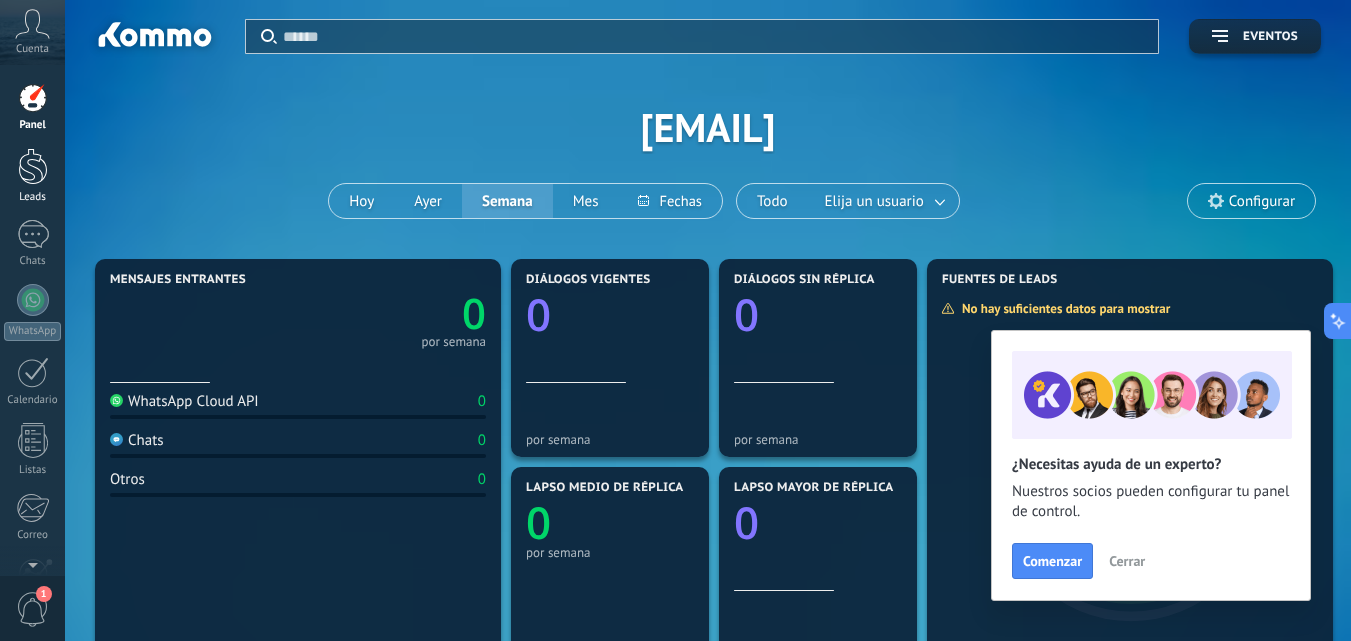 click at bounding box center [33, 166] 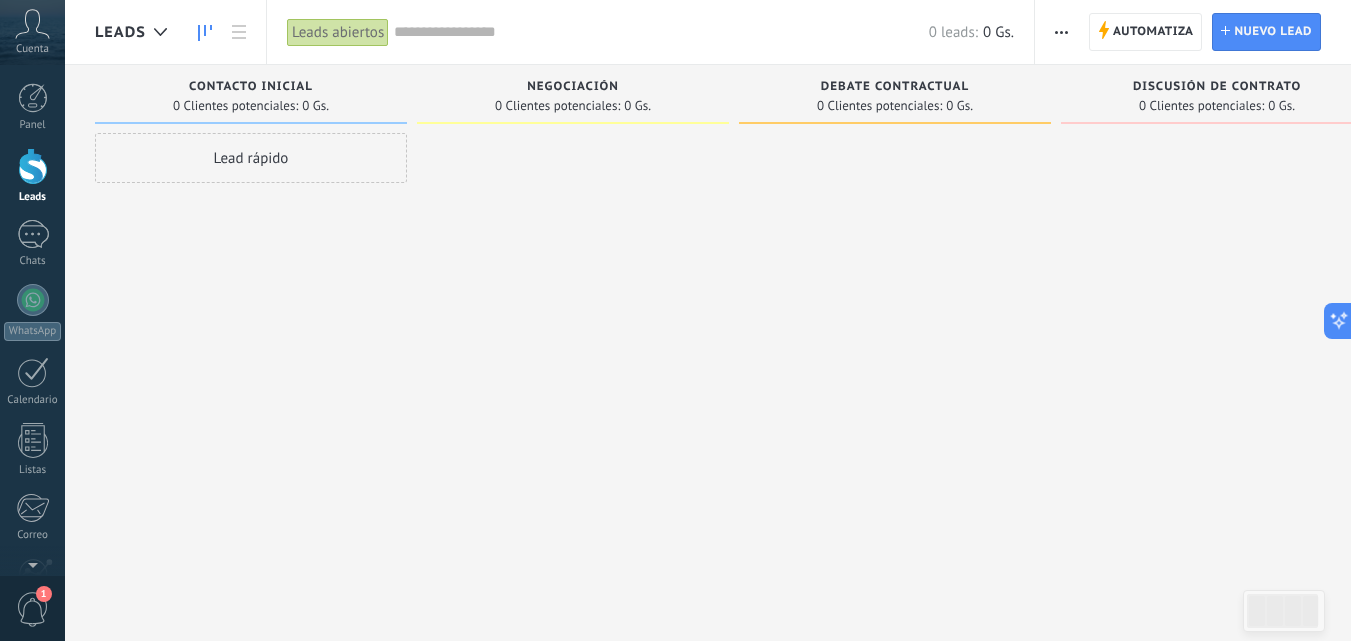 click on "Lead rápido" at bounding box center [251, 158] 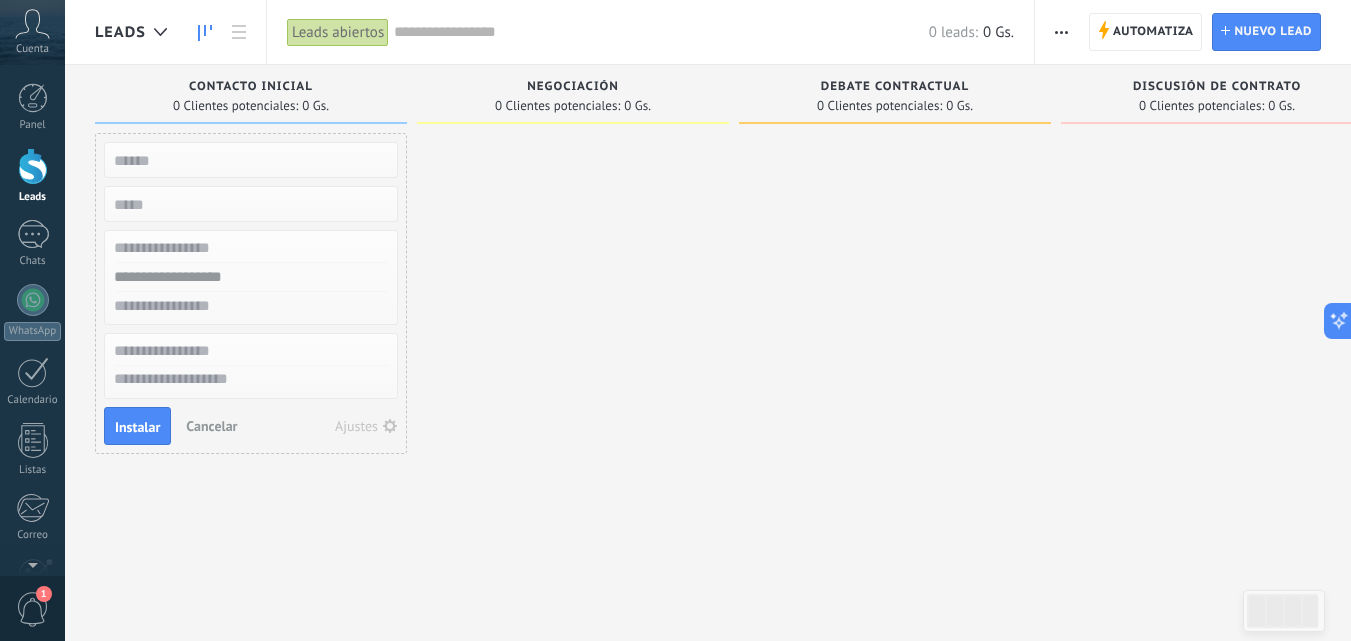 click at bounding box center [573, 323] 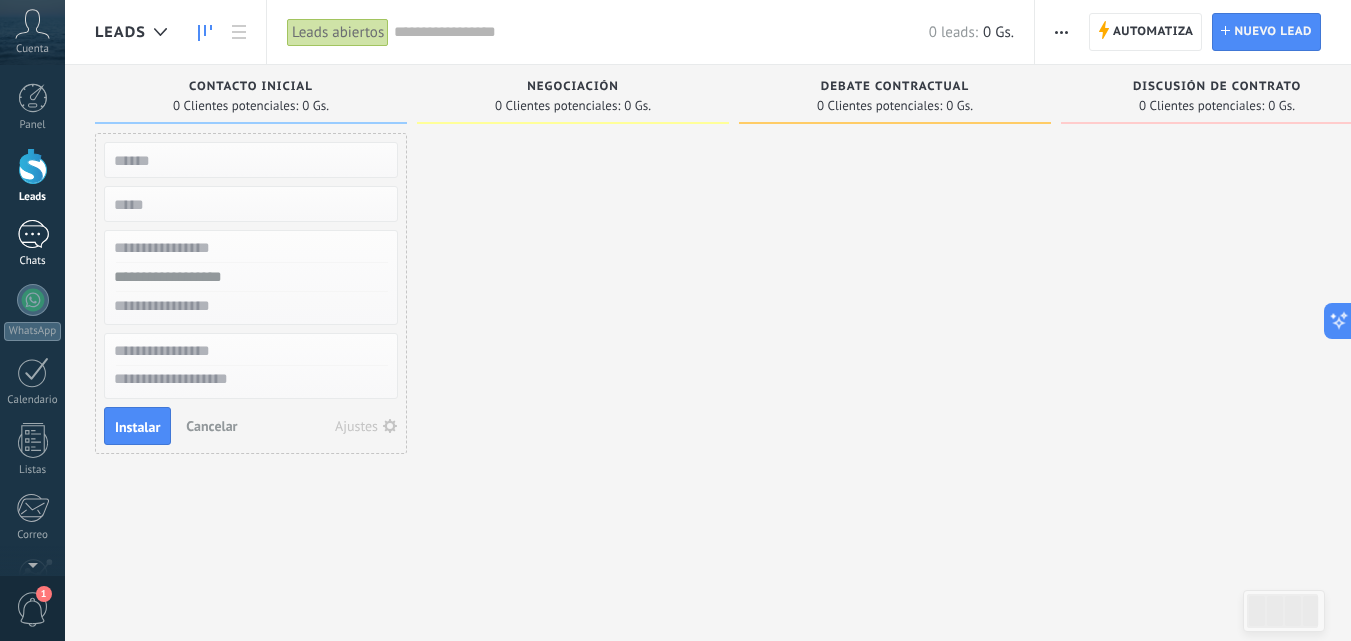 click at bounding box center (33, 234) 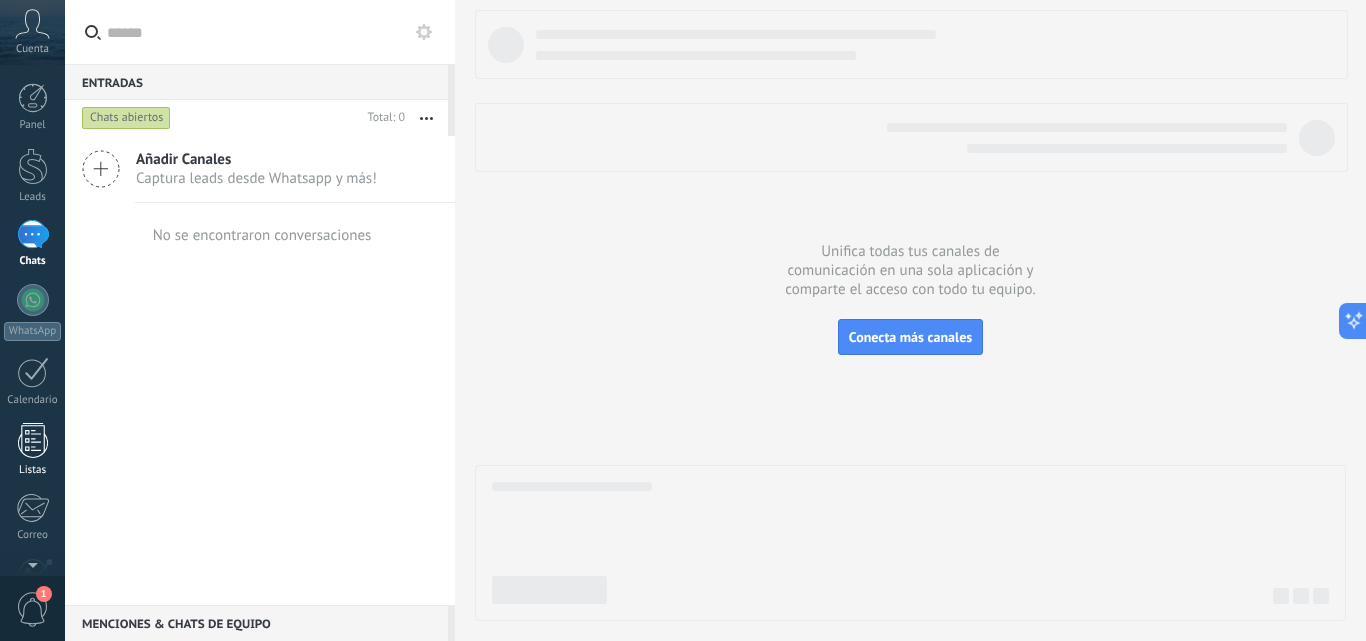 click at bounding box center (33, 440) 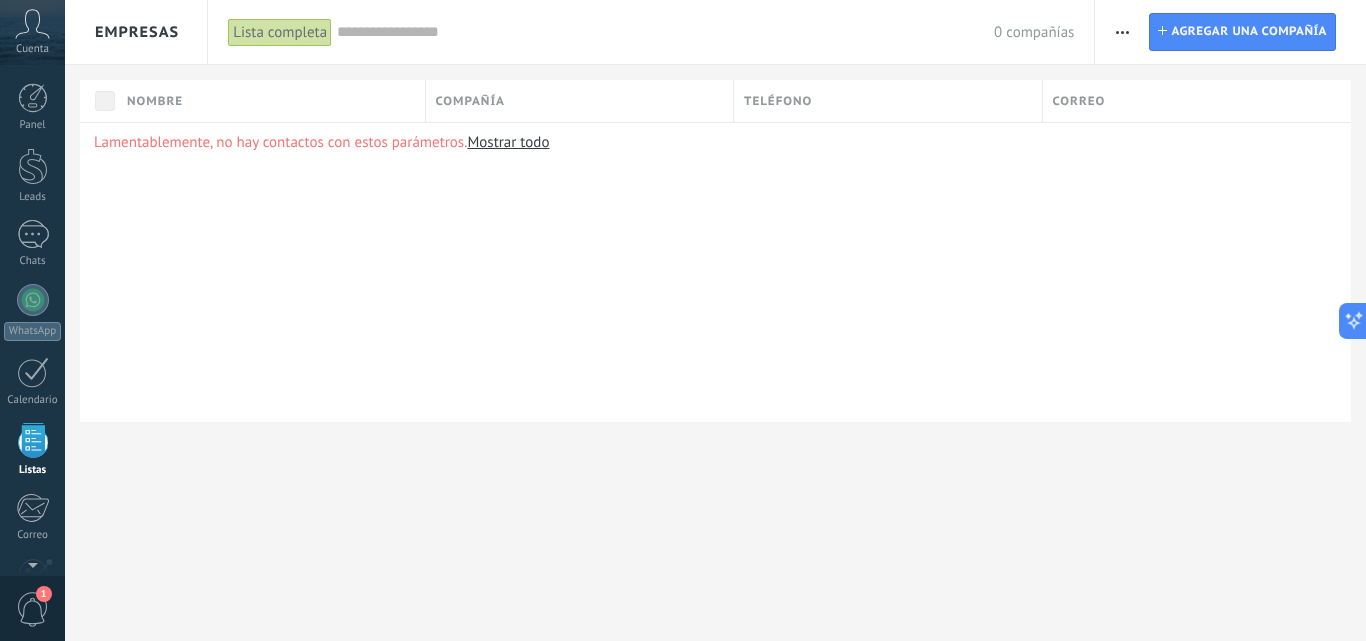 scroll, scrollTop: 124, scrollLeft: 0, axis: vertical 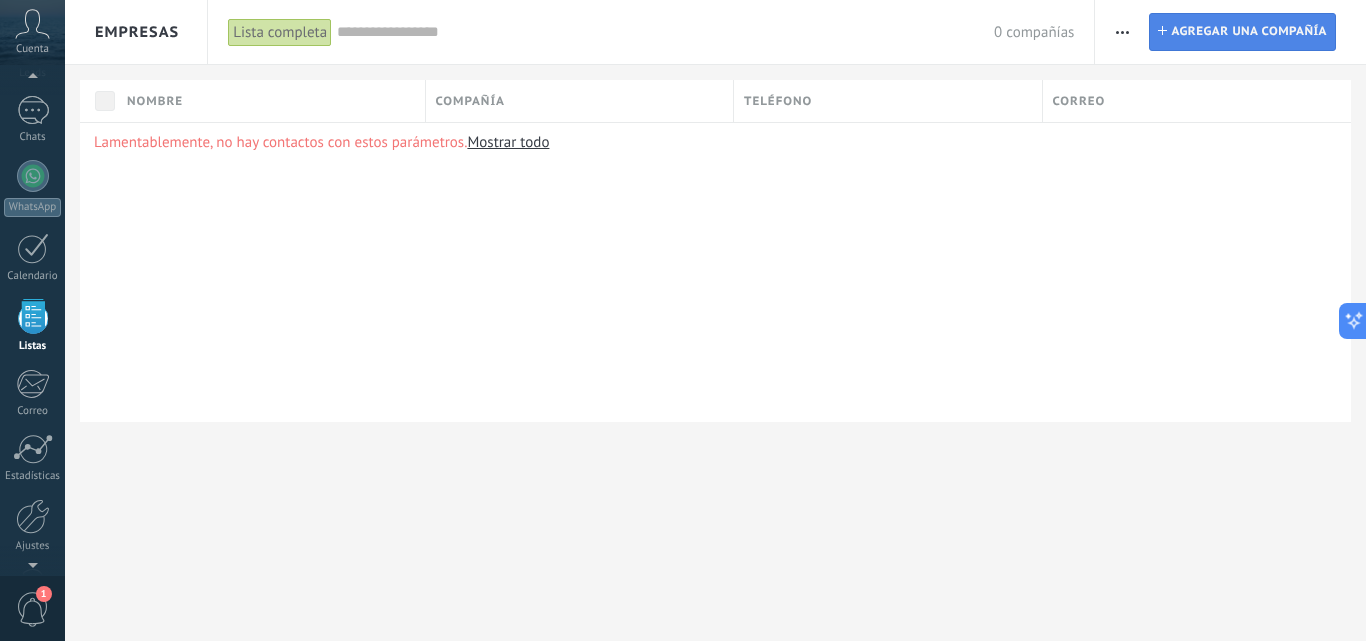 click on "Agregar una compañía" at bounding box center (1249, 32) 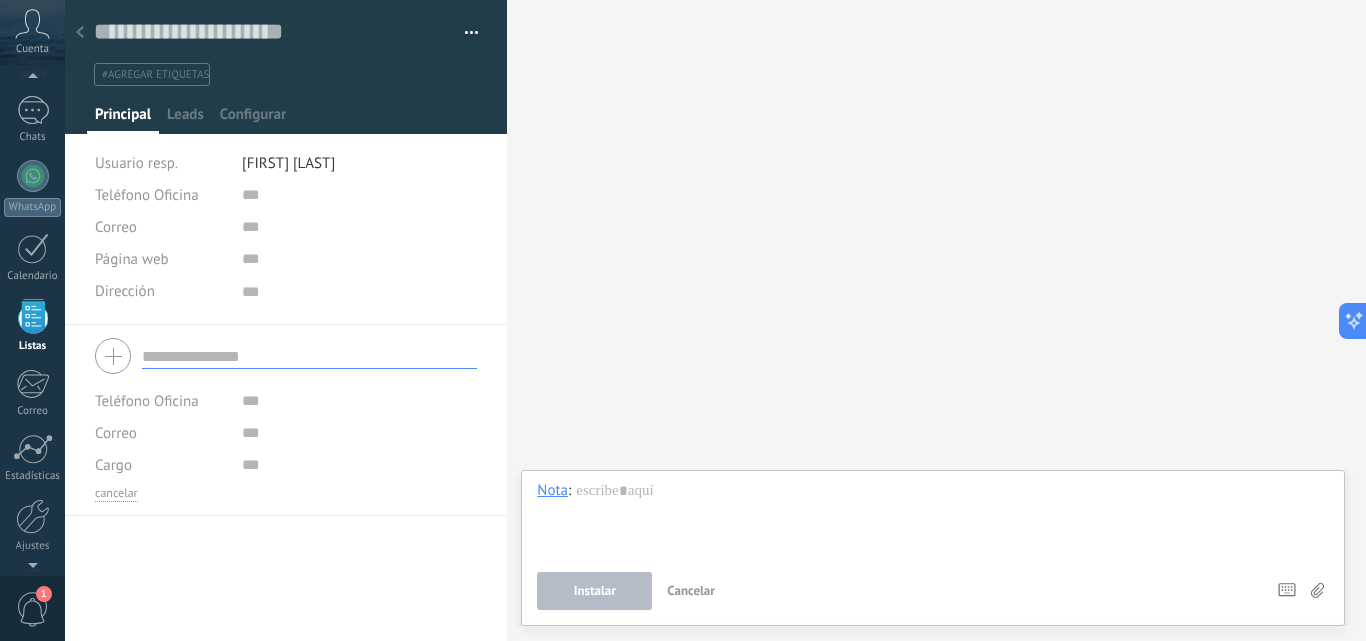 scroll, scrollTop: 20, scrollLeft: 0, axis: vertical 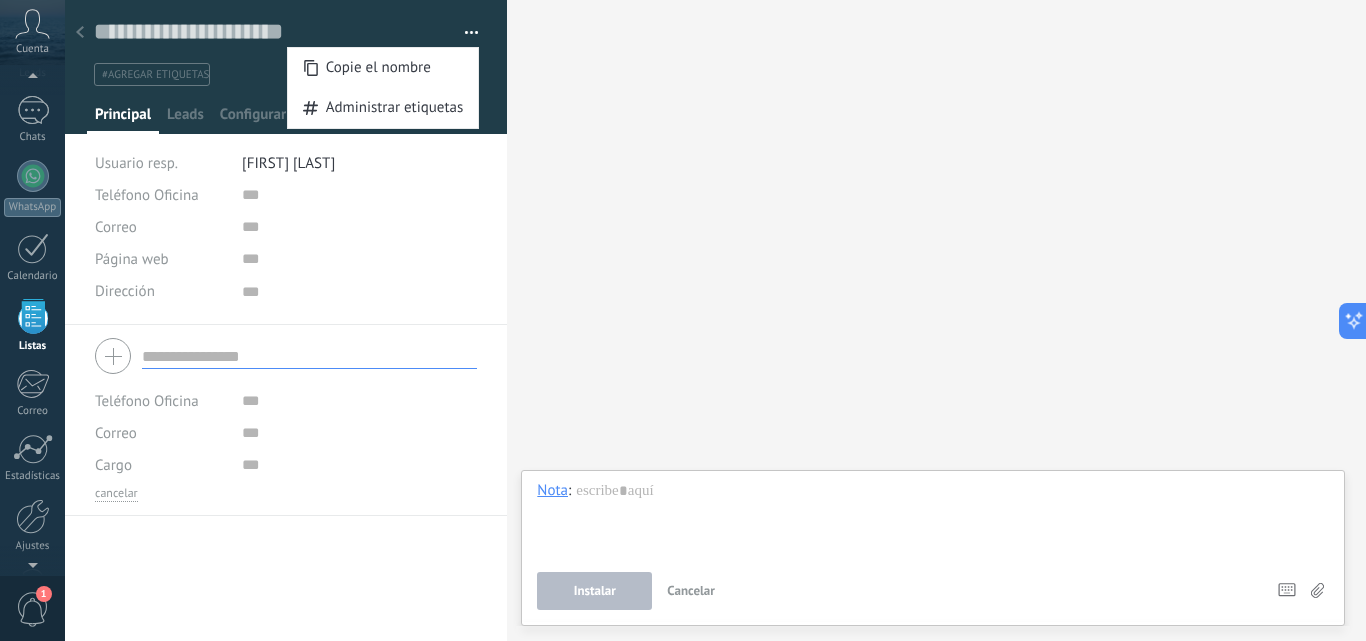 click on "Buscar Carga más Participantes:" at bounding box center (936, 320) 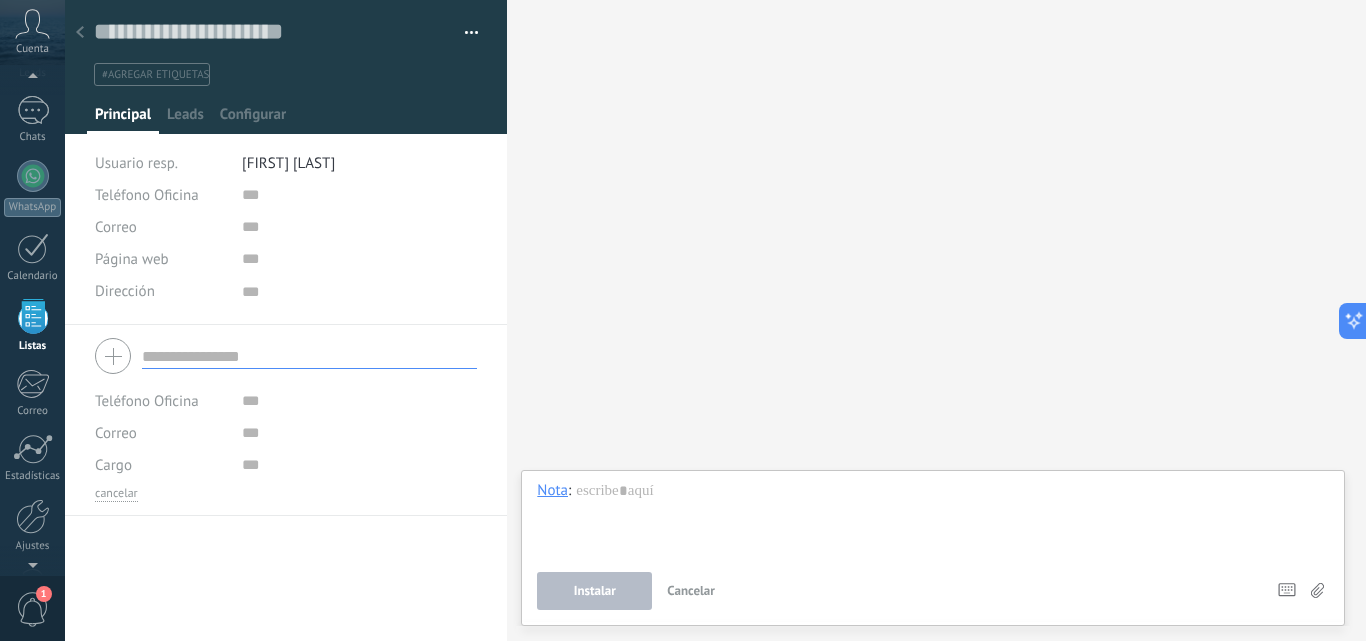 click on "Cuenta" at bounding box center (32, 49) 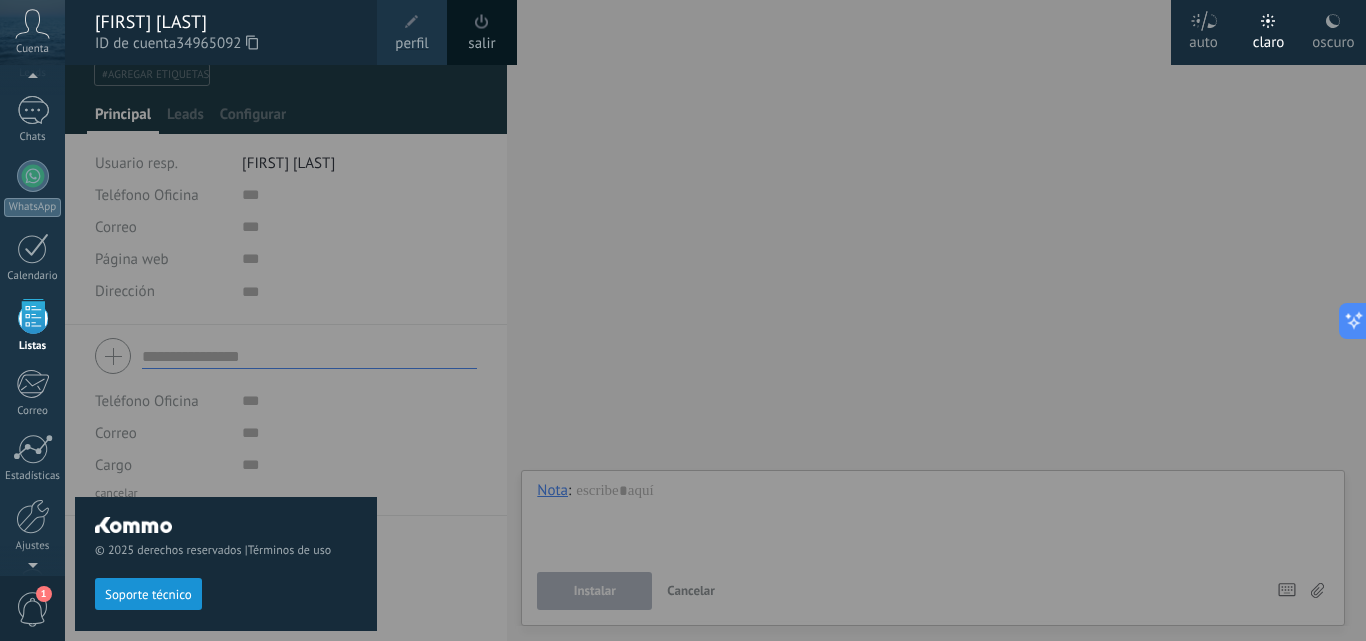 click 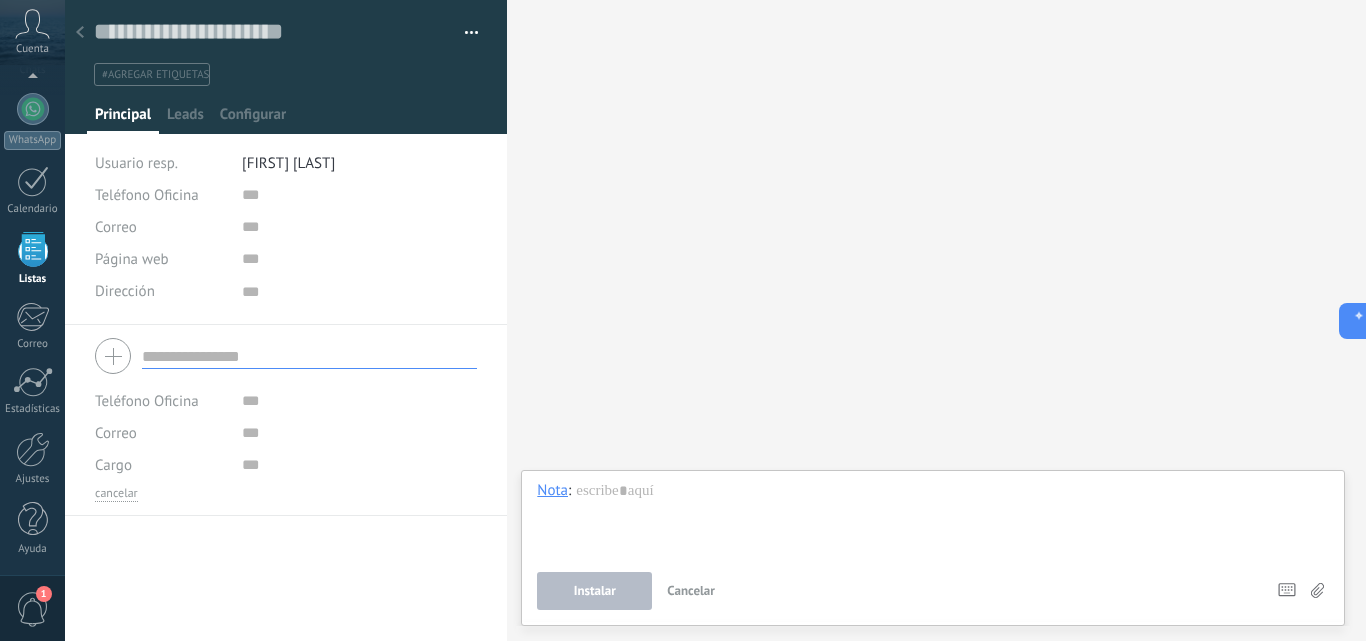 scroll, scrollTop: 124, scrollLeft: 0, axis: vertical 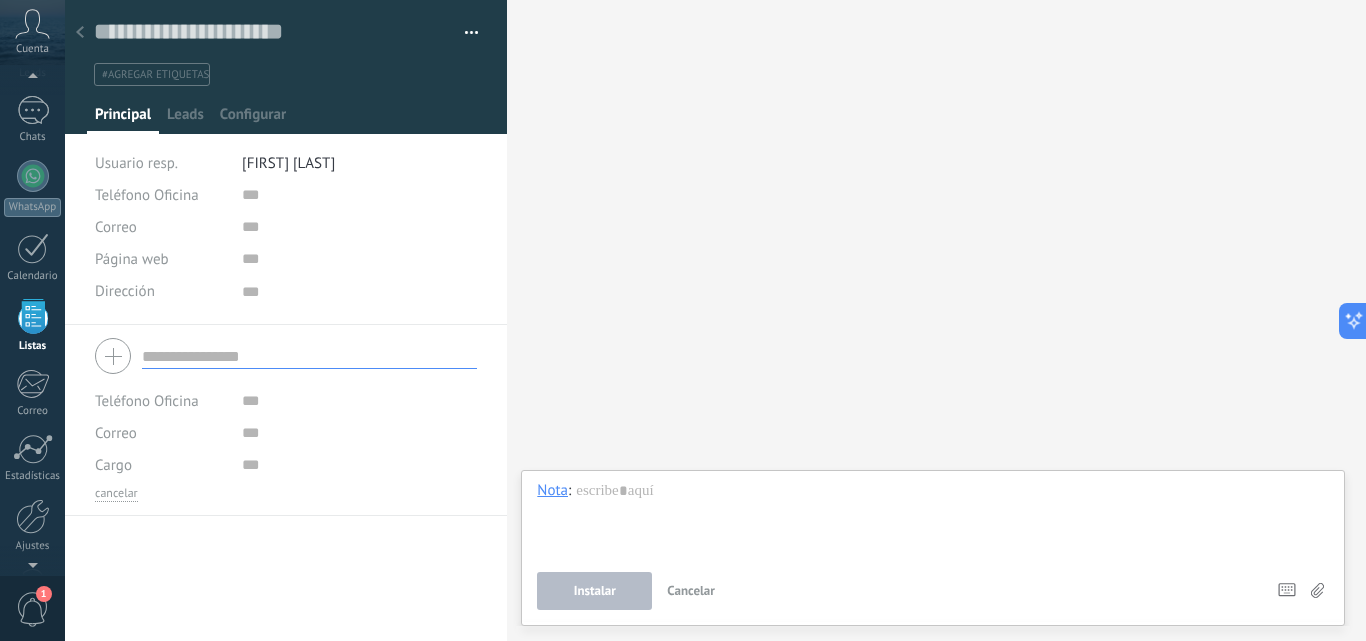 click on "1" at bounding box center (33, 609) 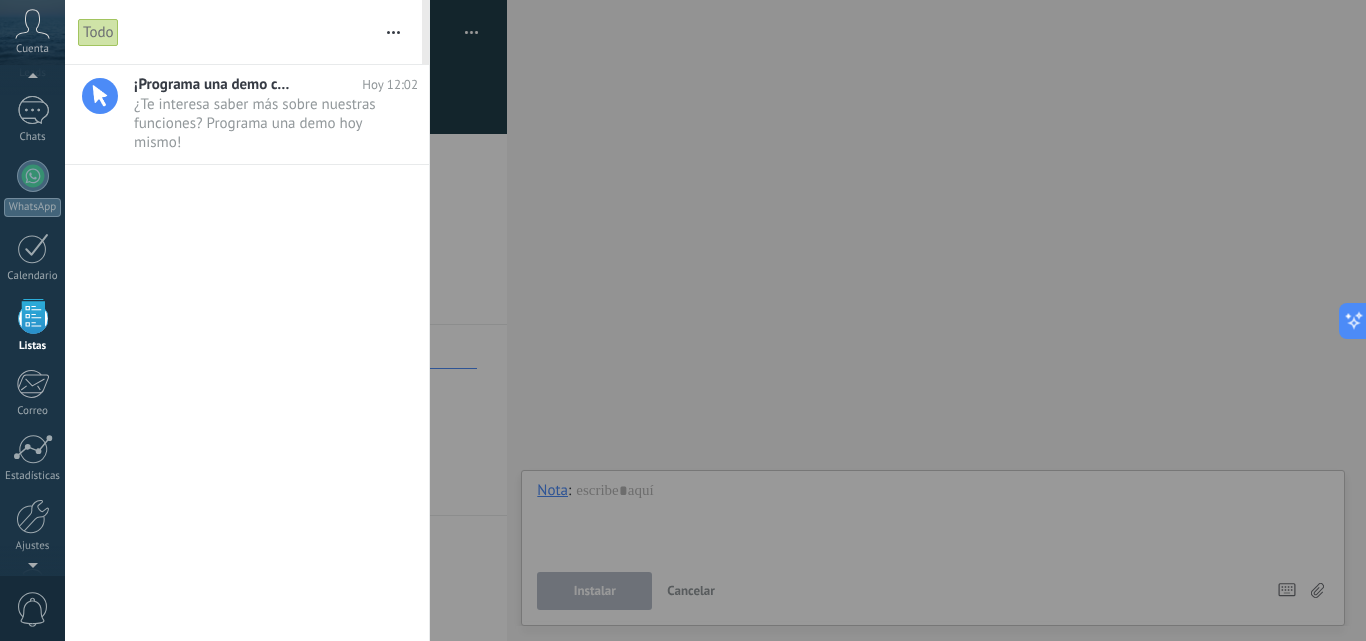 scroll, scrollTop: 115, scrollLeft: 0, axis: vertical 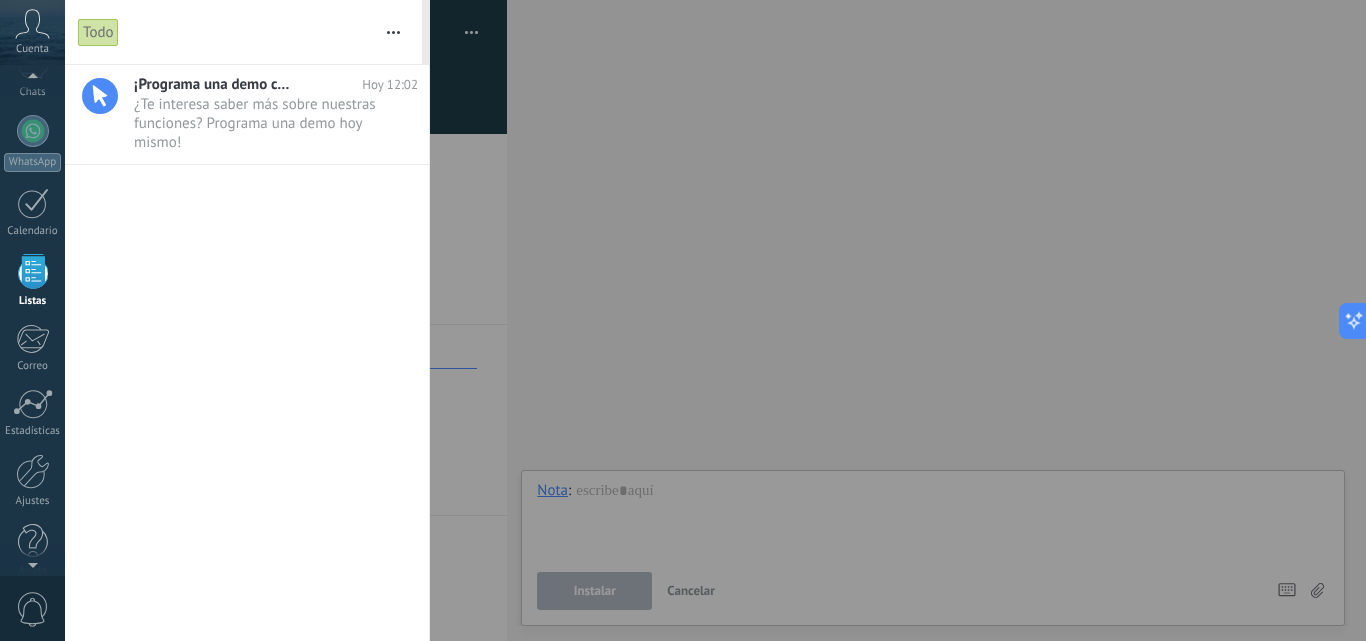 click at bounding box center (32, 561) 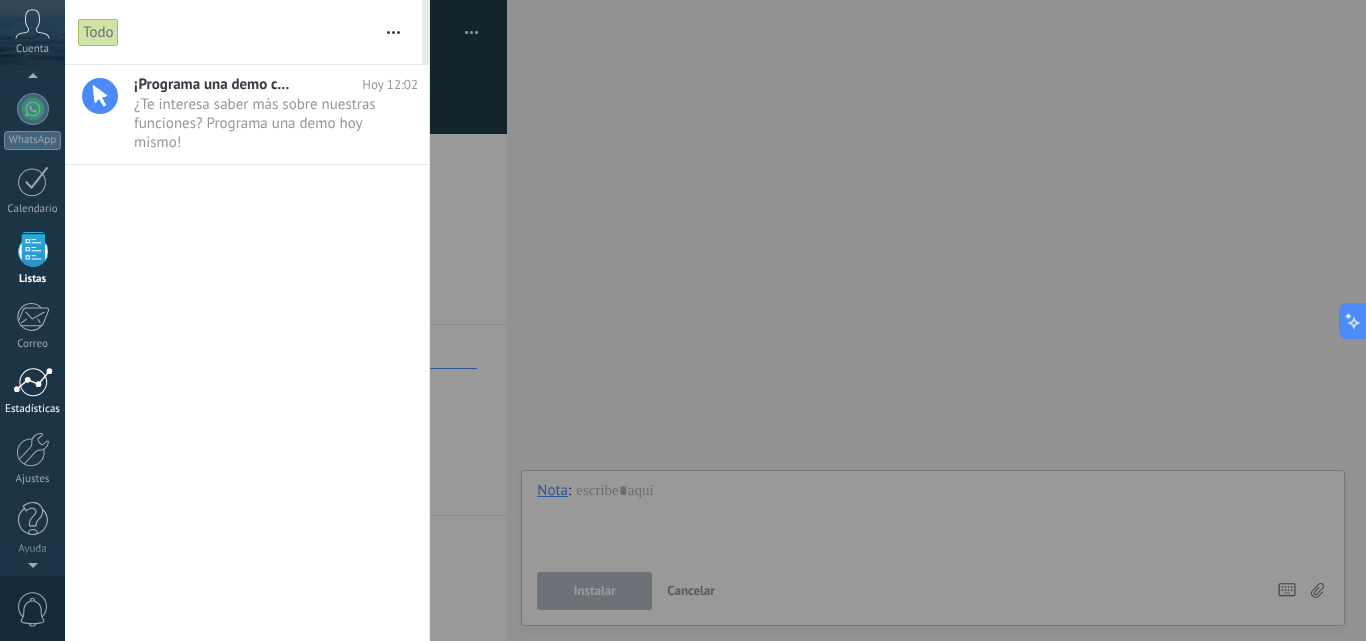 scroll, scrollTop: 124, scrollLeft: 0, axis: vertical 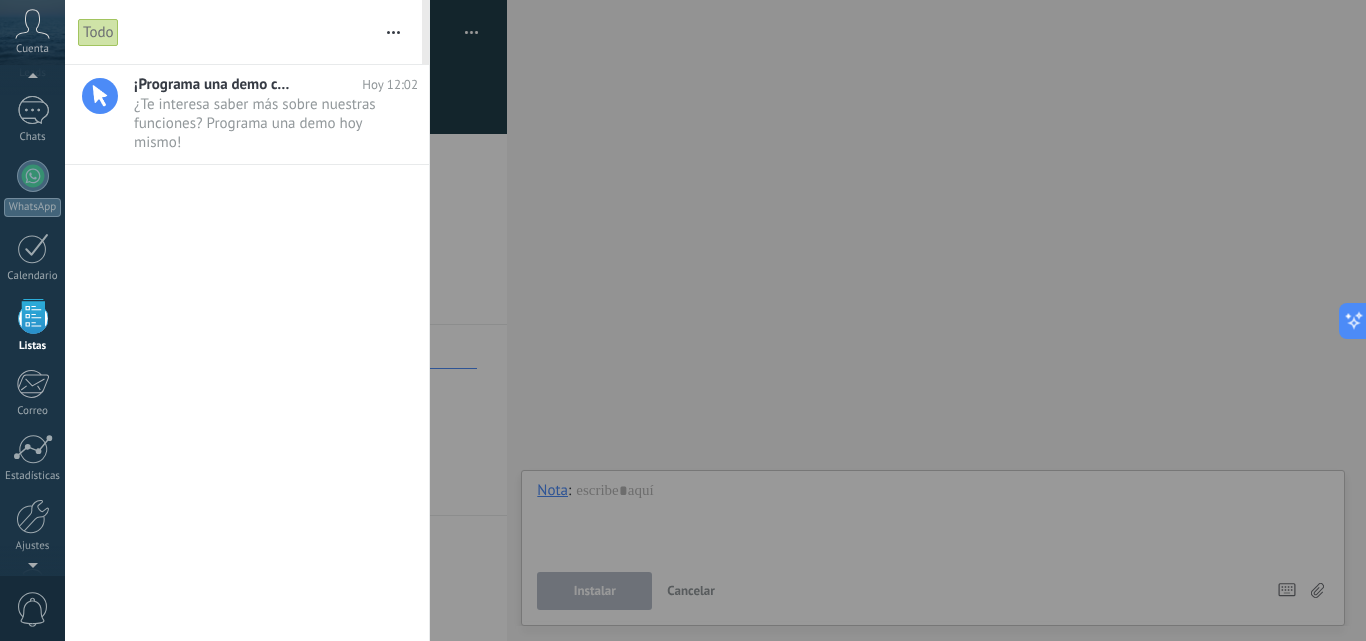 click at bounding box center [33, 316] 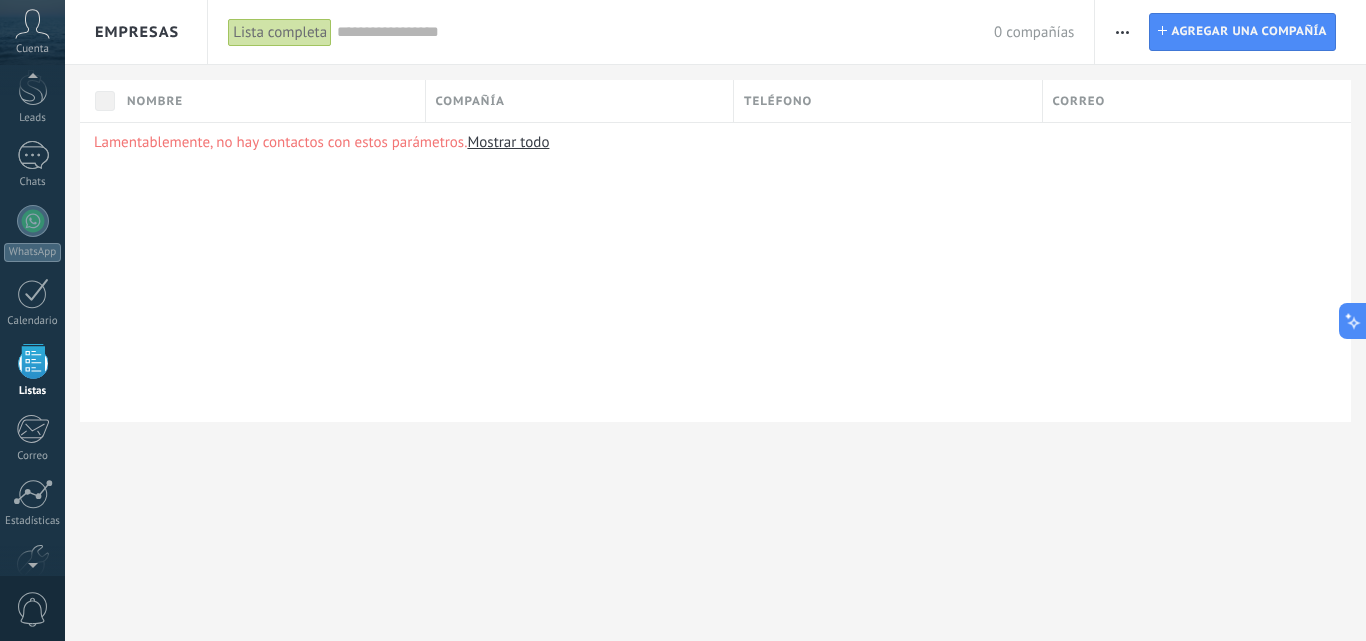 scroll, scrollTop: 0, scrollLeft: 0, axis: both 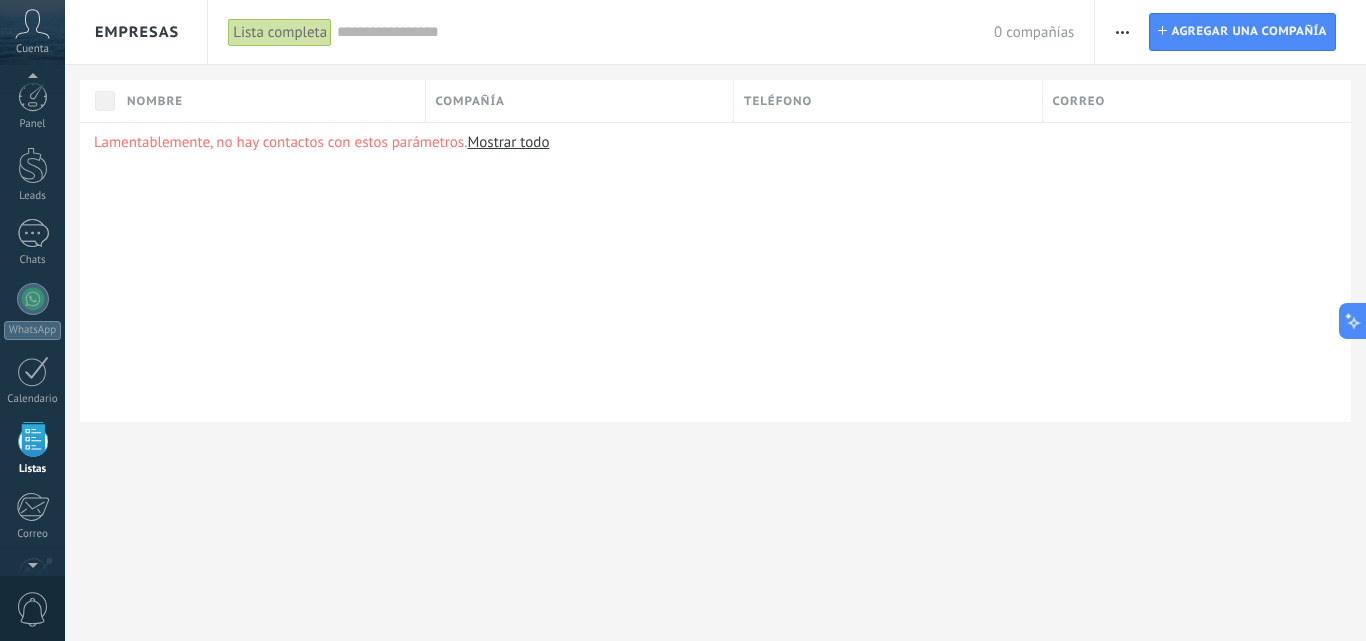 click on "© 2025 derechos reservados | Términos de uso
Soporte técnico
auto claro oscuro
Cuenta
[FIRST] [LAST]
ID de cuenta
[NUMBER]
perfil
salir" at bounding box center [32, 320] 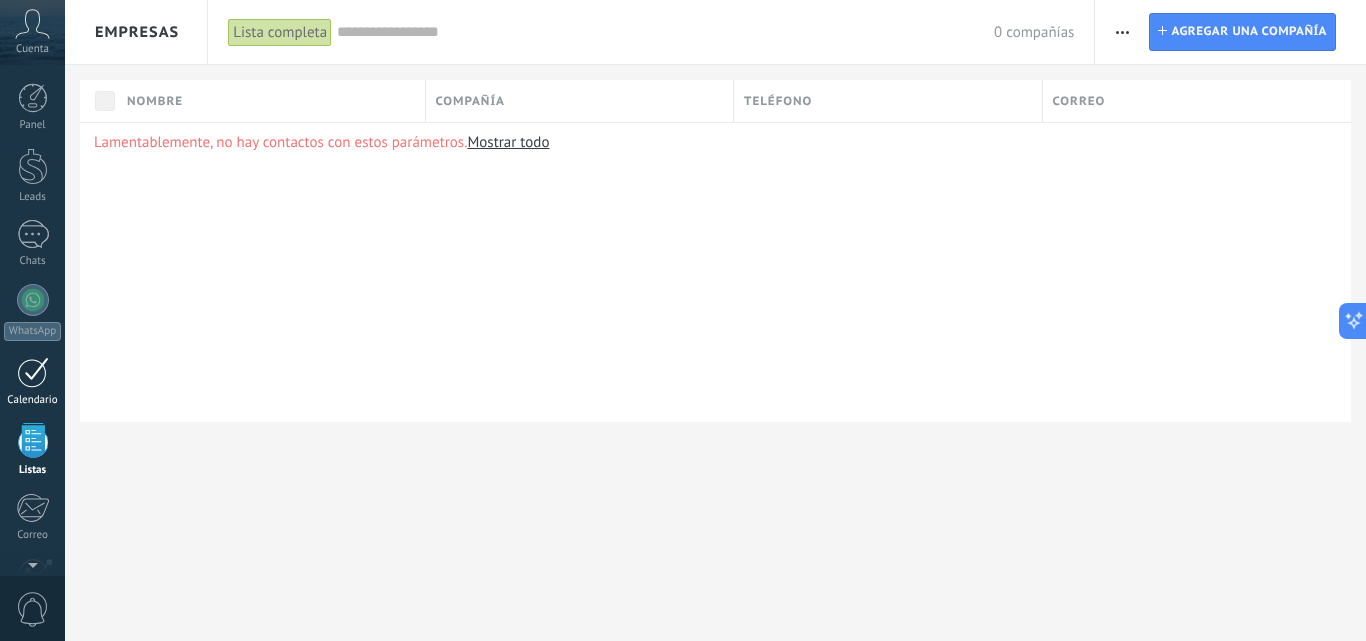 click at bounding box center [33, 372] 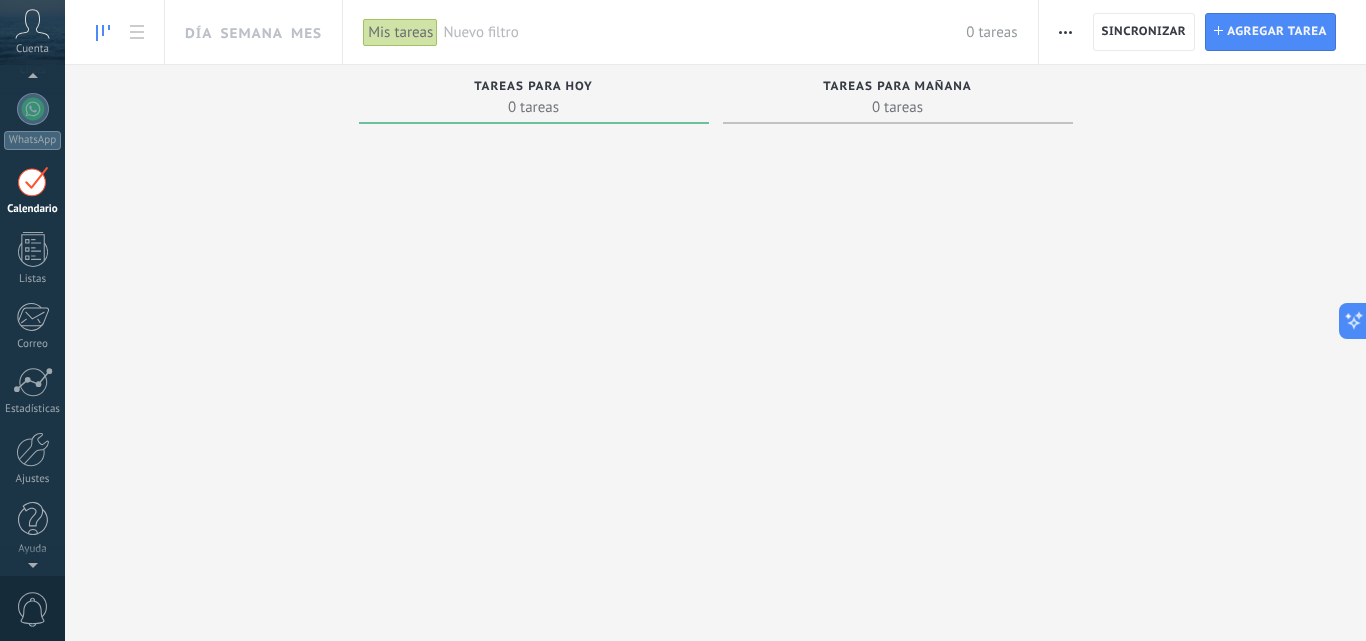 scroll, scrollTop: 58, scrollLeft: 0, axis: vertical 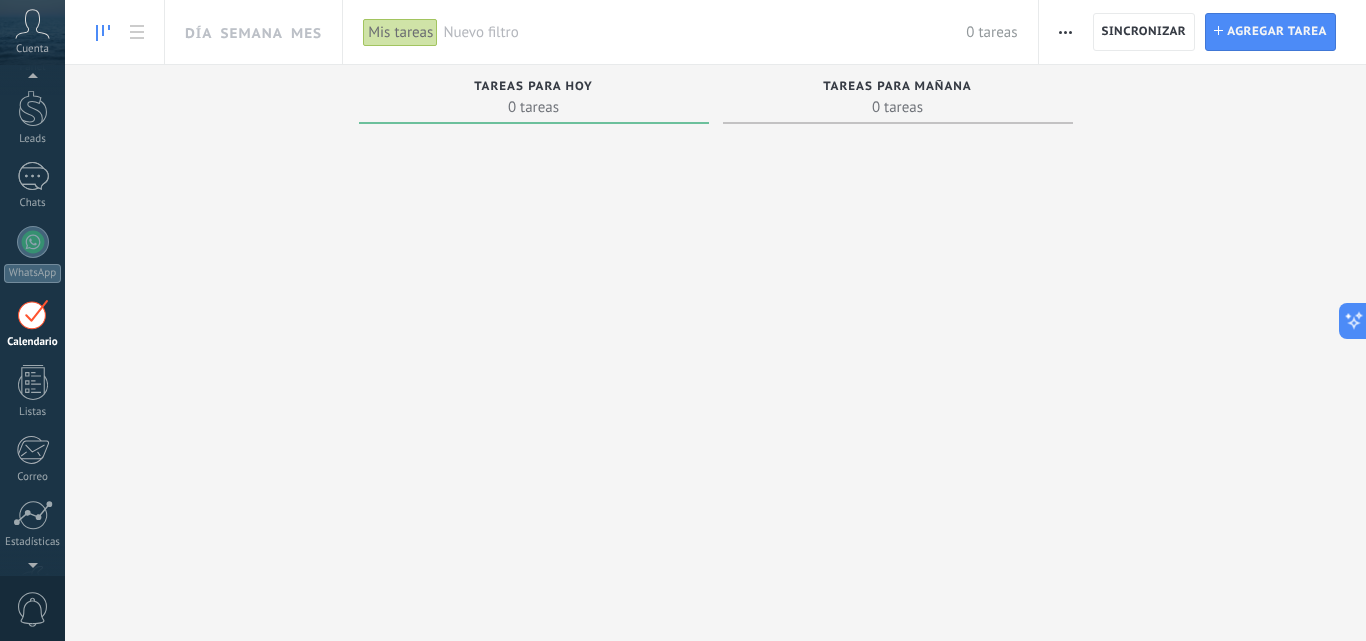 click 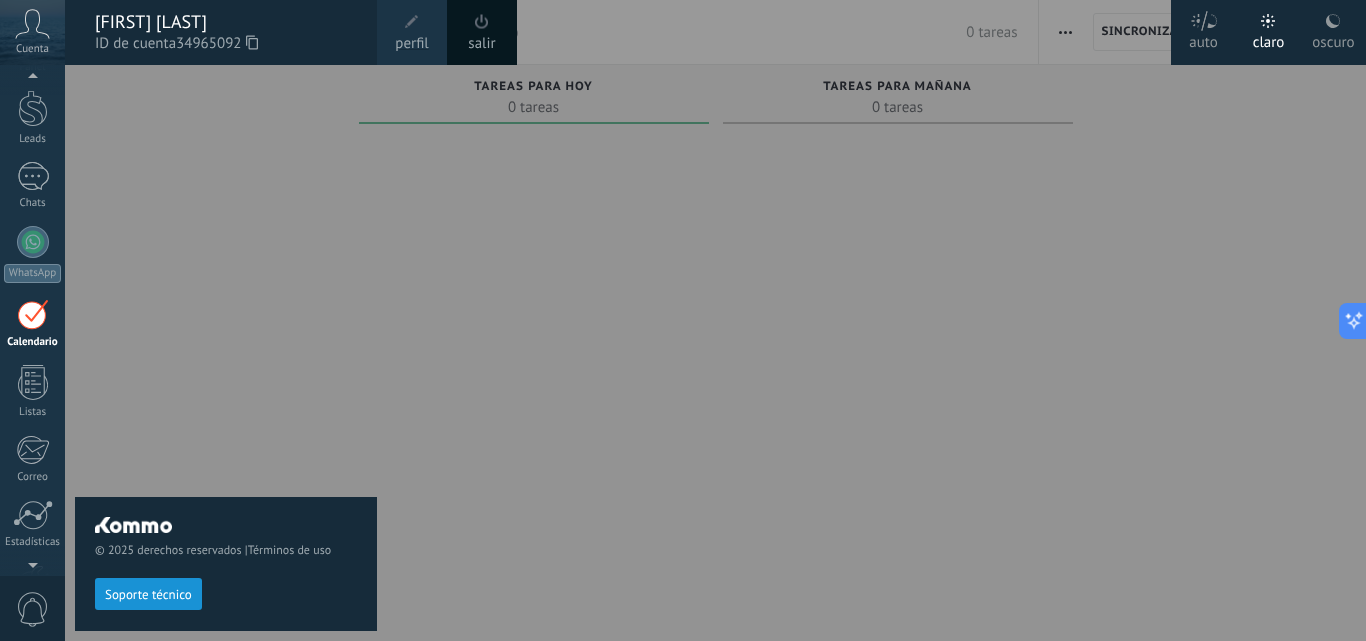 scroll, scrollTop: 0, scrollLeft: 0, axis: both 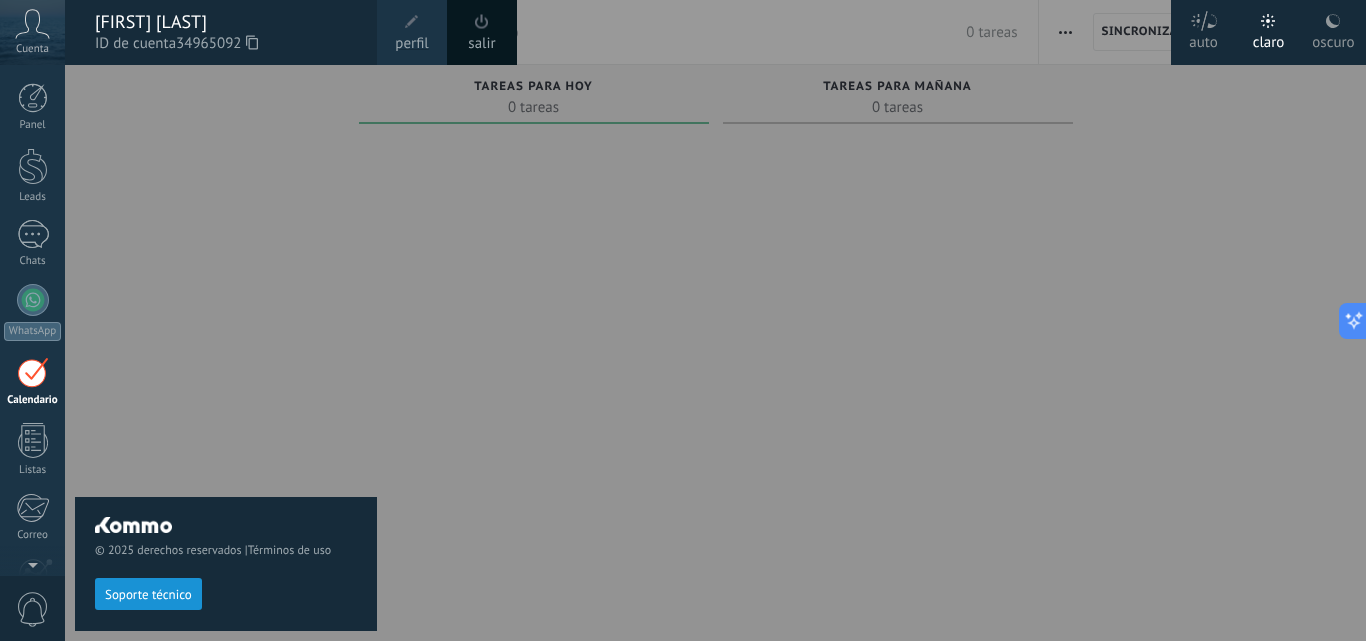 click on "Panel
Leads
Chats
WhatsApp
Clientes" at bounding box center (65, 320) 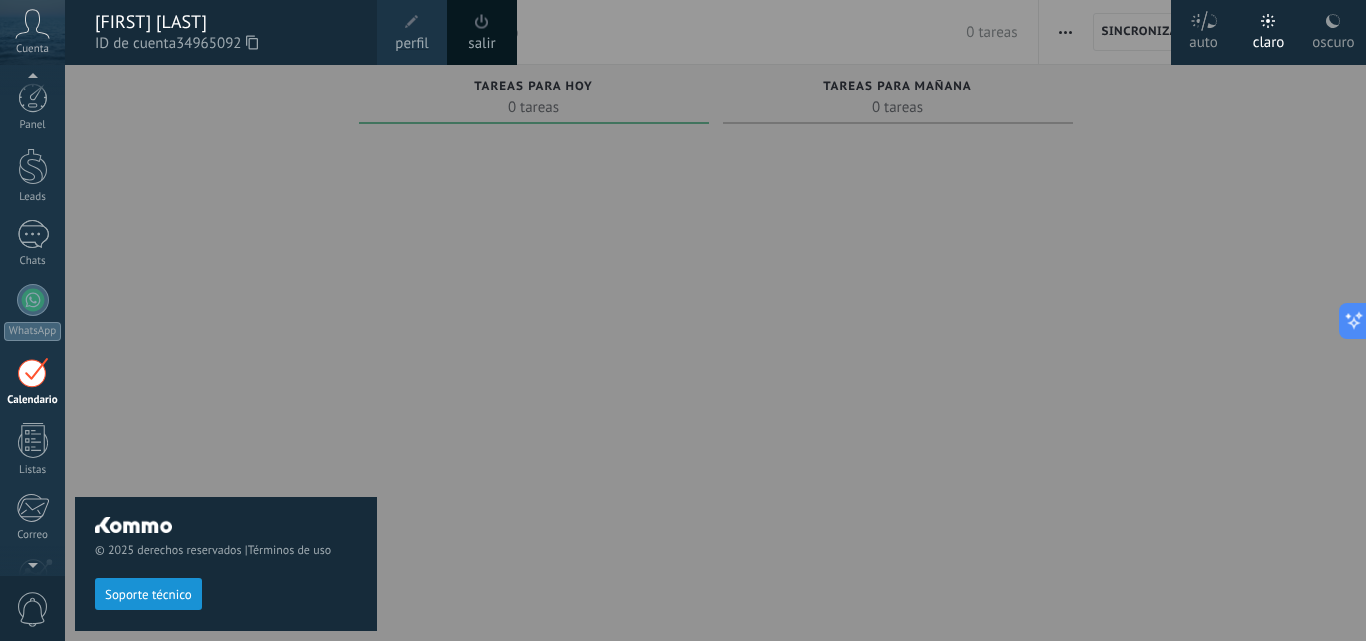 scroll, scrollTop: 58, scrollLeft: 0, axis: vertical 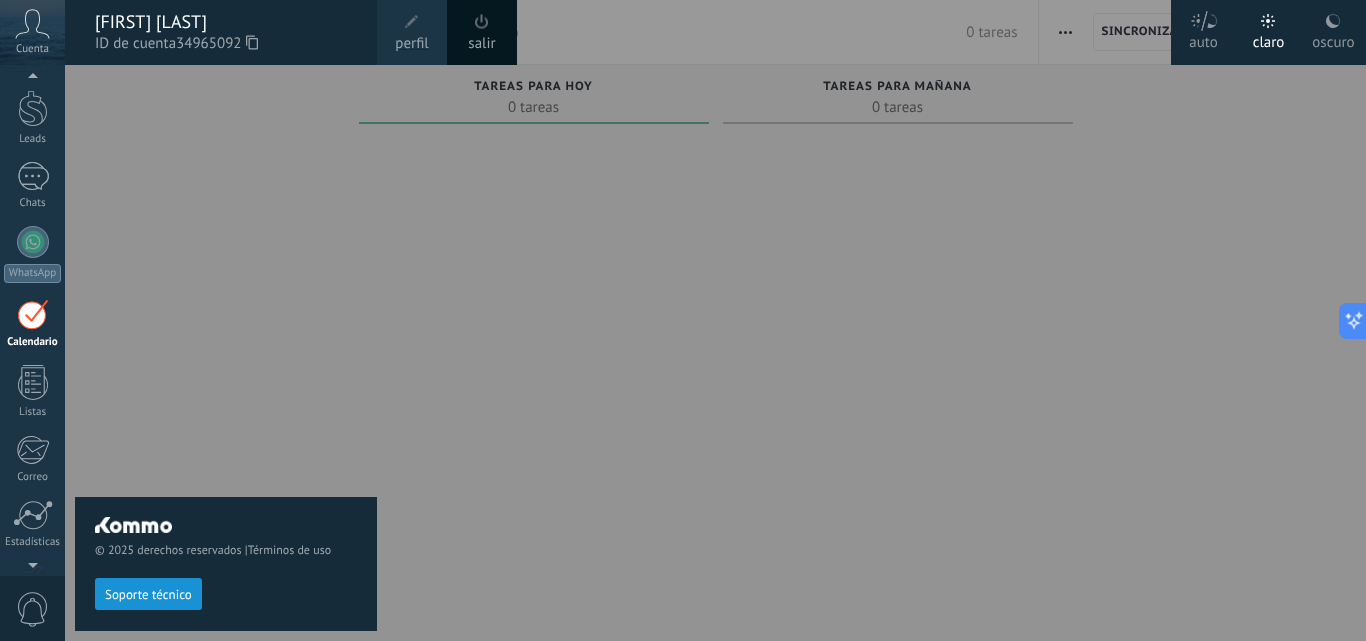 click at bounding box center [748, 320] 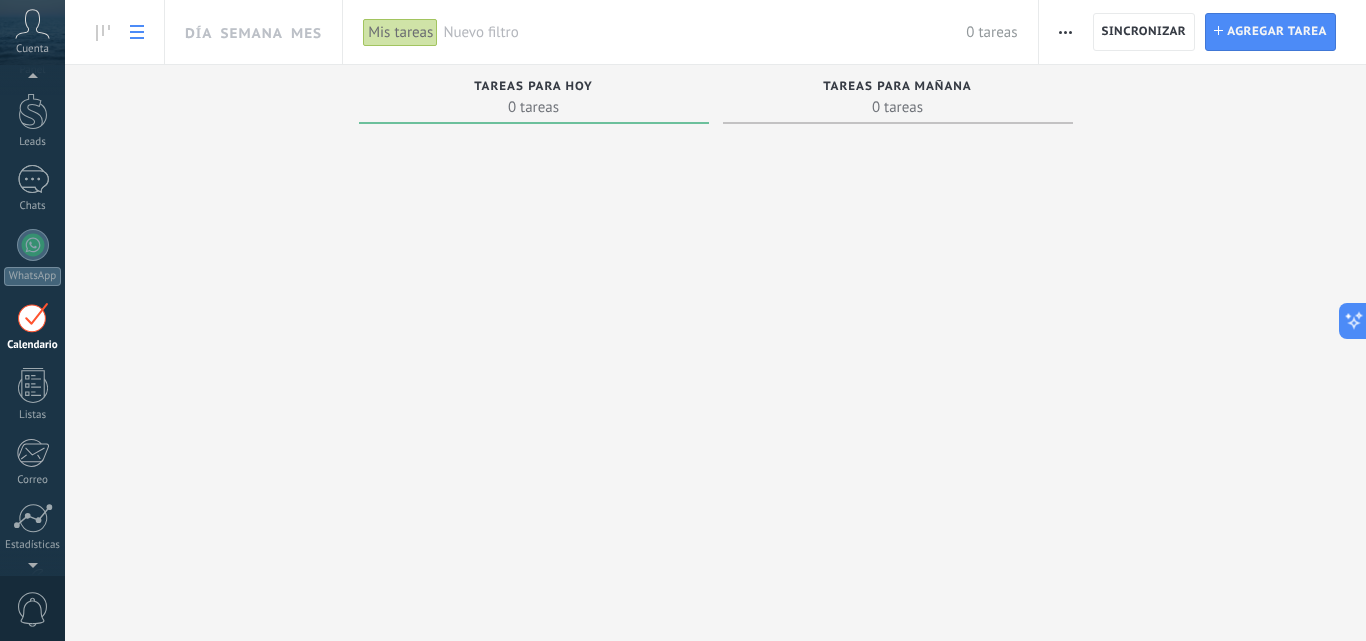 scroll, scrollTop: 58, scrollLeft: 0, axis: vertical 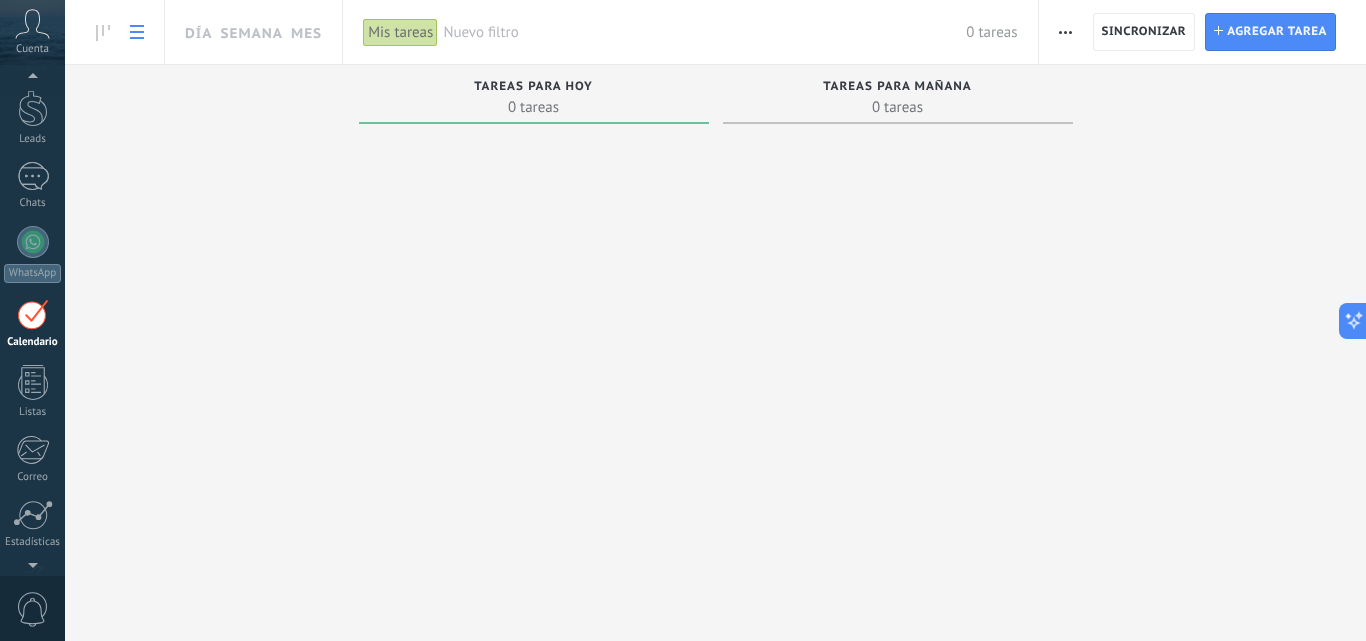 click 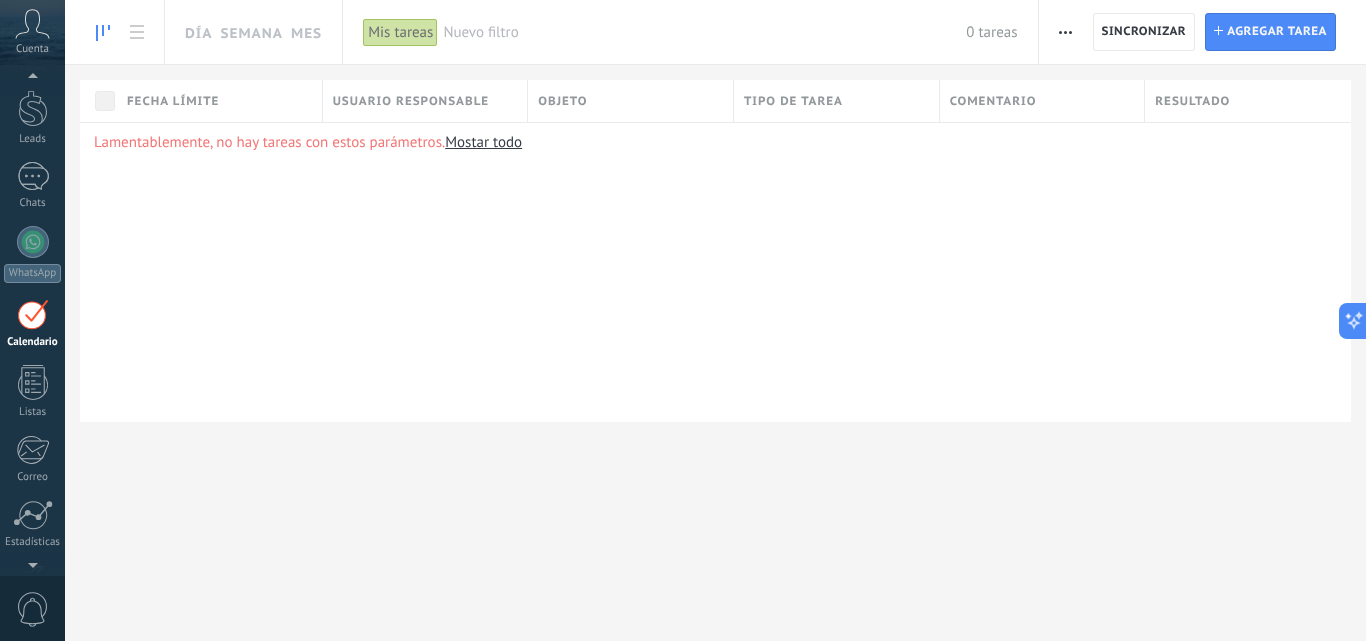click 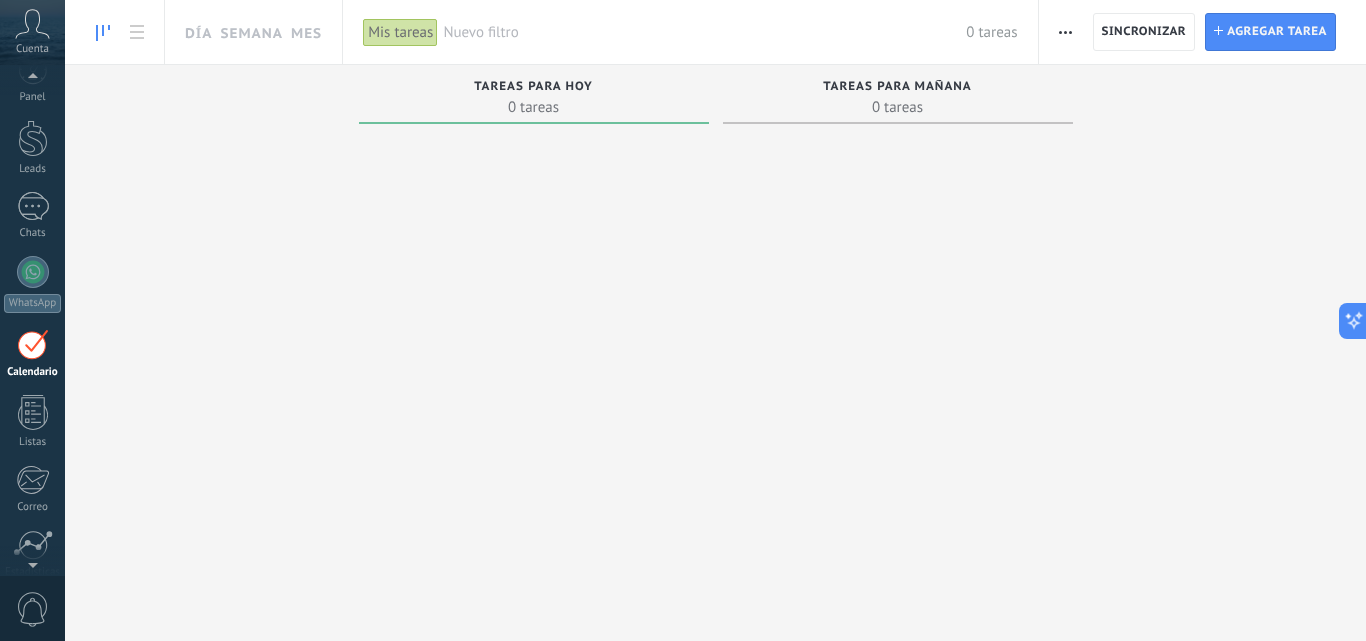 scroll, scrollTop: 0, scrollLeft: 0, axis: both 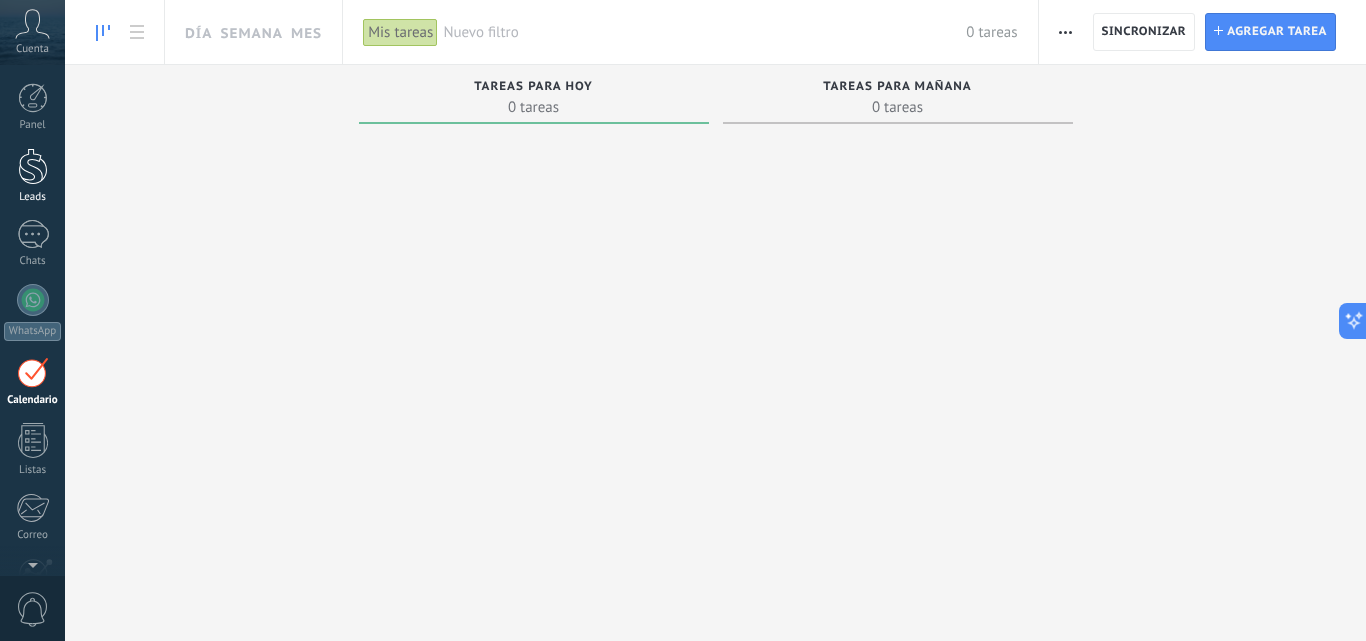 click at bounding box center [33, 166] 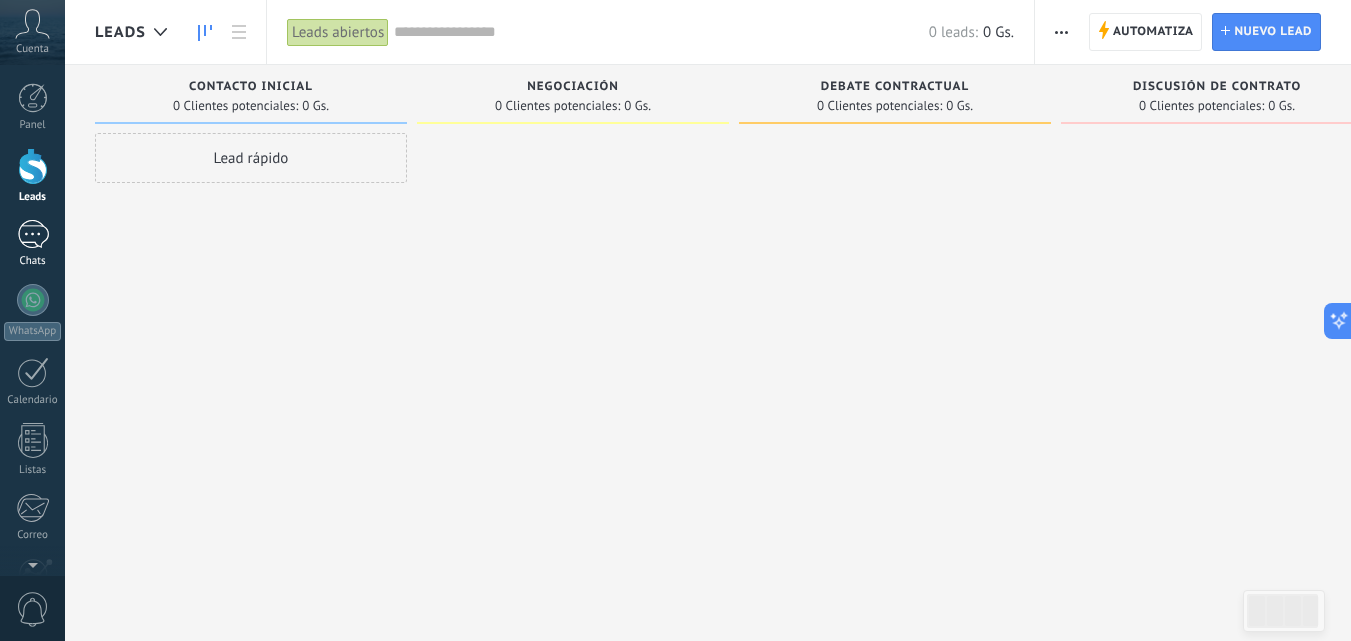 click at bounding box center [33, 234] 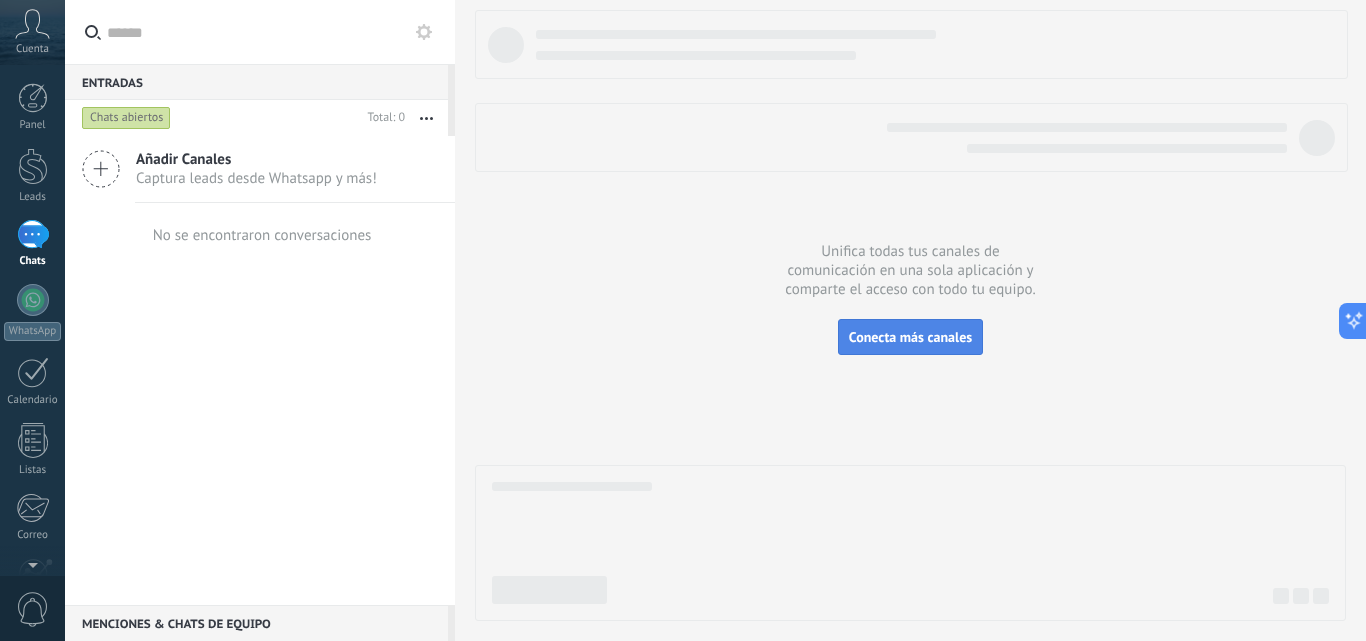 click on "Conecta más canales" at bounding box center [910, 337] 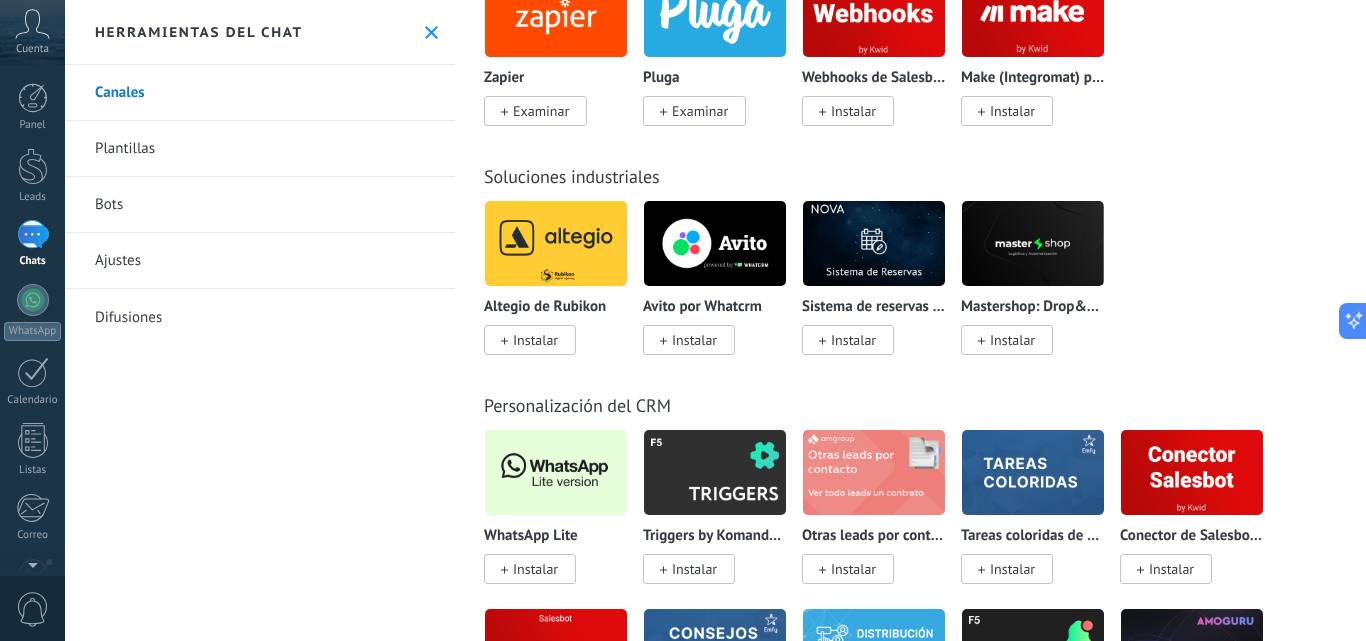 scroll, scrollTop: 4800, scrollLeft: 0, axis: vertical 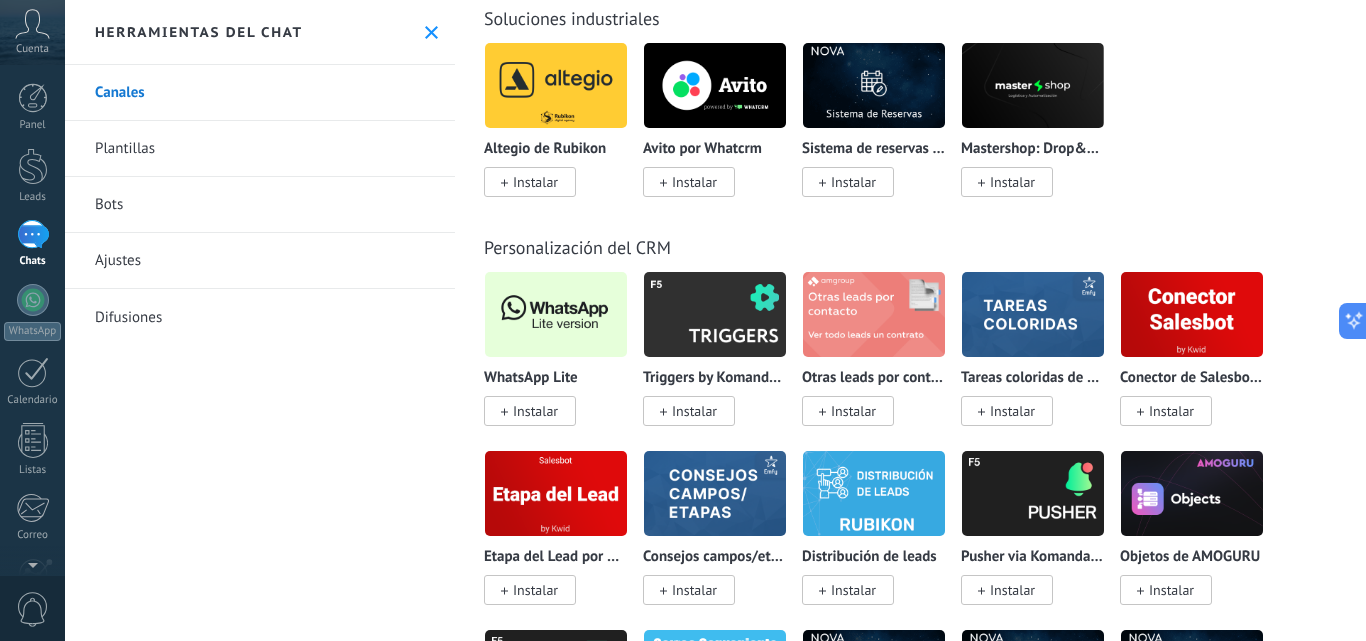 click on "Instalar" at bounding box center (535, 411) 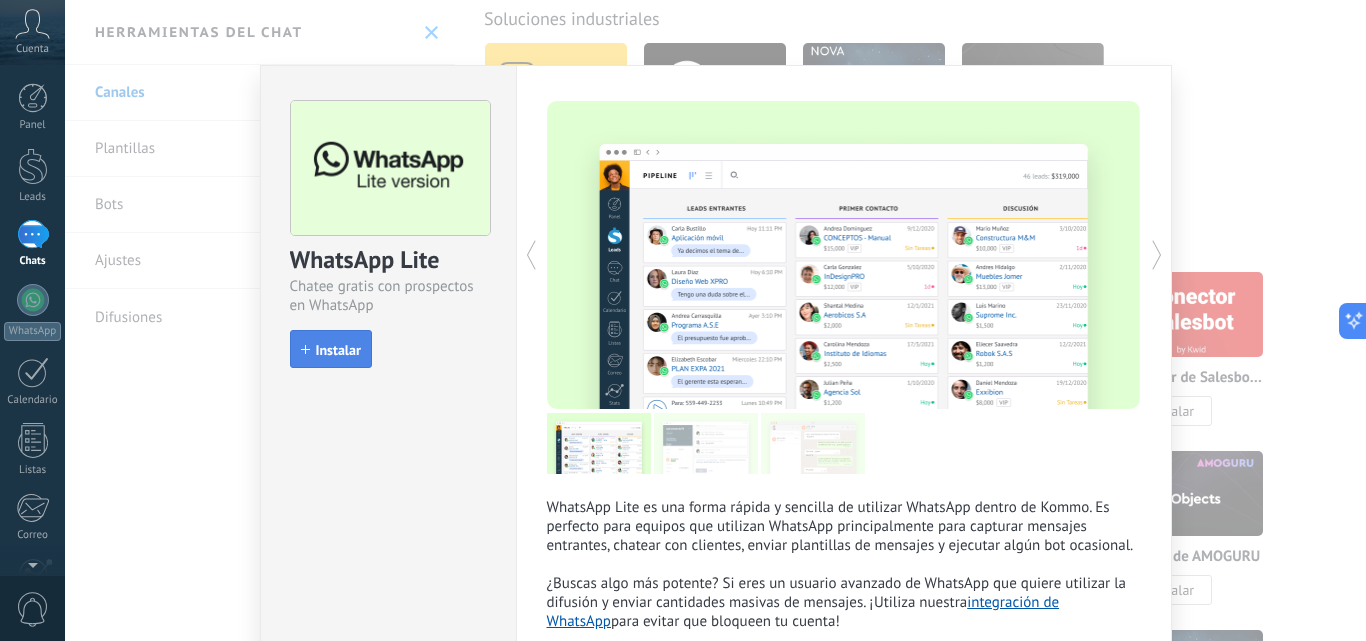click on "Instalar" at bounding box center (331, 350) 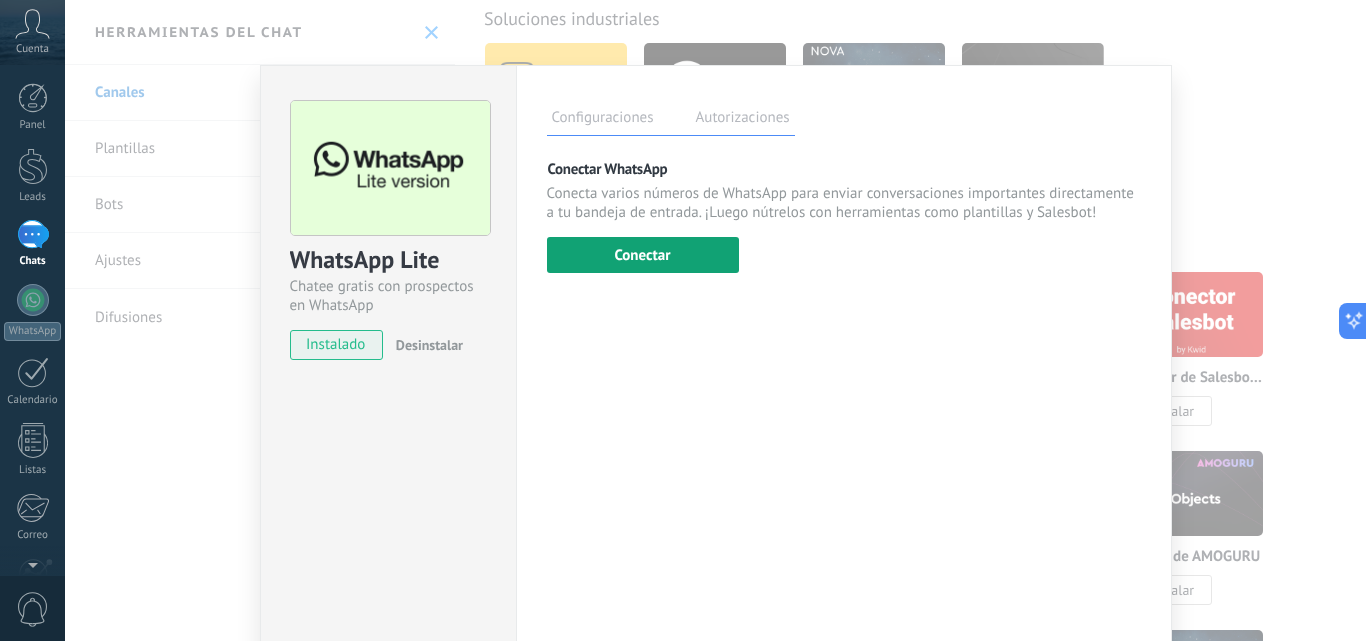 click on "Conectar" at bounding box center [643, 255] 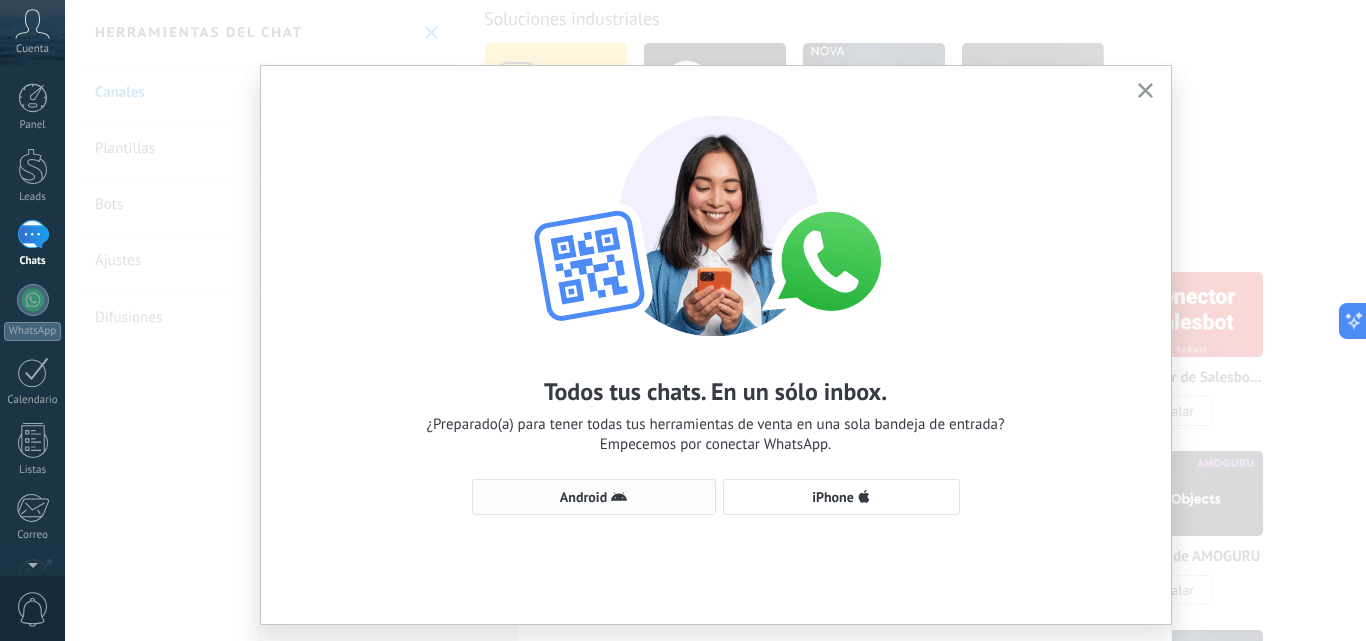 click on "Android" at bounding box center [583, 497] 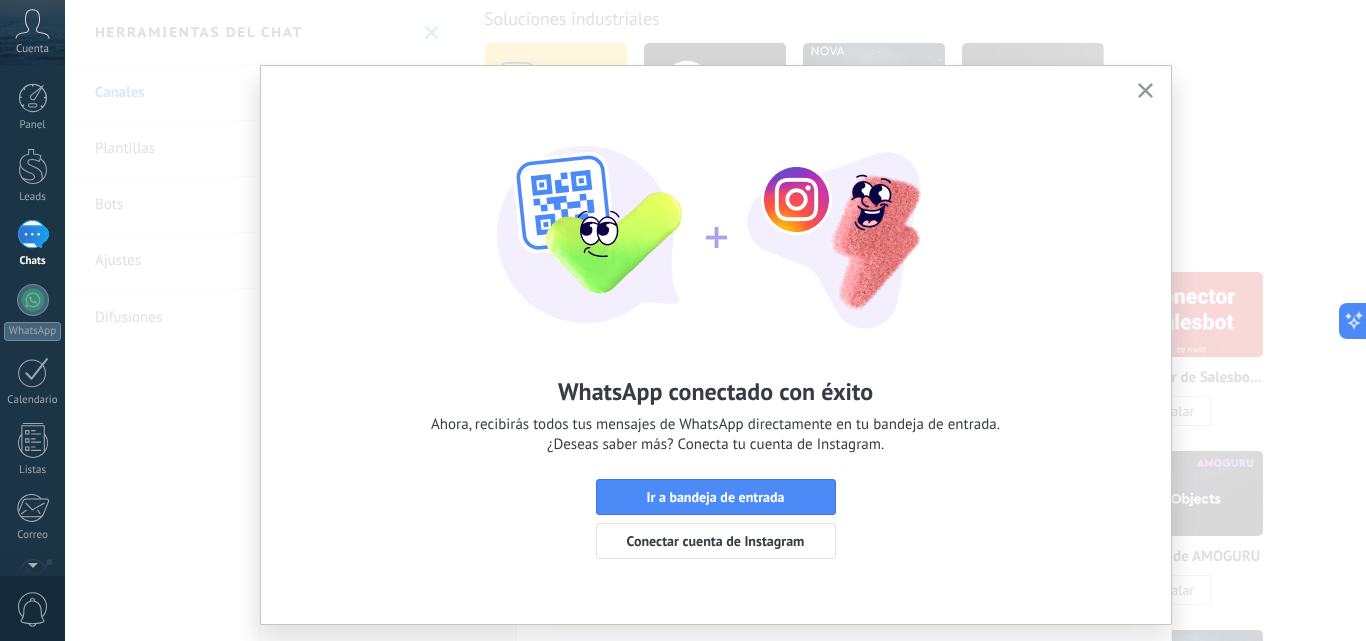 click on "Ir a bandeja de entrada" at bounding box center (715, 497) 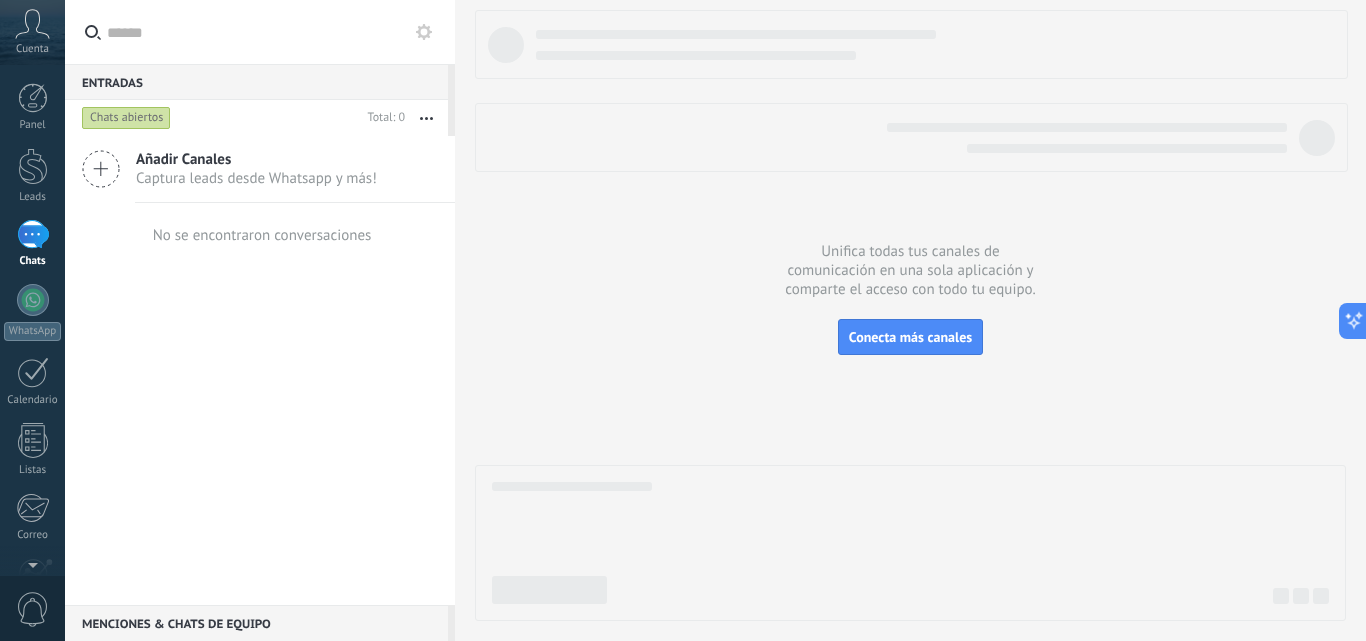 click on "Añadir Canales" at bounding box center [256, 159] 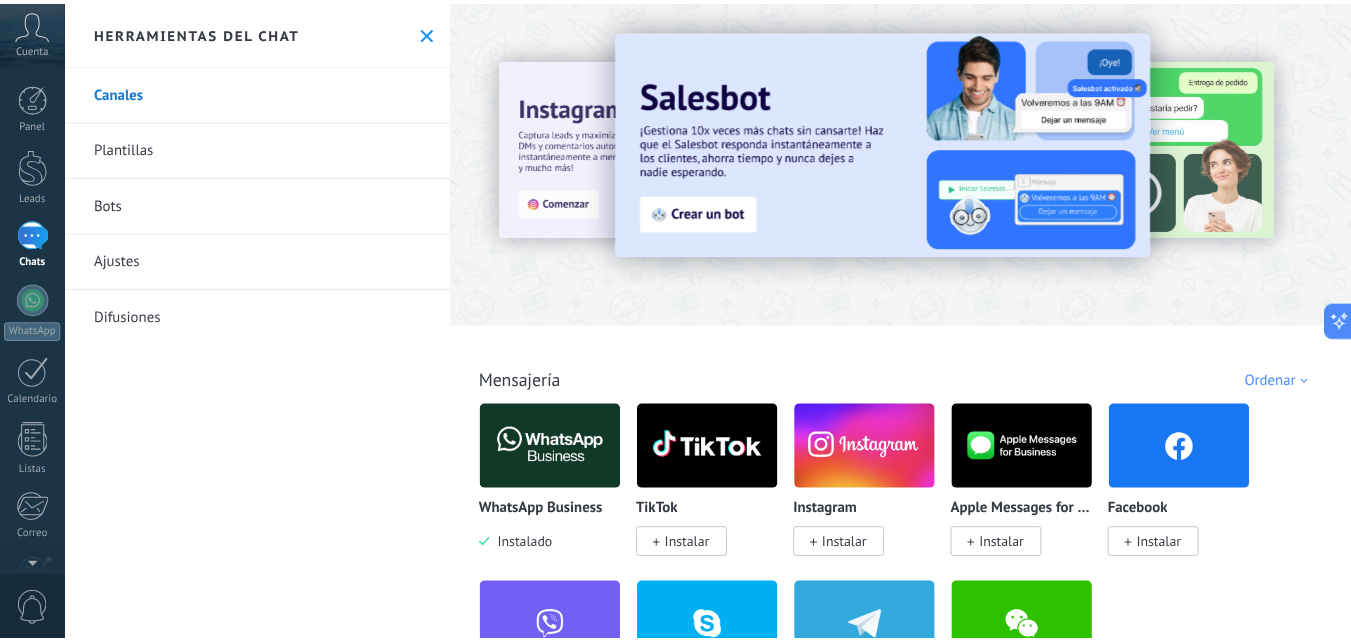 scroll, scrollTop: 0, scrollLeft: 0, axis: both 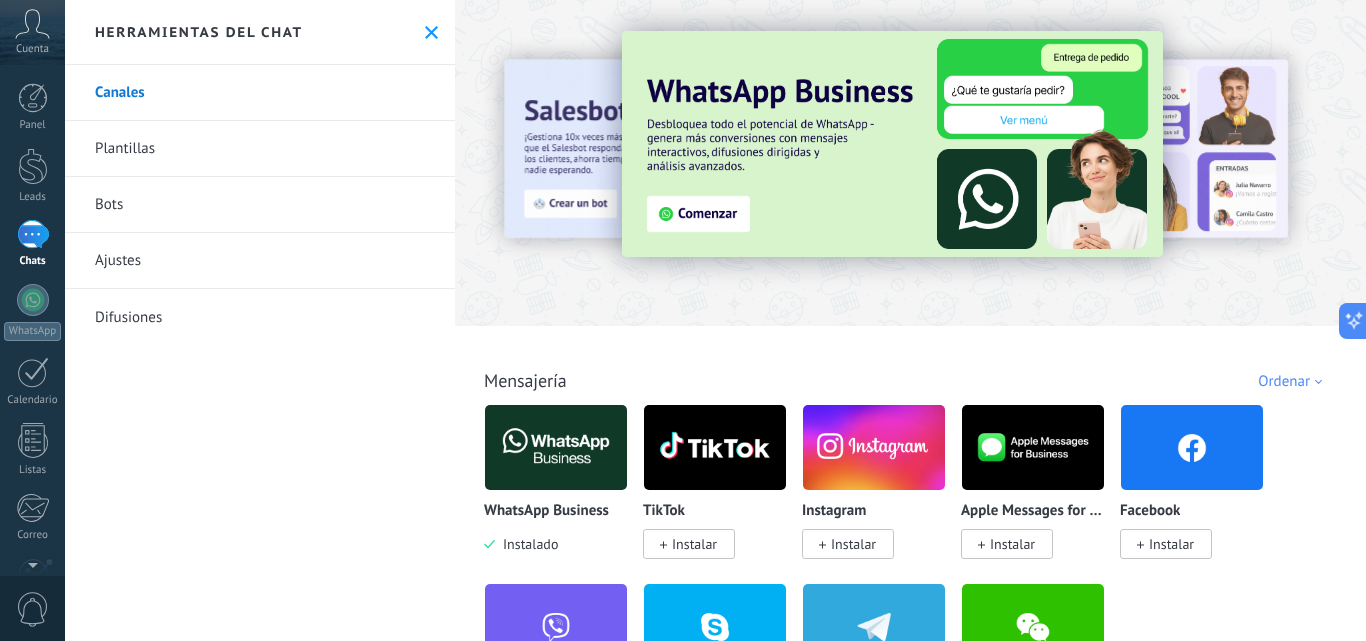 click on "Difusiones" at bounding box center (260, 317) 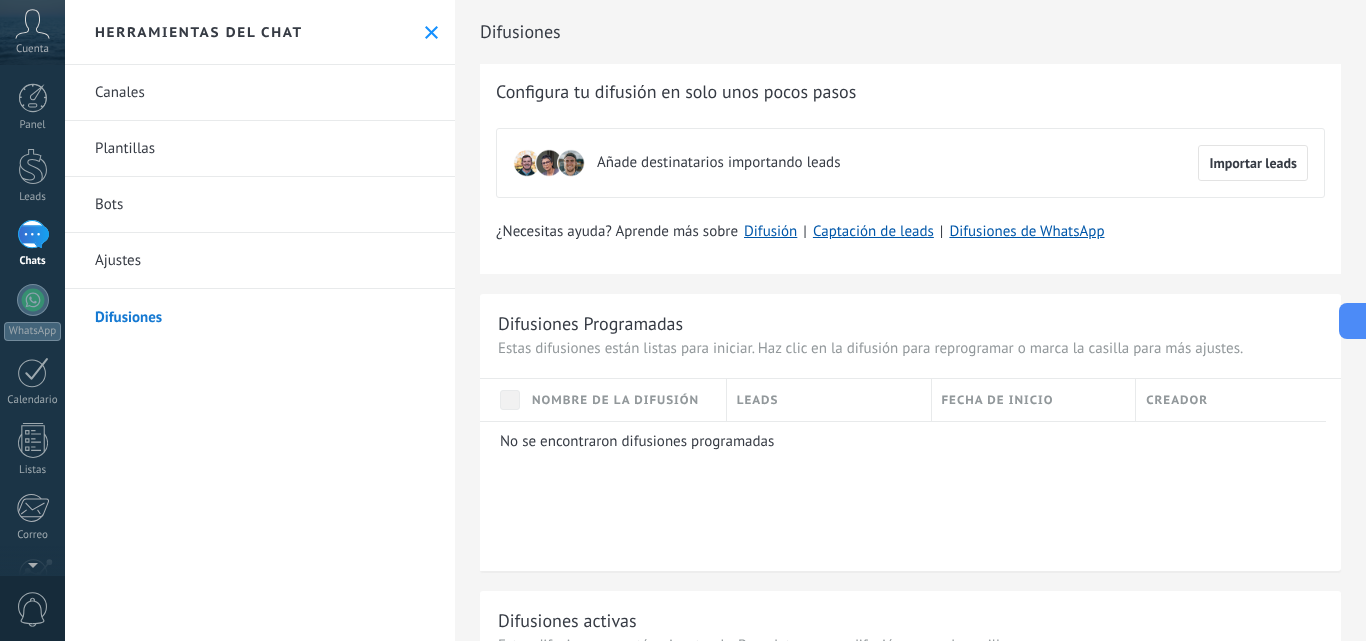 drag, startPoint x: 24, startPoint y: 178, endPoint x: 148, endPoint y: 112, distance: 140.47064 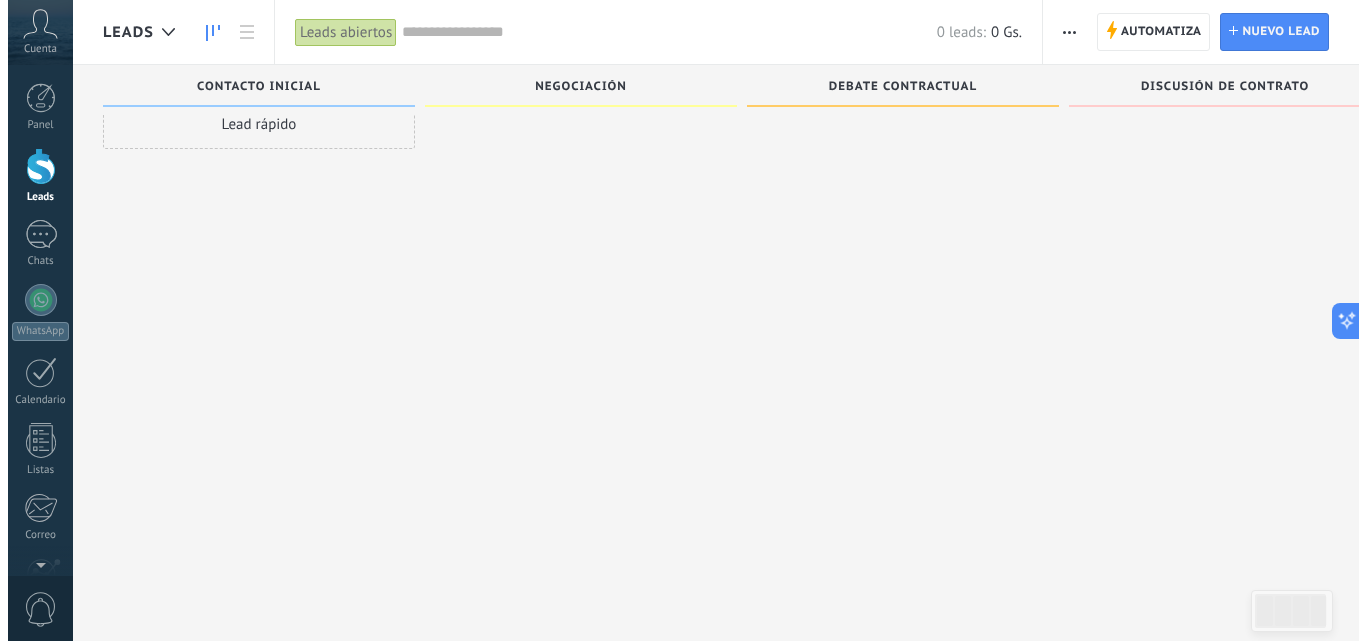 scroll, scrollTop: 0, scrollLeft: 0, axis: both 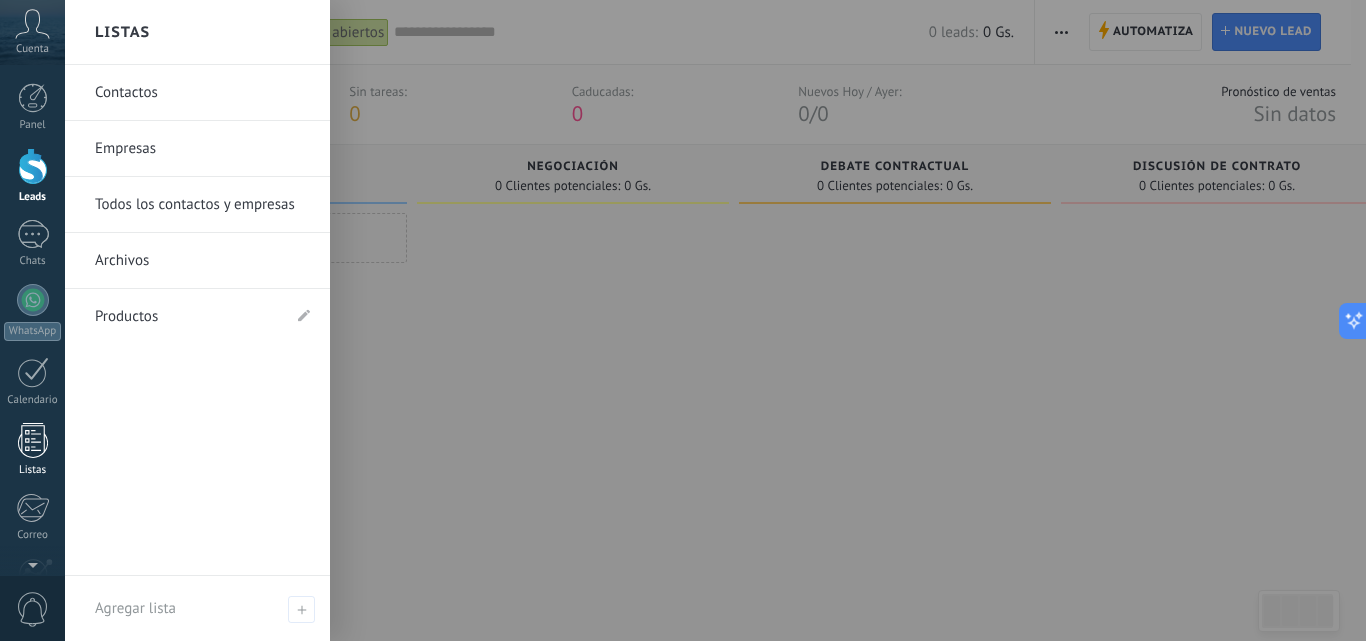 click at bounding box center [33, 440] 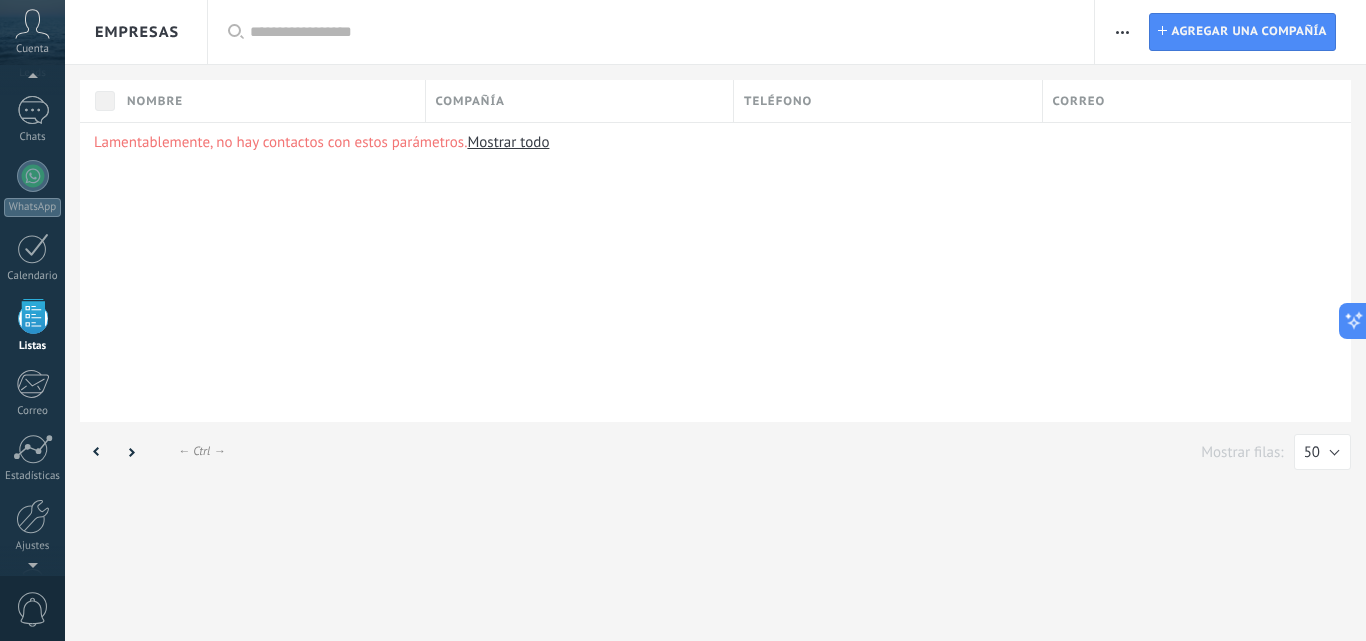 scroll, scrollTop: 124, scrollLeft: 0, axis: vertical 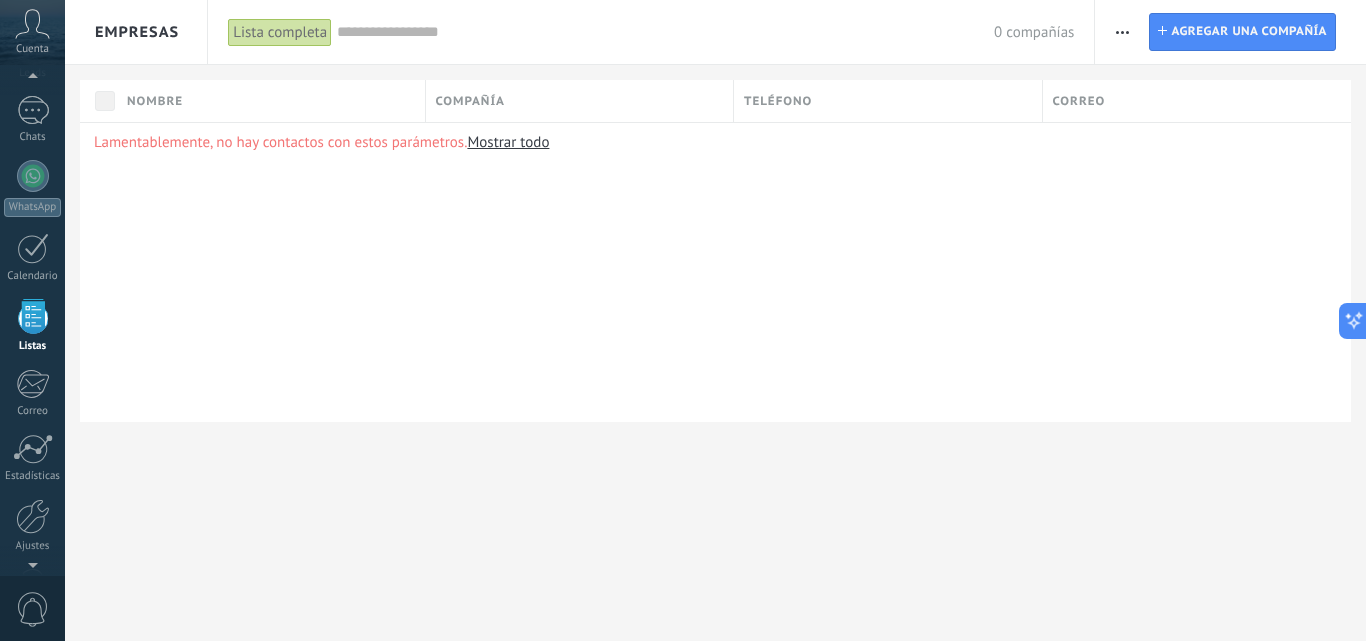 click on "Mostrar todo" at bounding box center [508, 142] 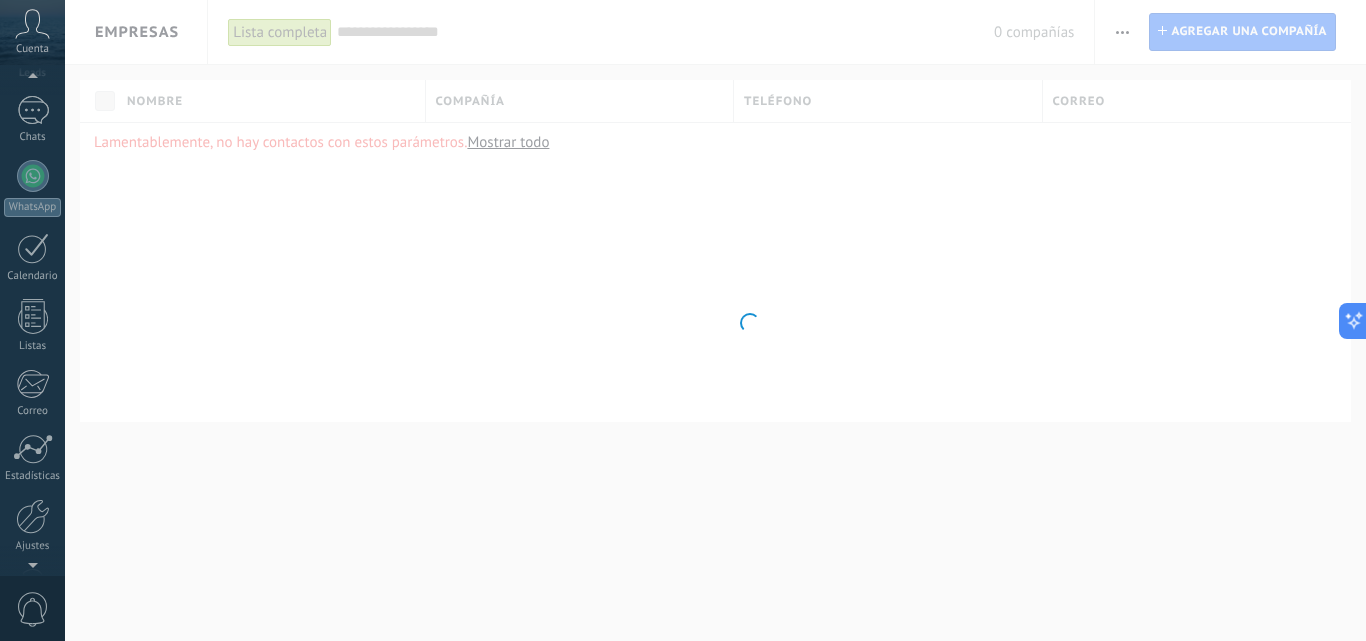 scroll, scrollTop: 0, scrollLeft: 0, axis: both 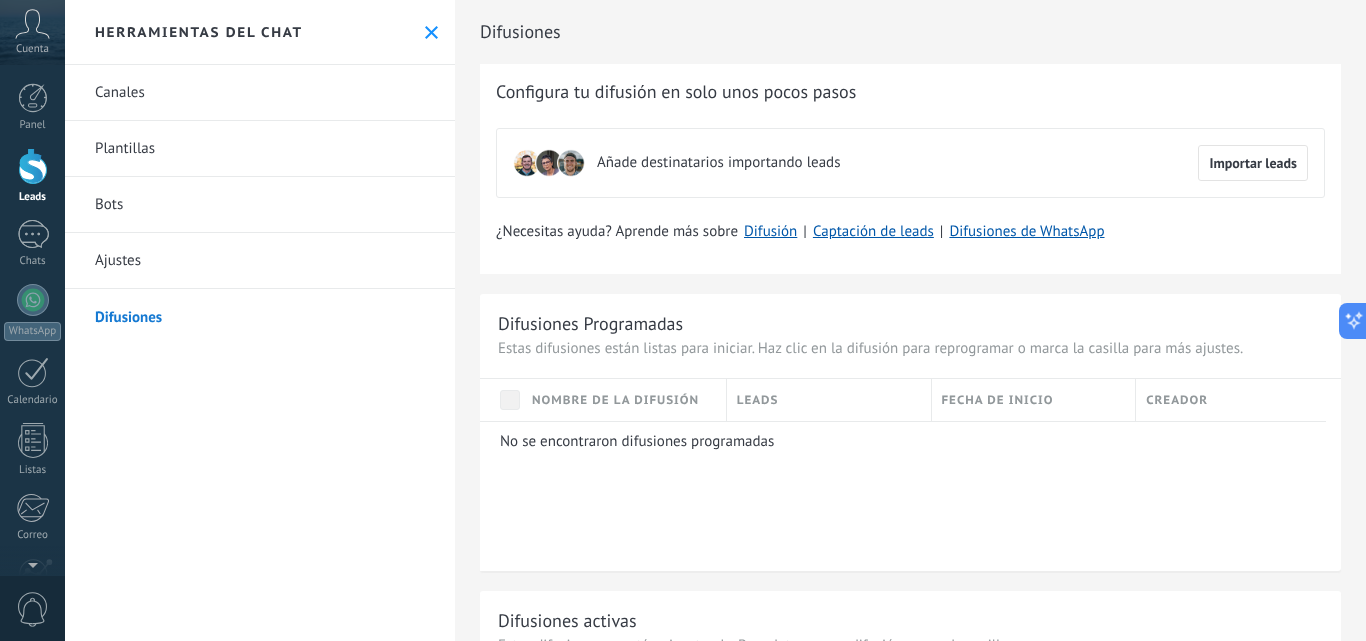 click on "Canales" at bounding box center (260, 93) 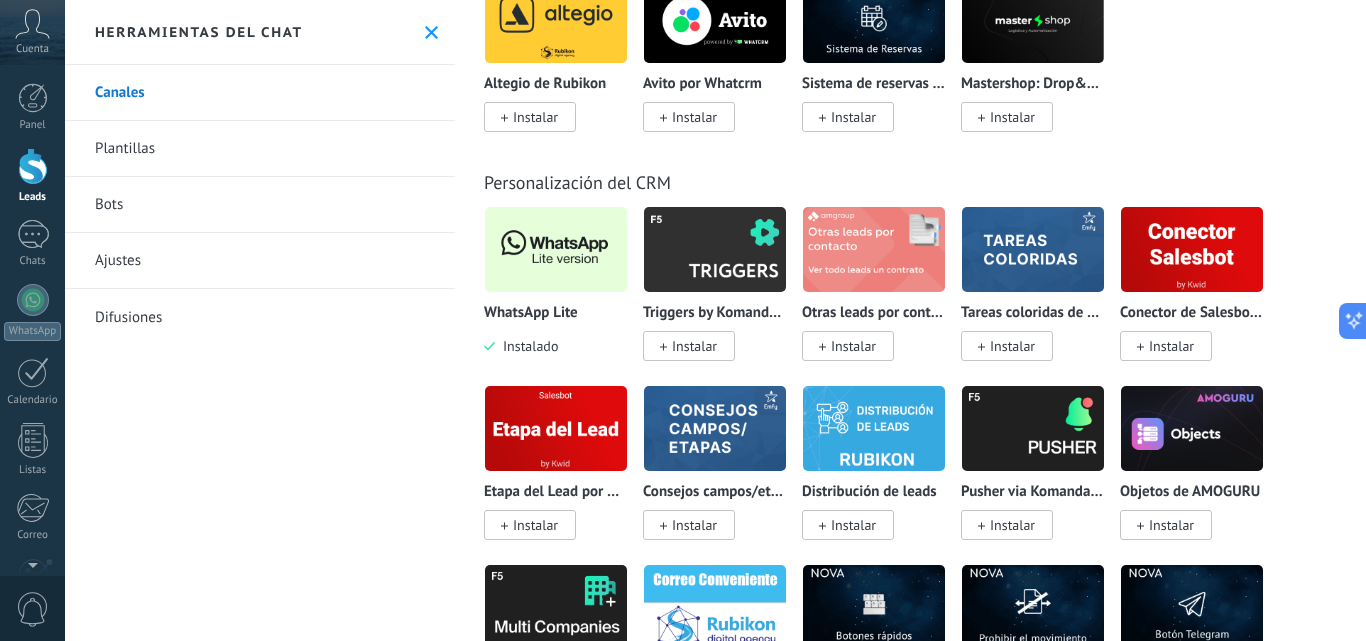 scroll, scrollTop: 4900, scrollLeft: 0, axis: vertical 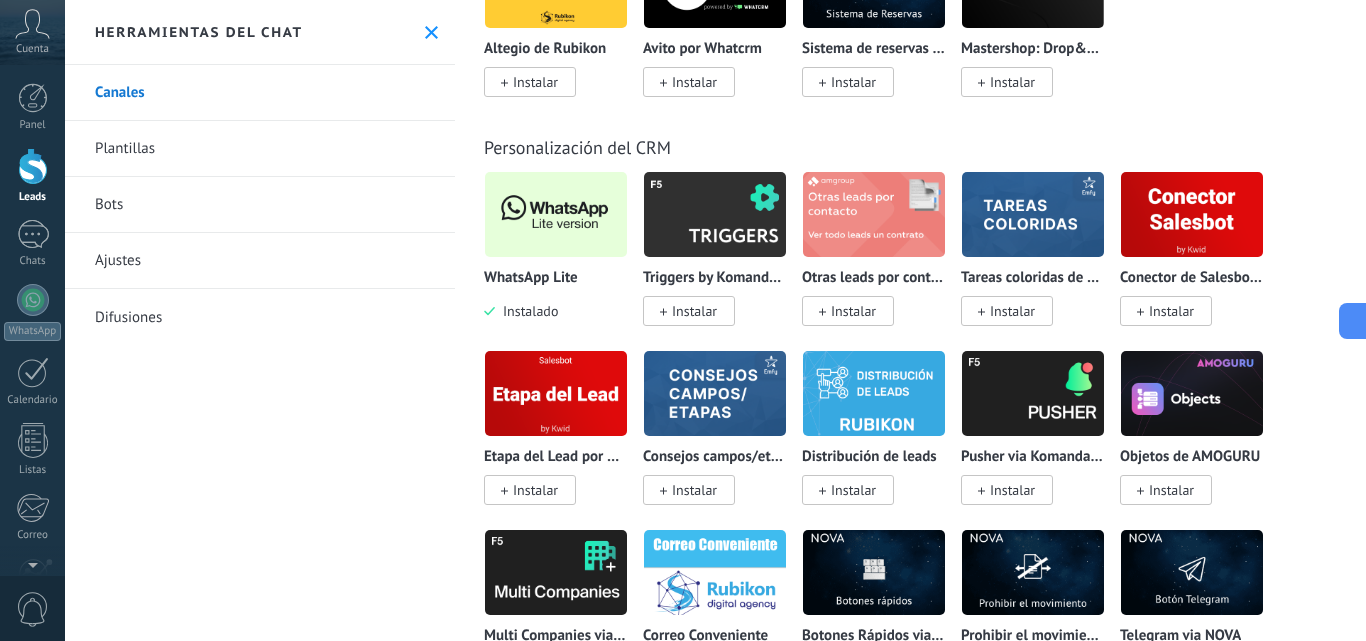 click at bounding box center [556, 214] 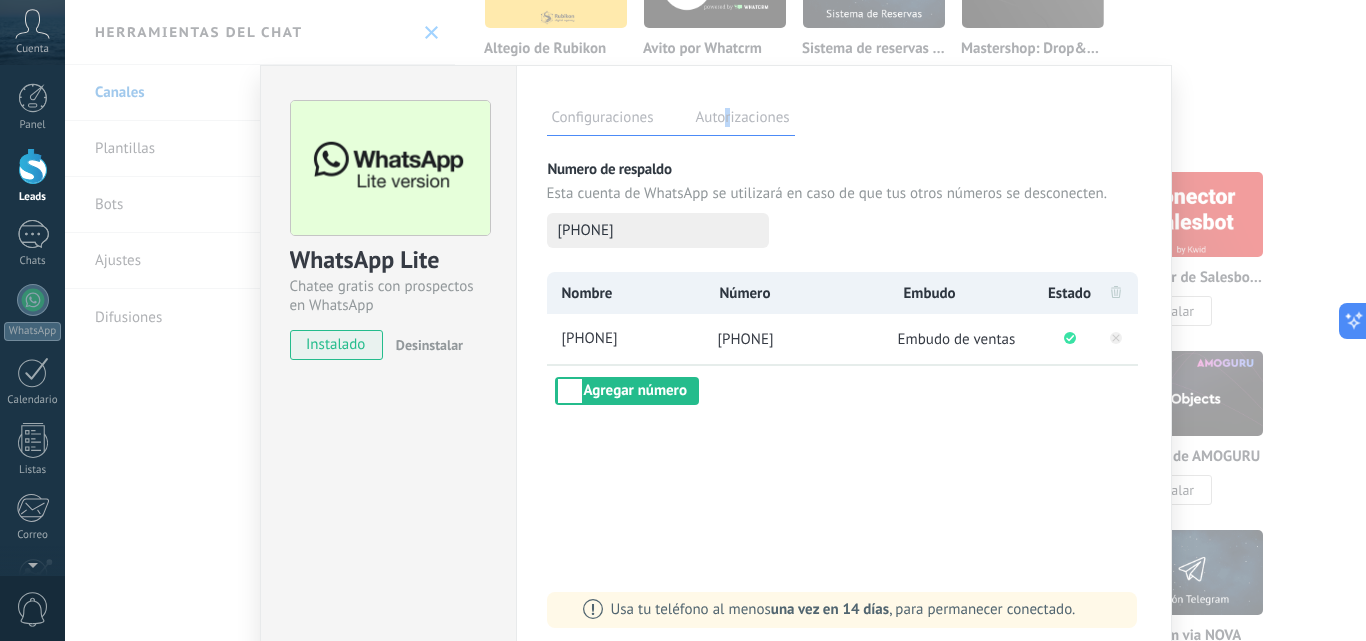 click on "Autorizaciones" at bounding box center [743, 120] 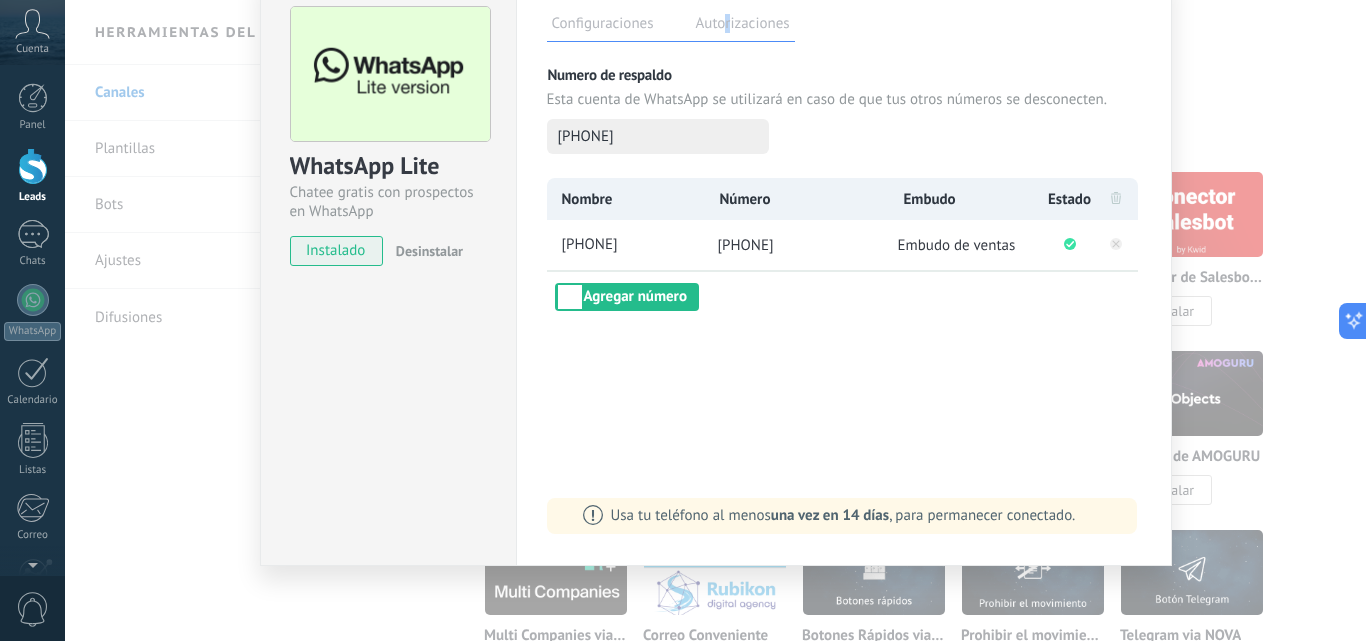 scroll, scrollTop: 0, scrollLeft: 0, axis: both 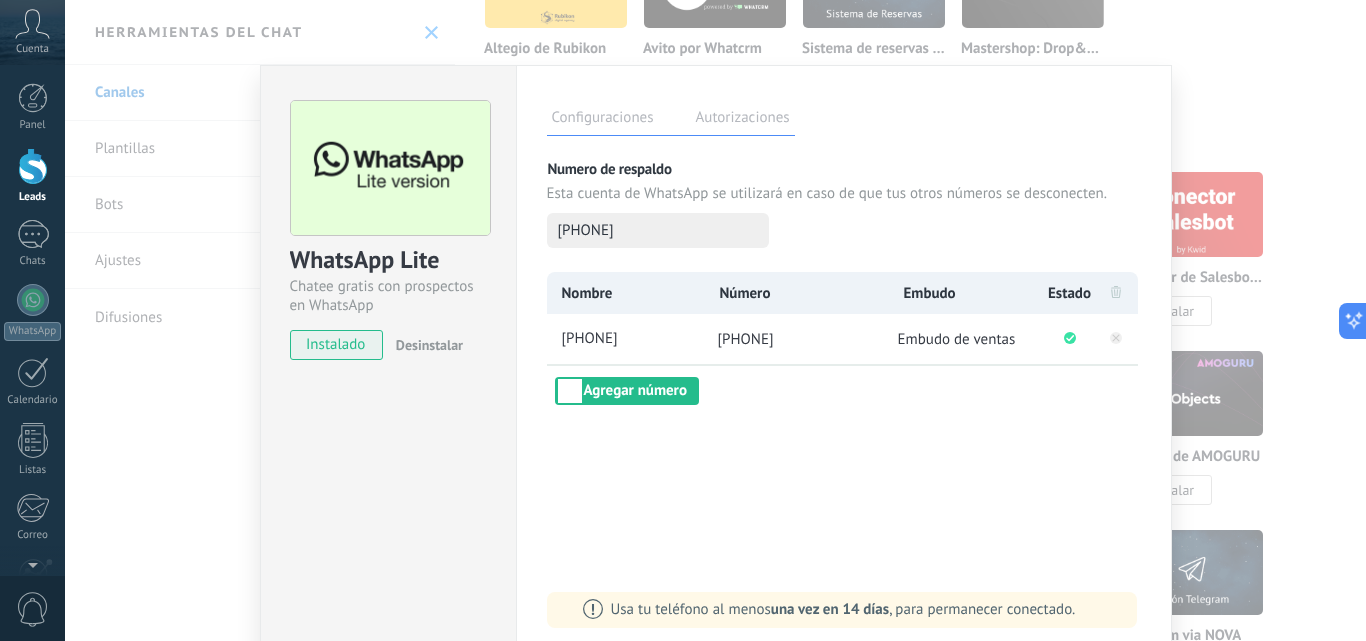 click on "WhatsApp Lite Chatee gratis con prospectos en WhatsApp instalado Desinstalar Configuraciones Autorizaciones Esta pestaña registra a los usuarios que han concedido acceso a las integración a esta cuenta. Si deseas remover la posibilidad que un usuario pueda enviar solicitudes a la cuenta en nombre de esta integración, puedes revocar el acceso. Si el acceso a todos los usuarios es revocado, la integración dejará de funcionar. Esta aplicacion está instalada, pero nadie le ha dado acceso aun. Más de 2 mil millones de personas utilizan activamente WhatsApp para conectarse con amigos, familiares y empresas. Esta integración agrega el chat más popular a tu arsenal de comunicación: captura automáticamente leads desde los mensajes entrantes, comparte el acceso al chat con todo tu equipo y potencia todo con las herramientas integradas de Kommo, como el botón de compromiso y Salesbot. más _:  Guardar Numero de respaldo Esta cuenta de WhatsApp se utilizará en caso de que tus otros números se desconecten." at bounding box center (715, 320) 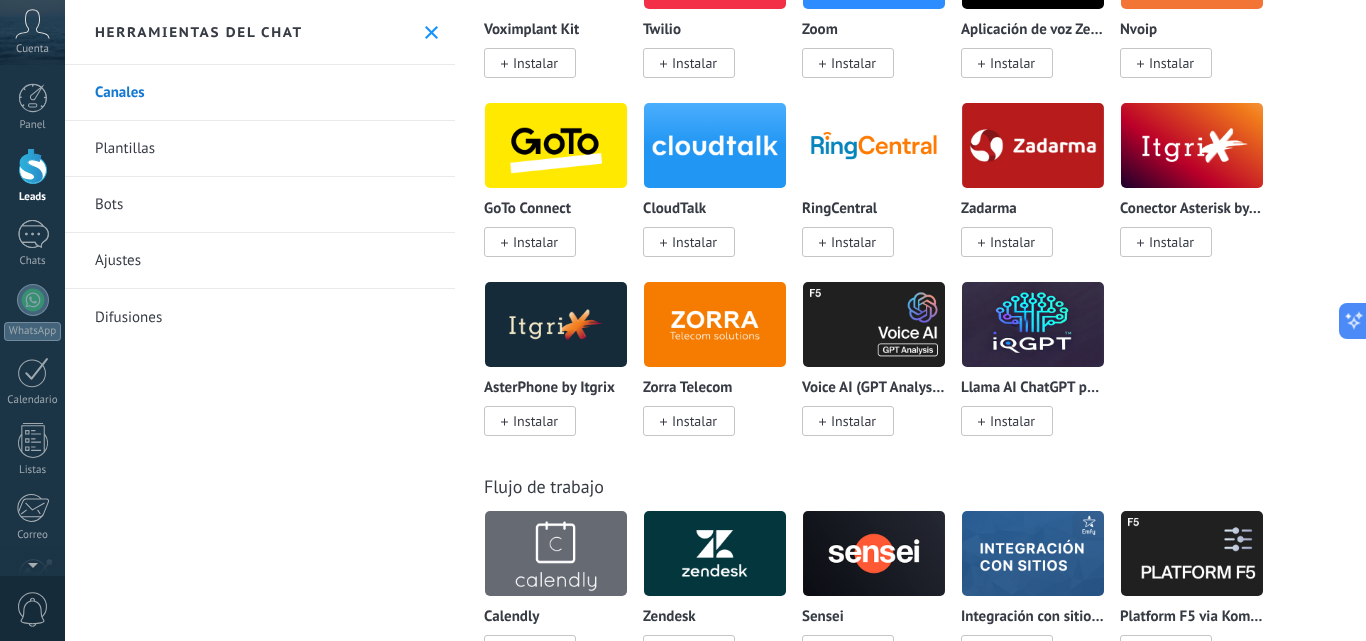 scroll, scrollTop: 2200, scrollLeft: 0, axis: vertical 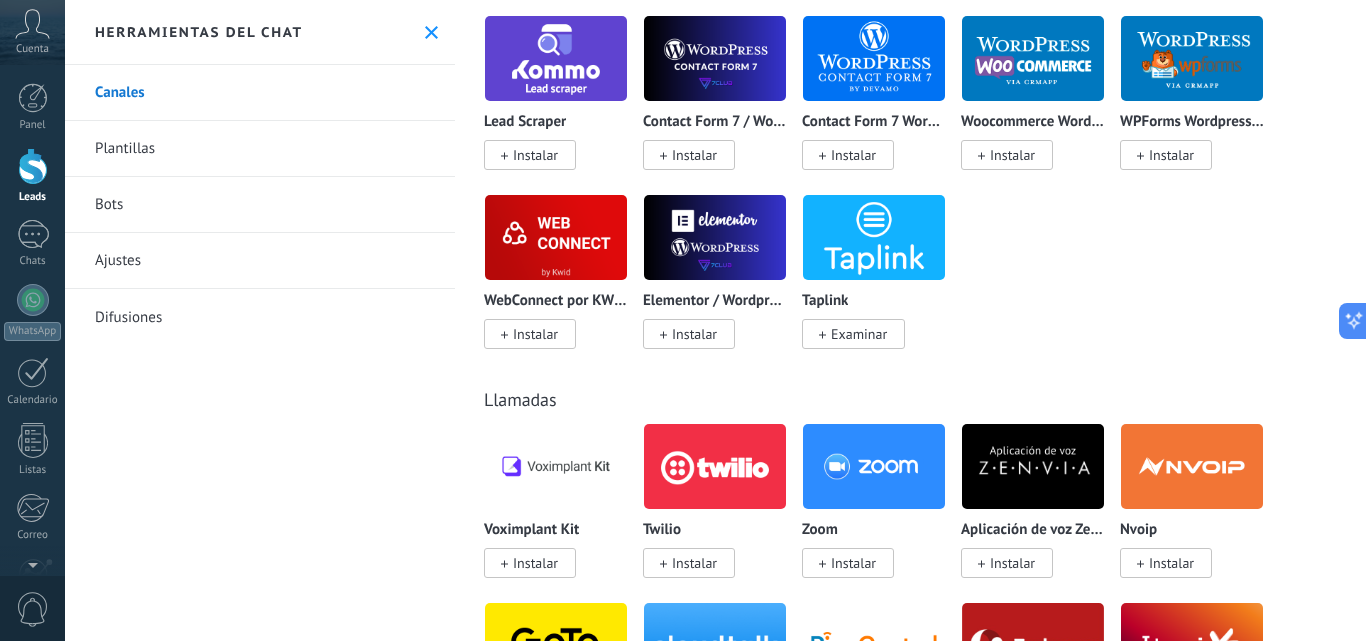 click on "Ajustes" at bounding box center [260, 261] 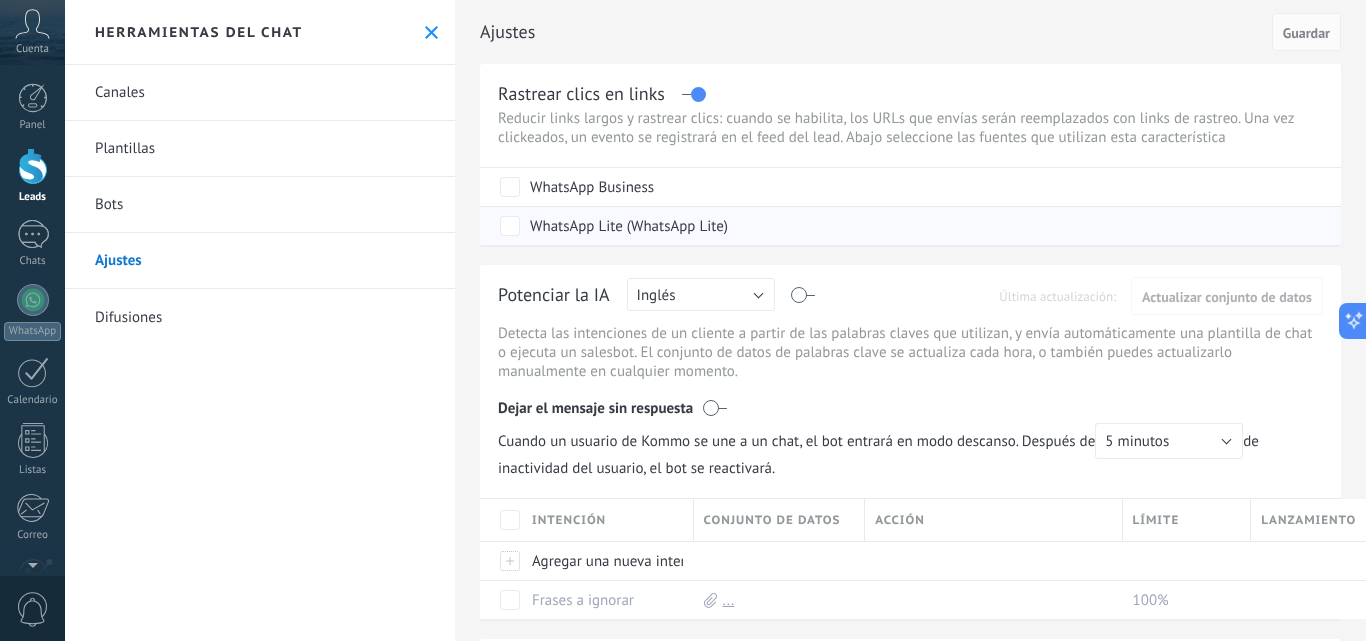 click on "WhatsApp Lite (WhatsApp Lite)" at bounding box center [629, 227] 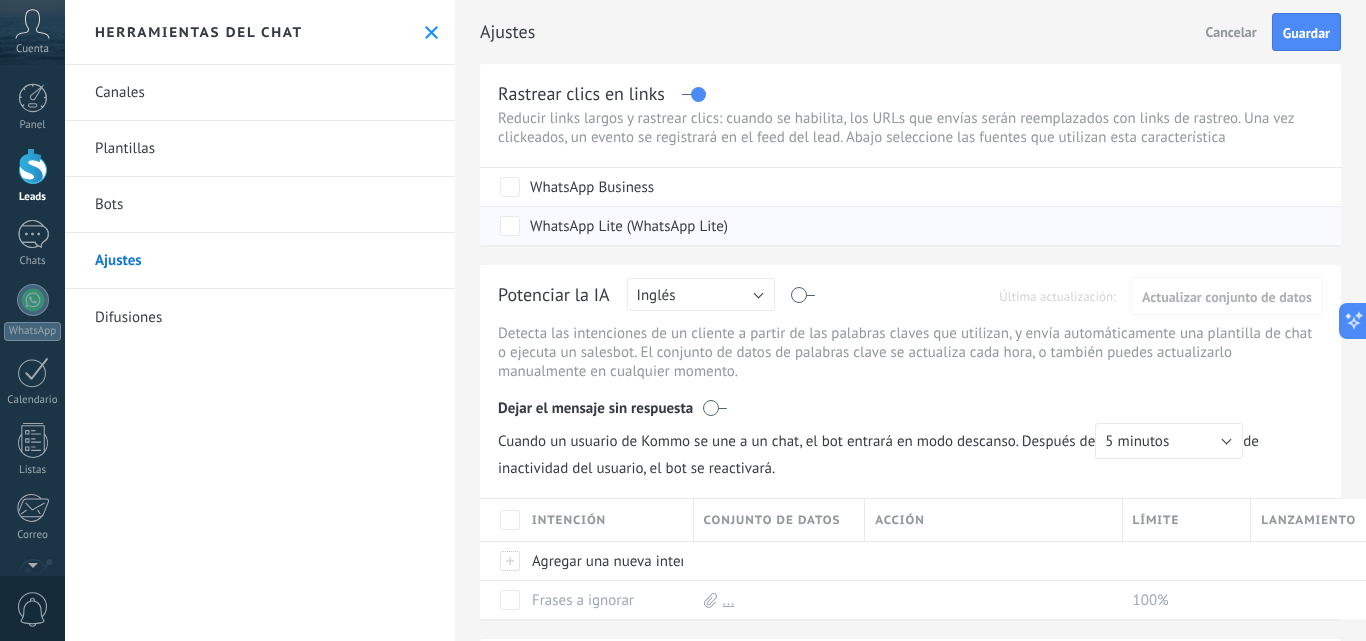 click on "WhatsApp Lite (WhatsApp Lite)" at bounding box center (629, 227) 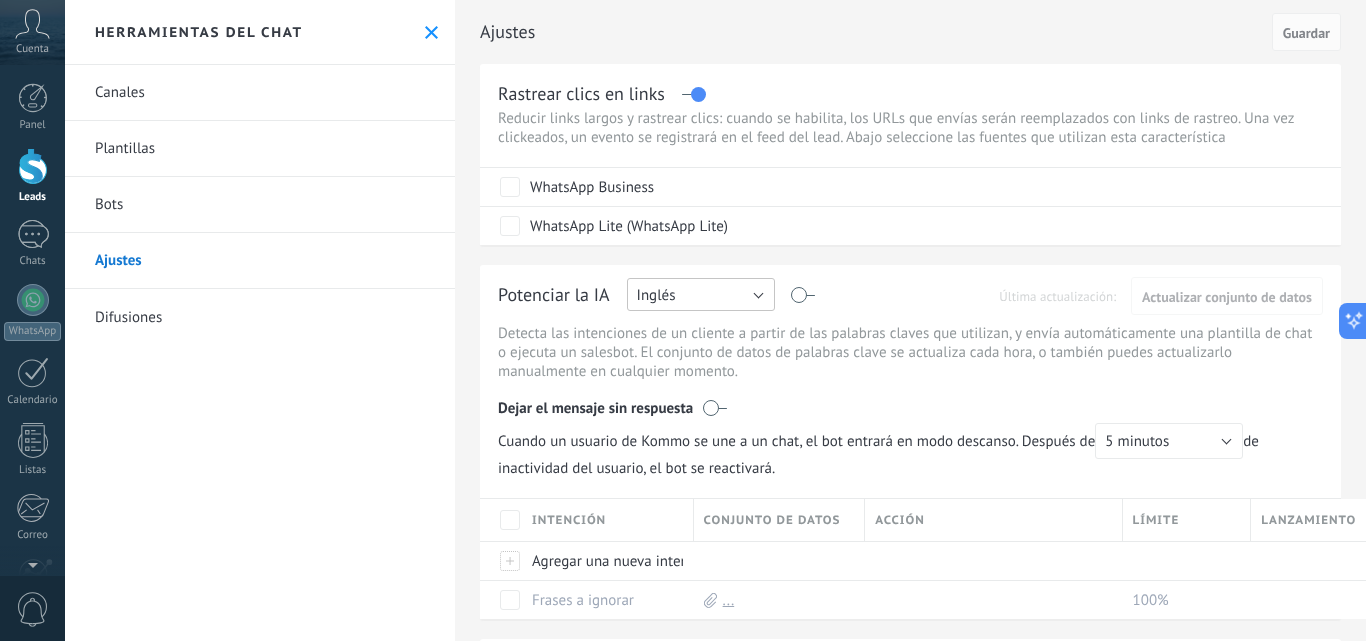 click on "Inglés" at bounding box center (701, 294) 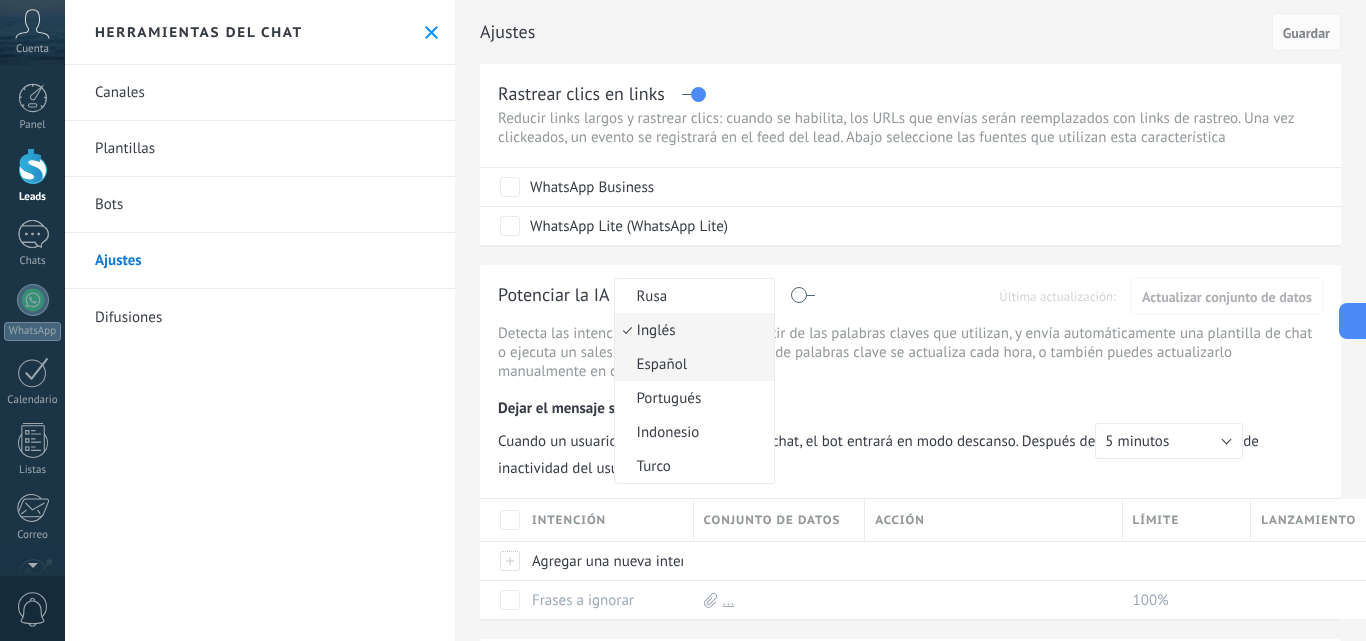 click on "Español" at bounding box center [691, 364] 